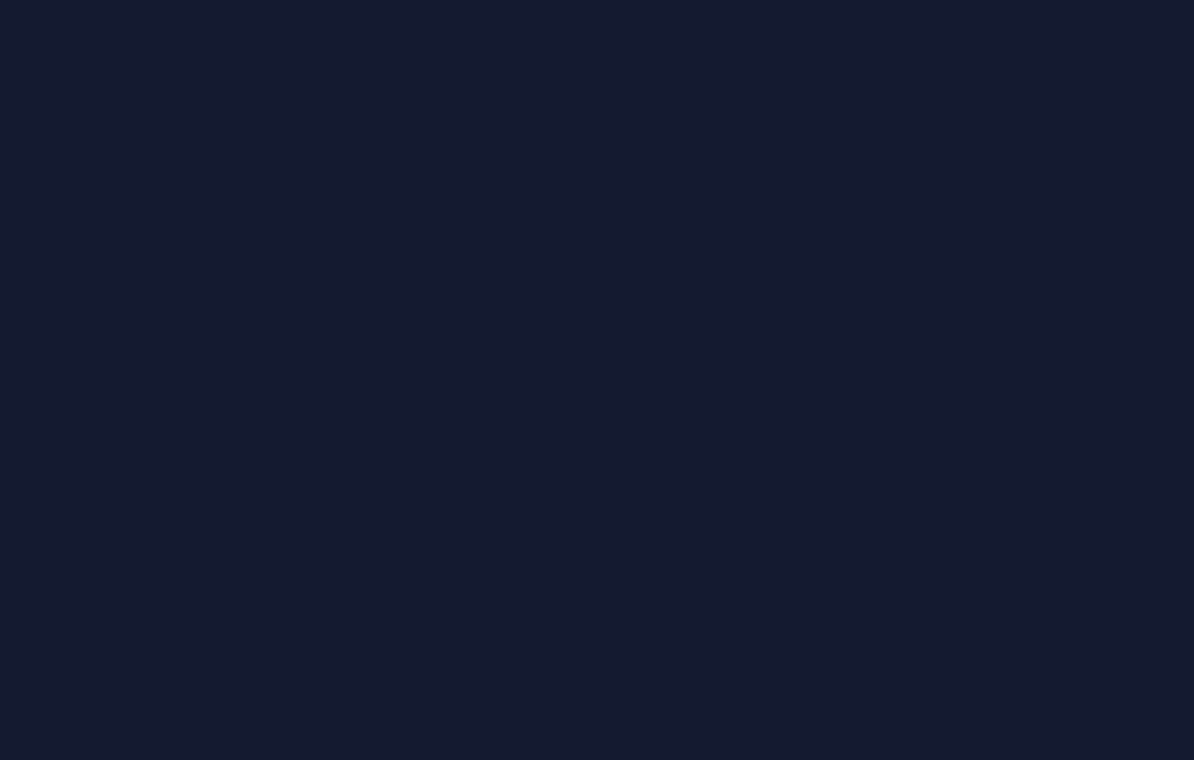 scroll, scrollTop: 0, scrollLeft: 0, axis: both 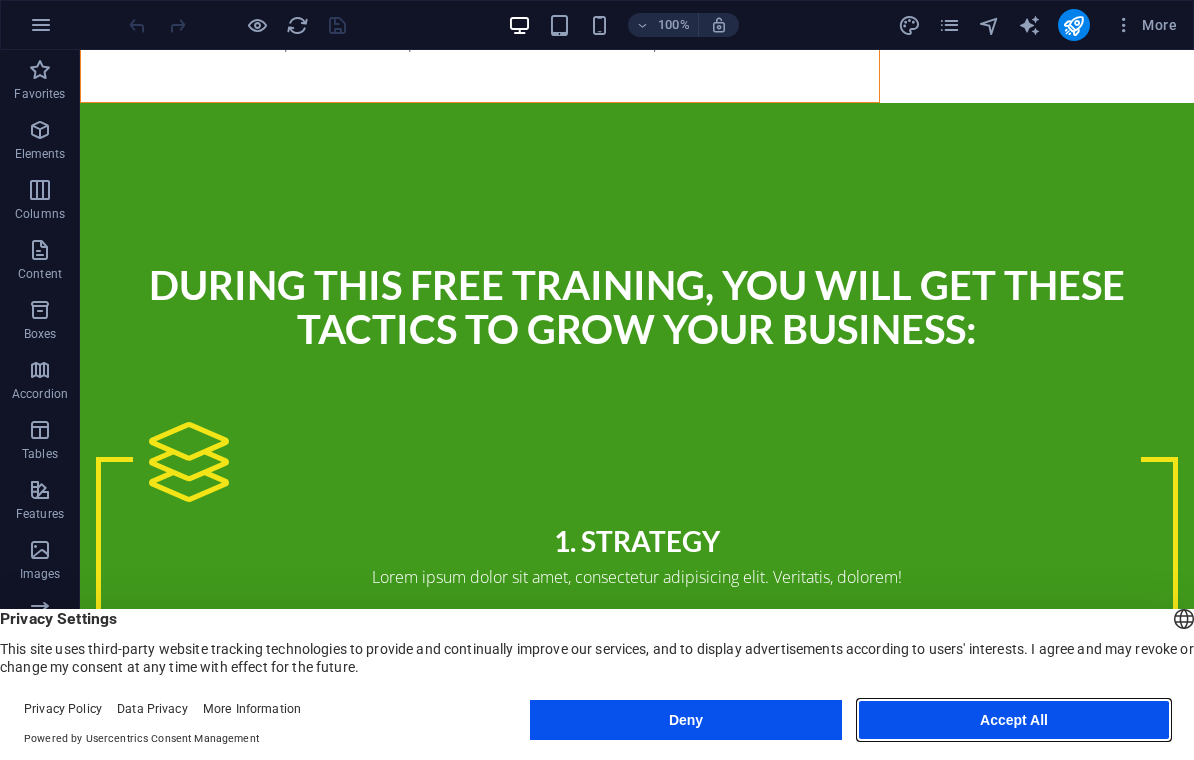 click on "Accept All" at bounding box center (1014, 720) 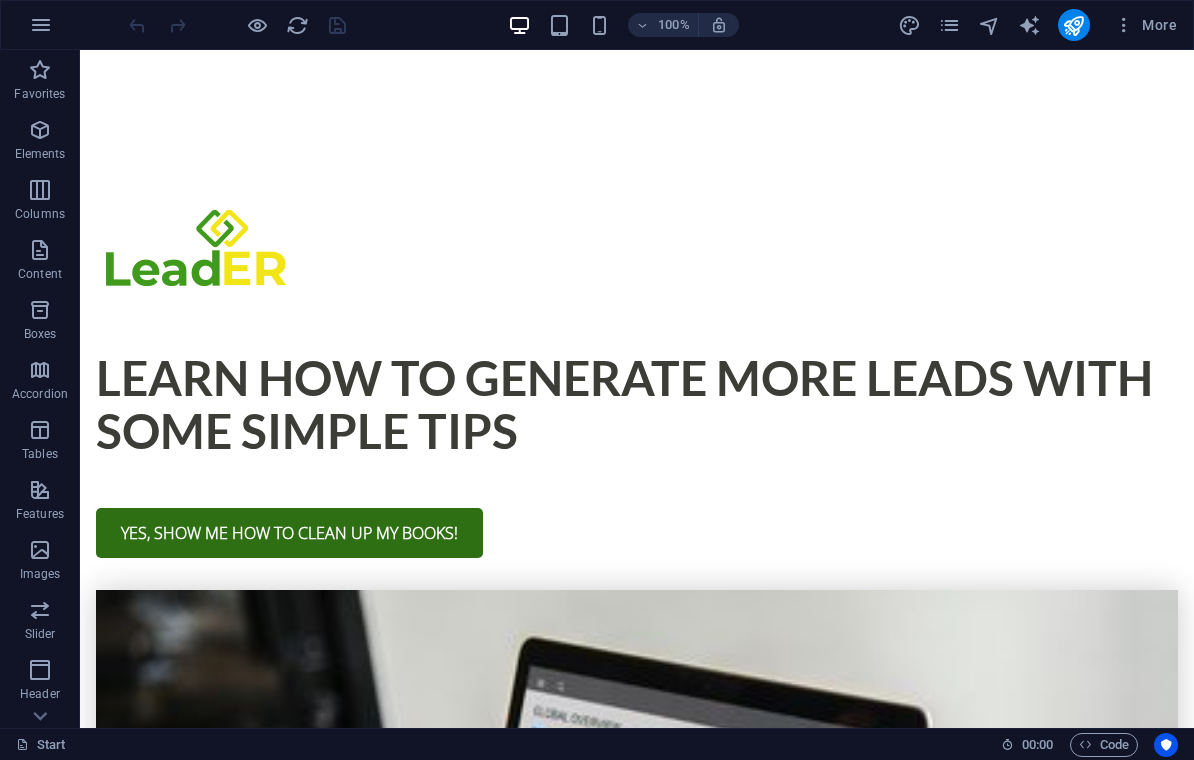scroll, scrollTop: 0, scrollLeft: 0, axis: both 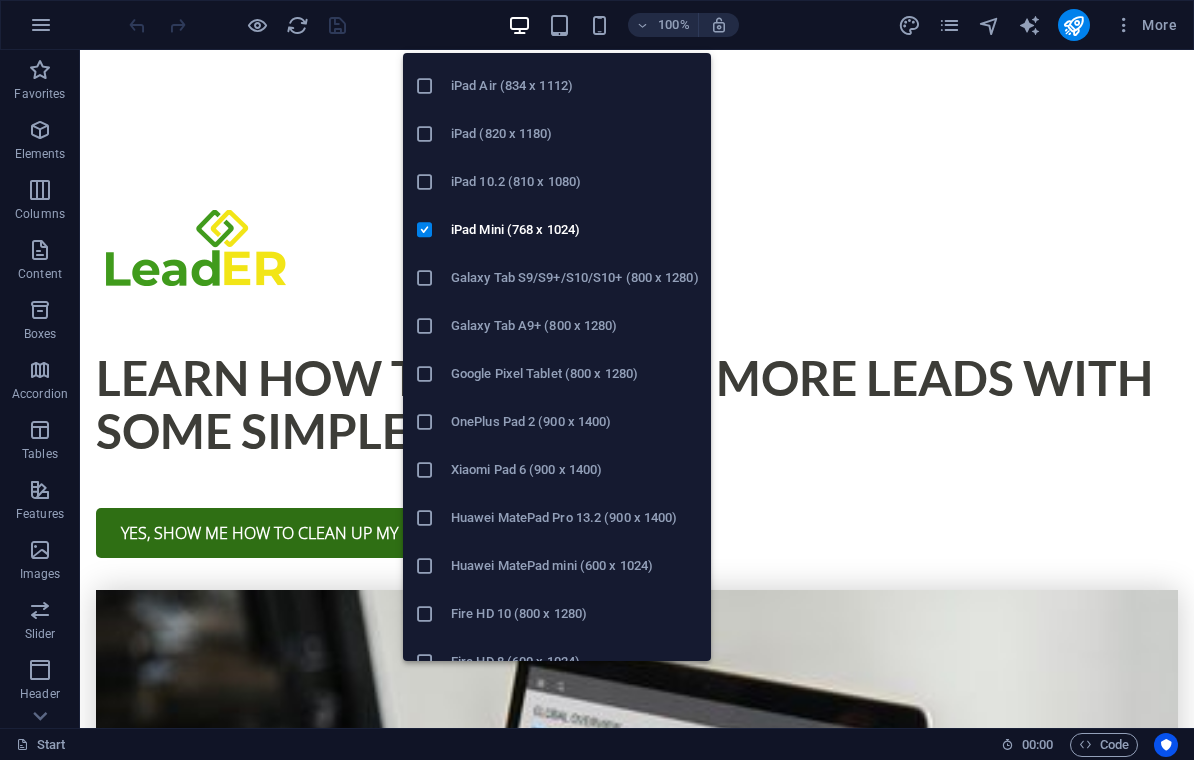 click on "iPad 10.2 (810 x 1080)" at bounding box center [575, 182] 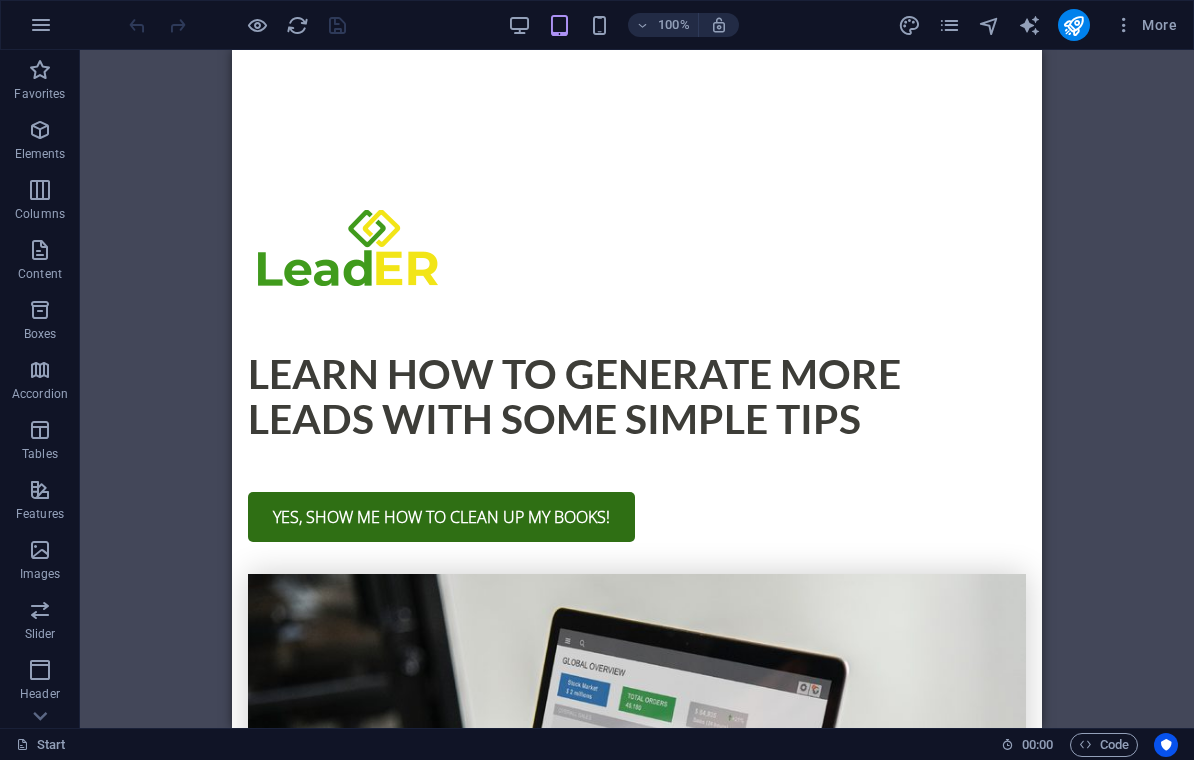 scroll, scrollTop: 0, scrollLeft: 0, axis: both 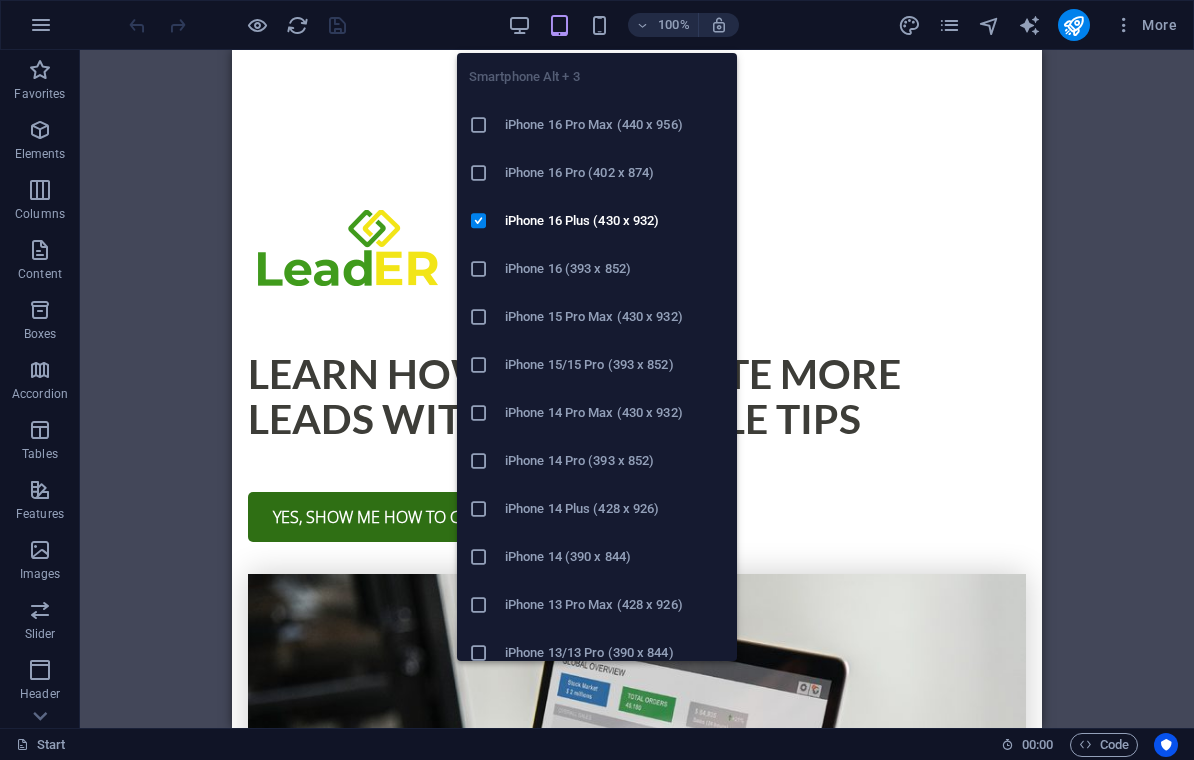 click at bounding box center [487, 125] 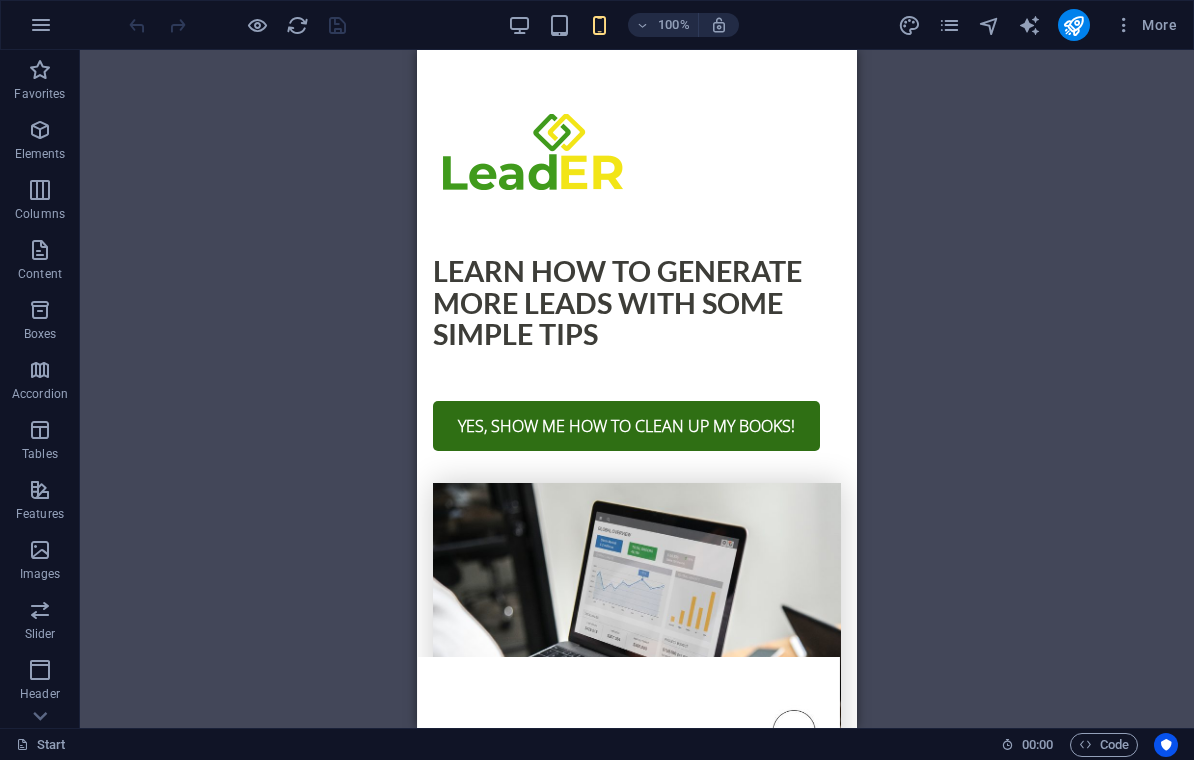 scroll, scrollTop: 0, scrollLeft: 0, axis: both 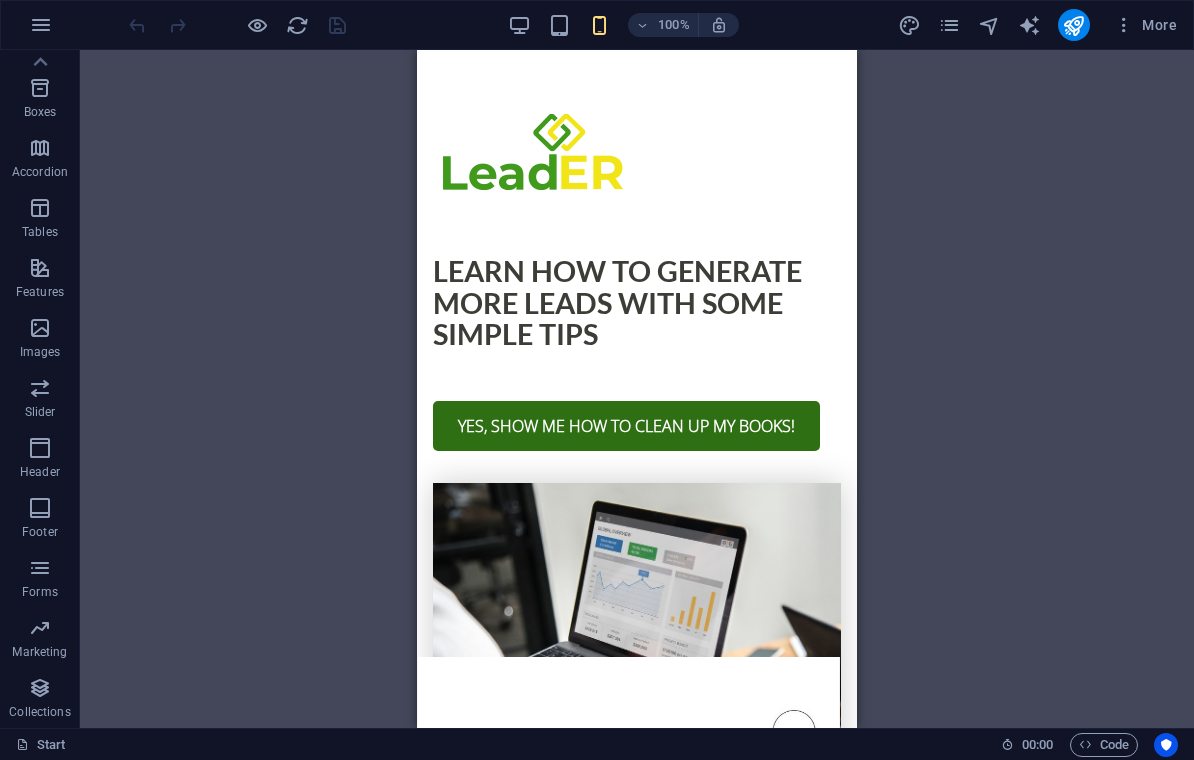 click at bounding box center (40, 88) 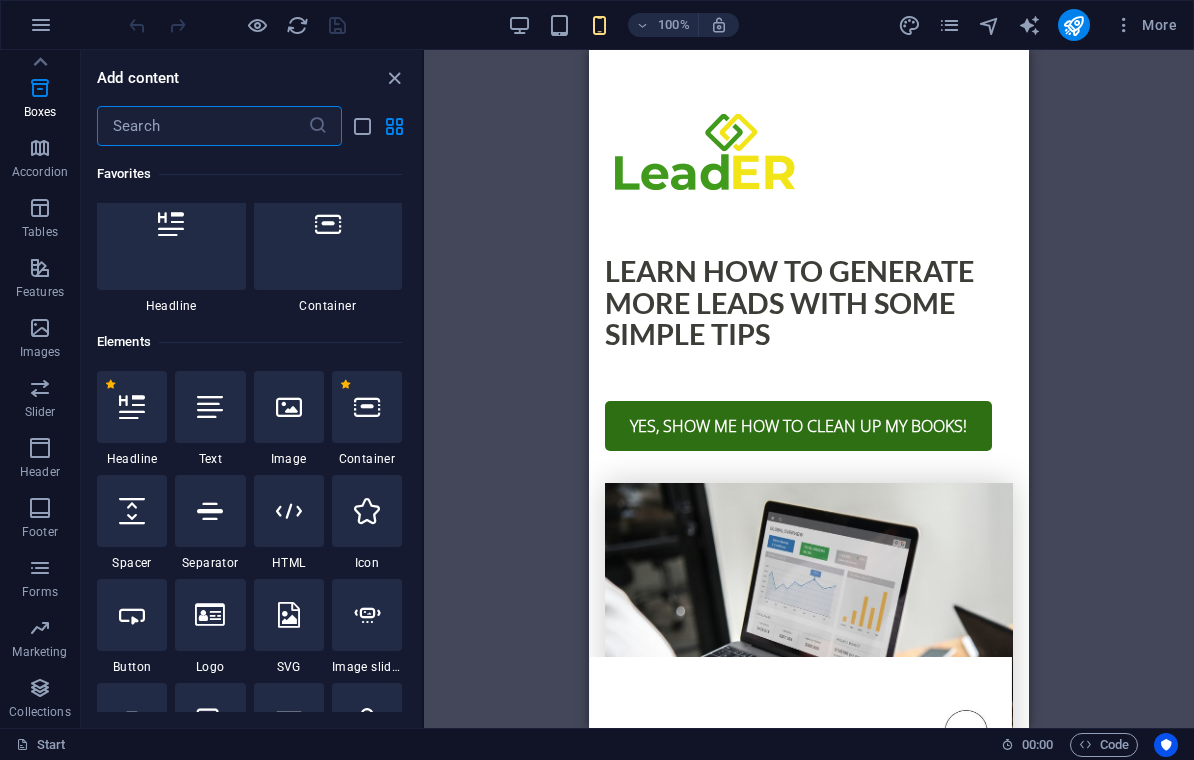 click at bounding box center (41, 25) 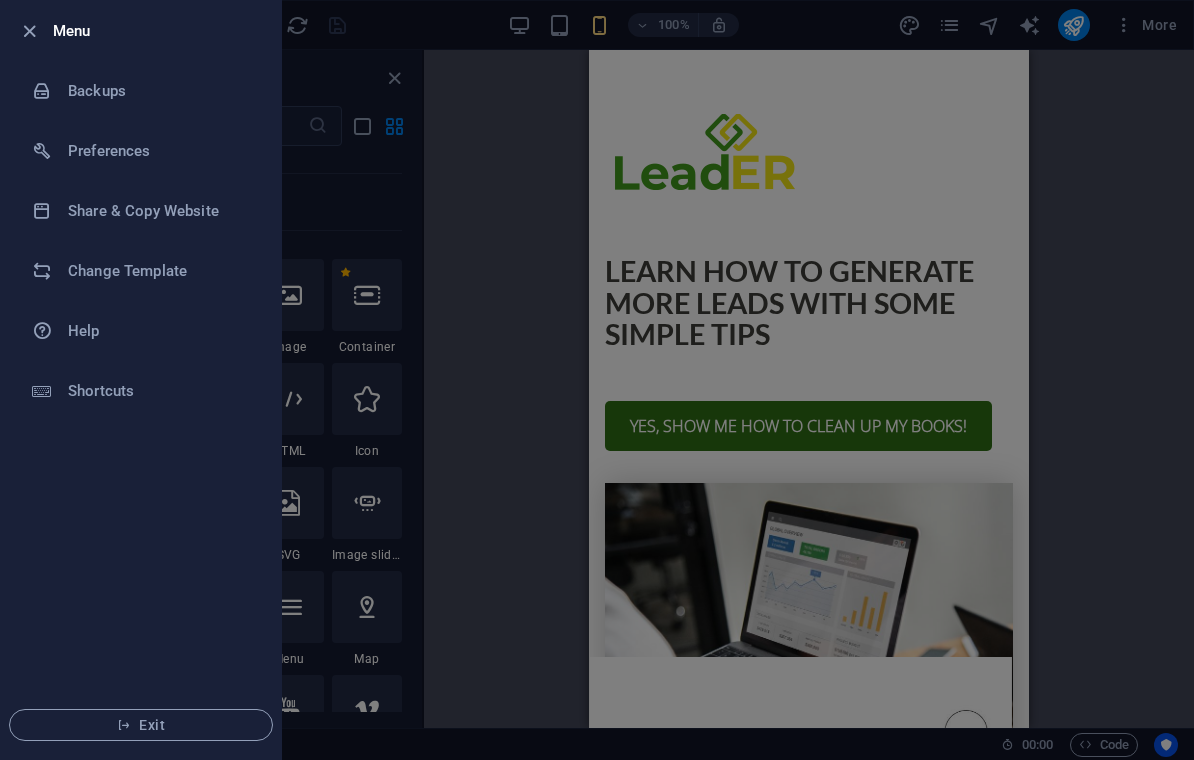 click on "Change Template" at bounding box center [160, 271] 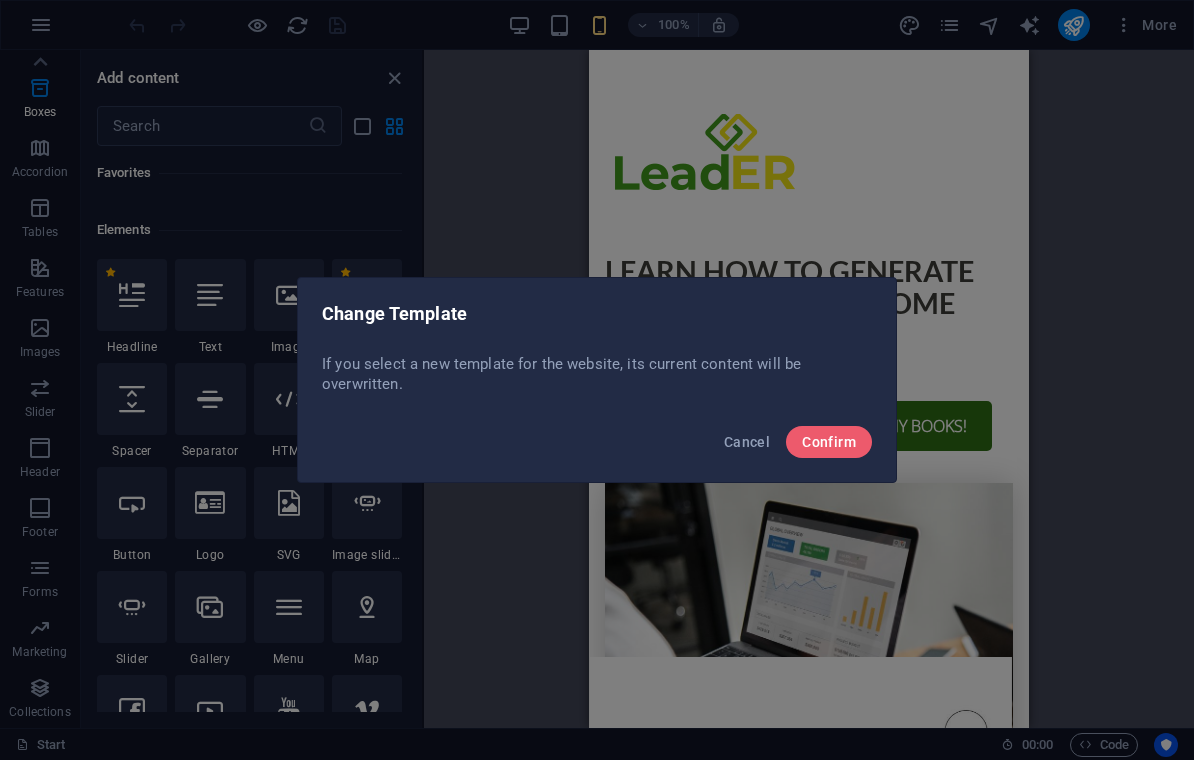 click on "Confirm" at bounding box center [829, 442] 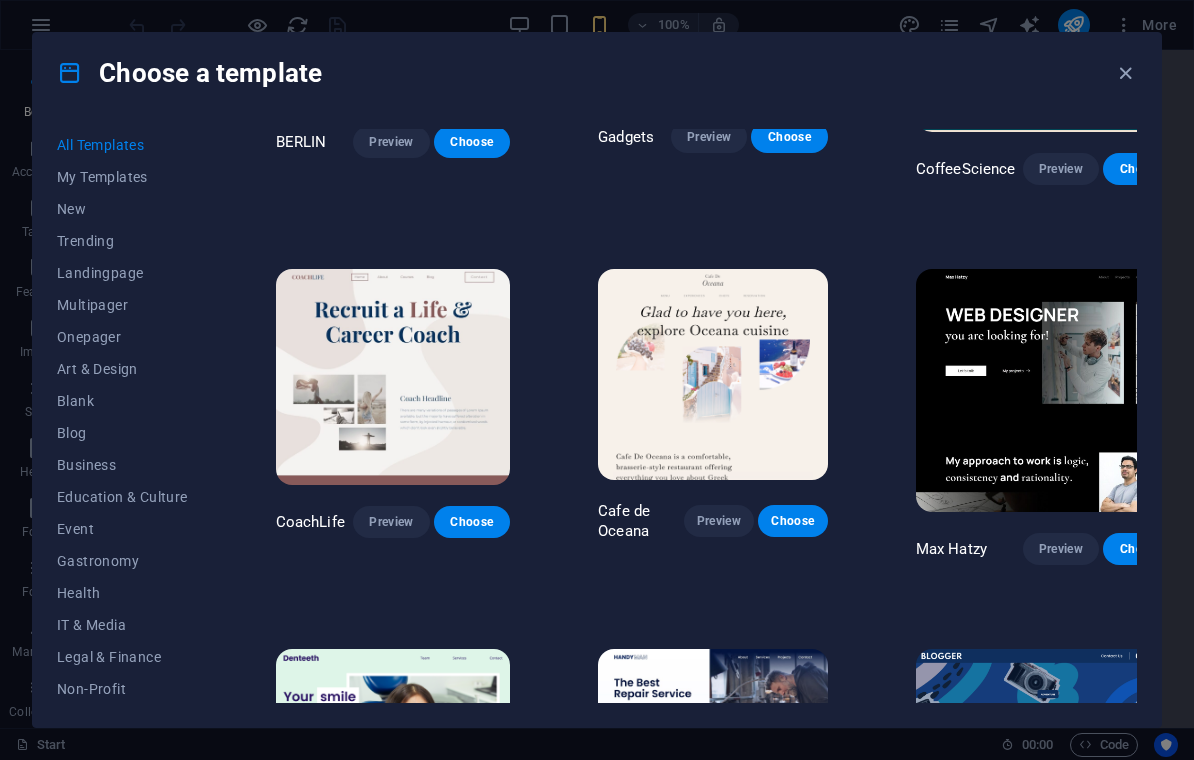 scroll, scrollTop: 4451, scrollLeft: 0, axis: vertical 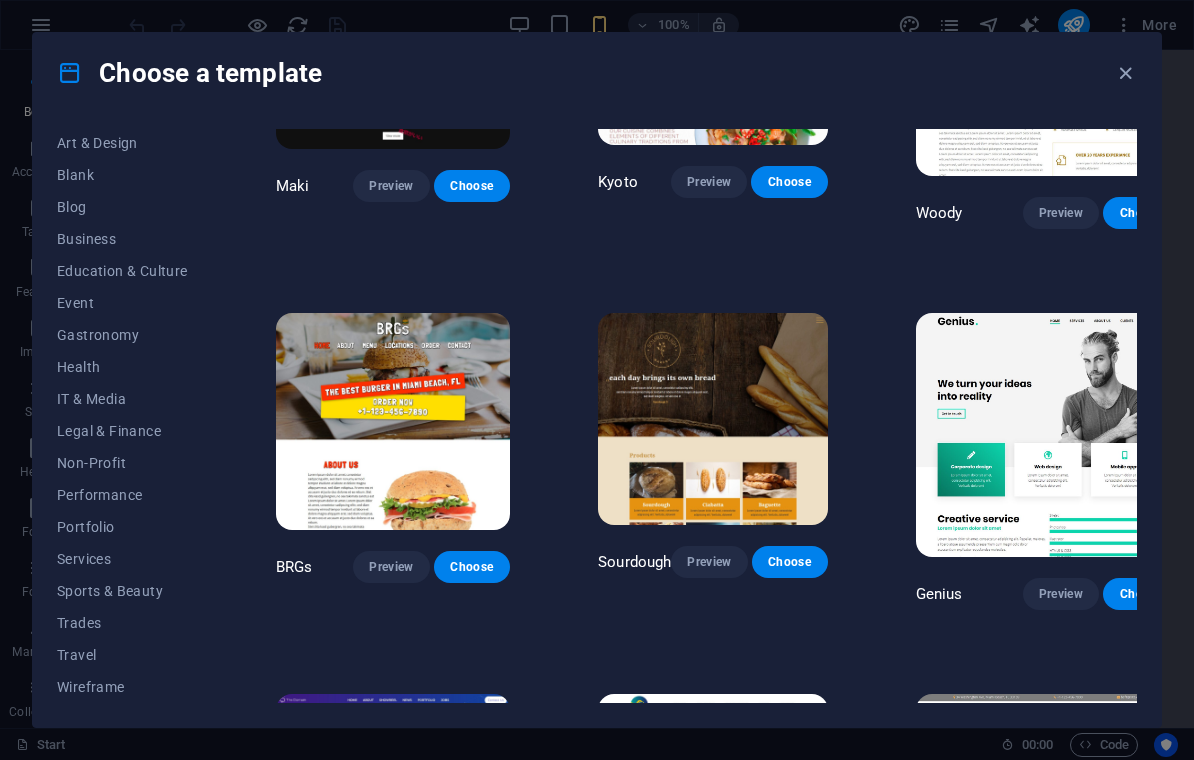 click on "Services" at bounding box center [122, 559] 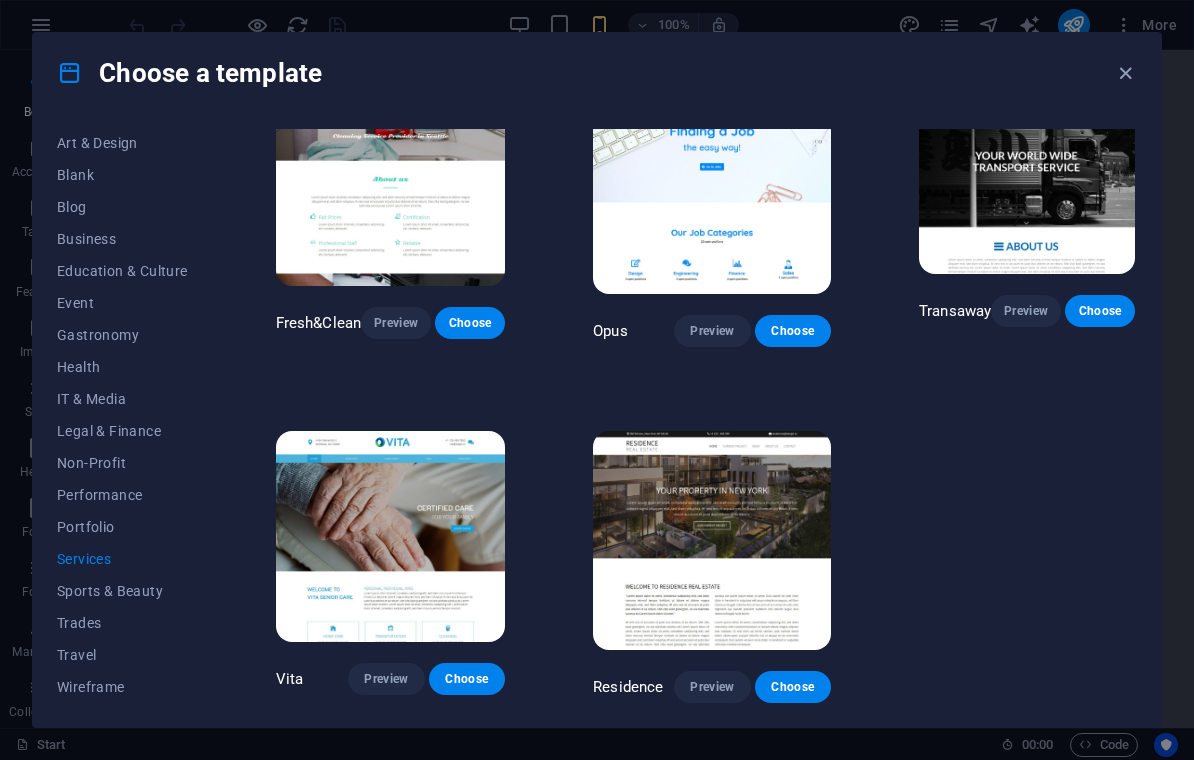 scroll, scrollTop: 1845, scrollLeft: 0, axis: vertical 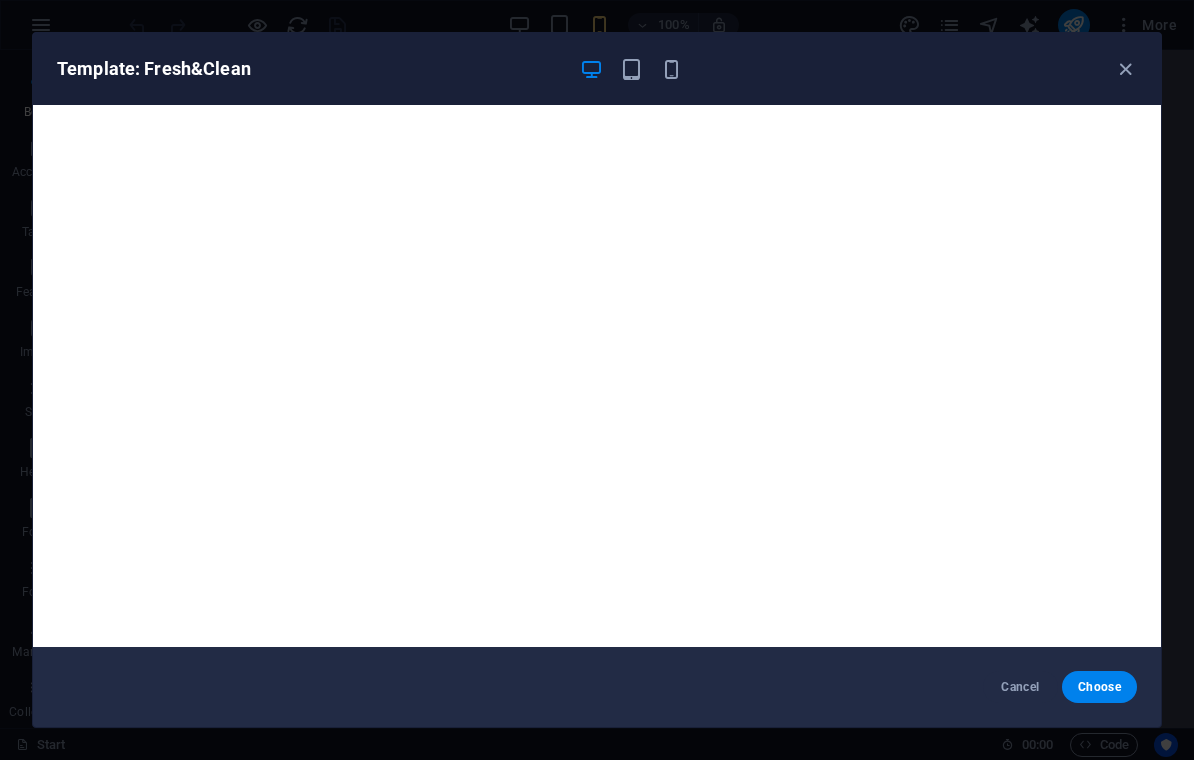 click at bounding box center [631, 69] 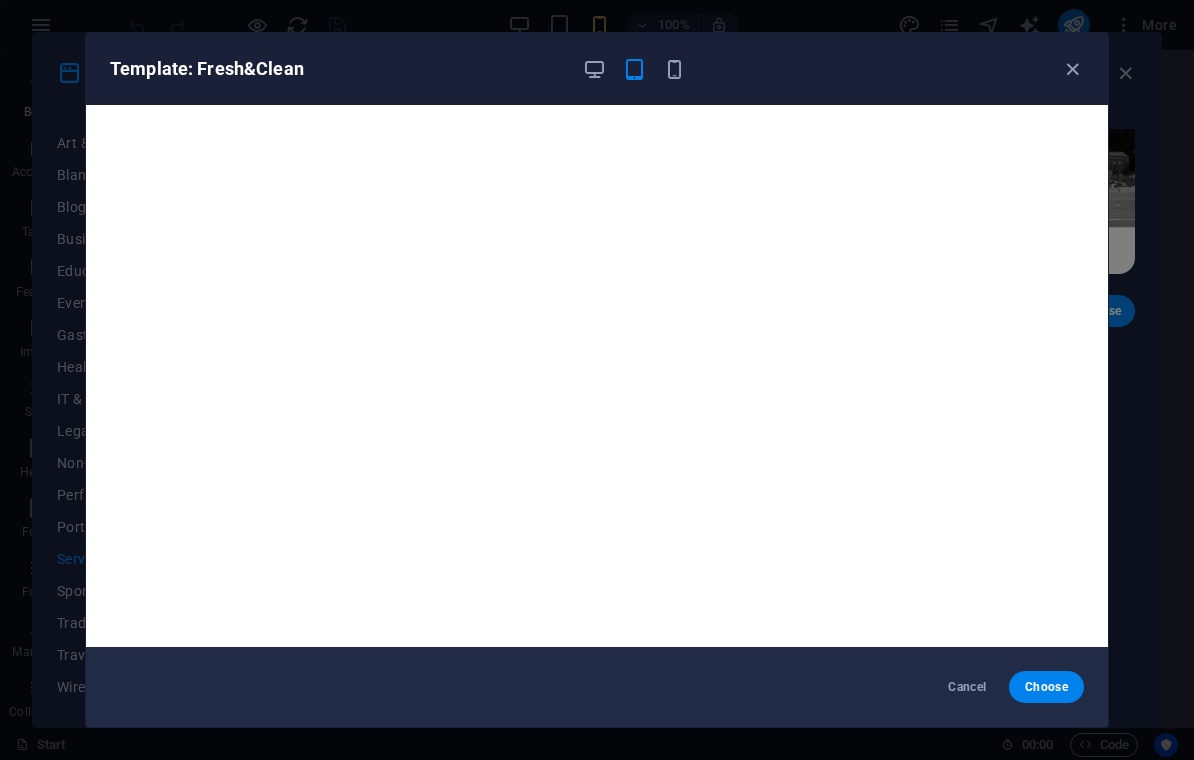 click at bounding box center (674, 69) 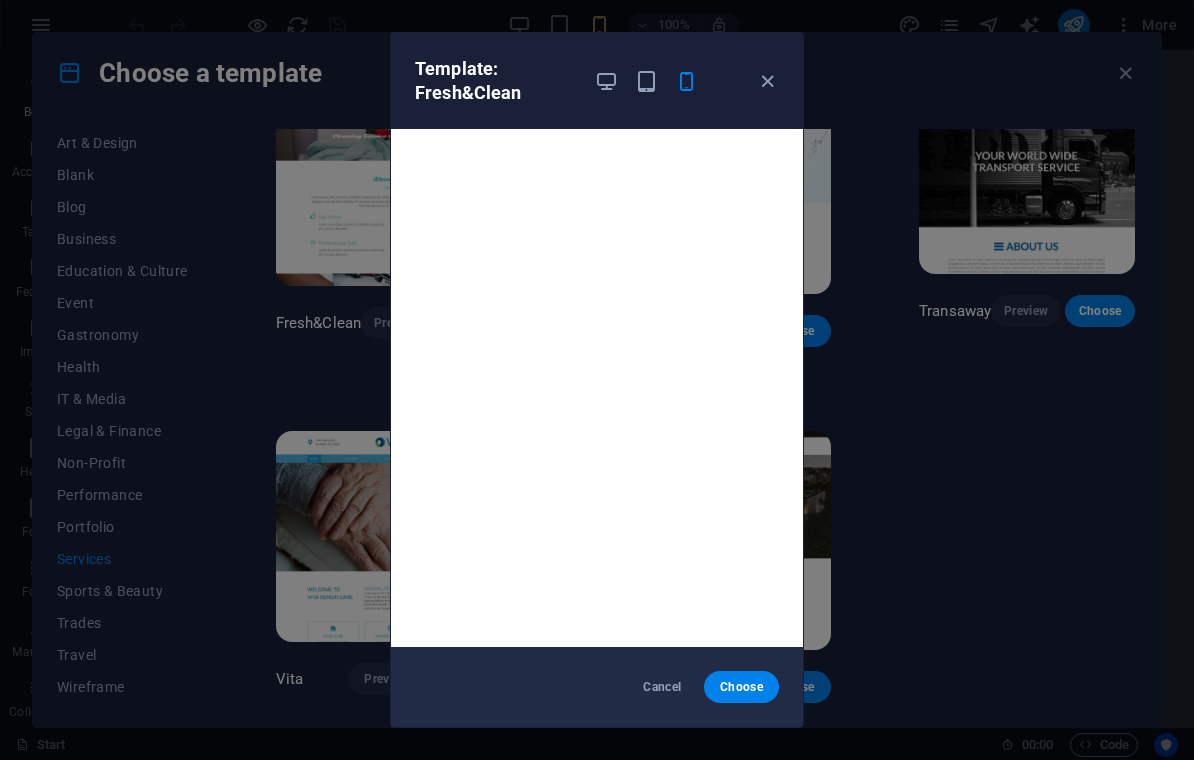 click at bounding box center (767, 81) 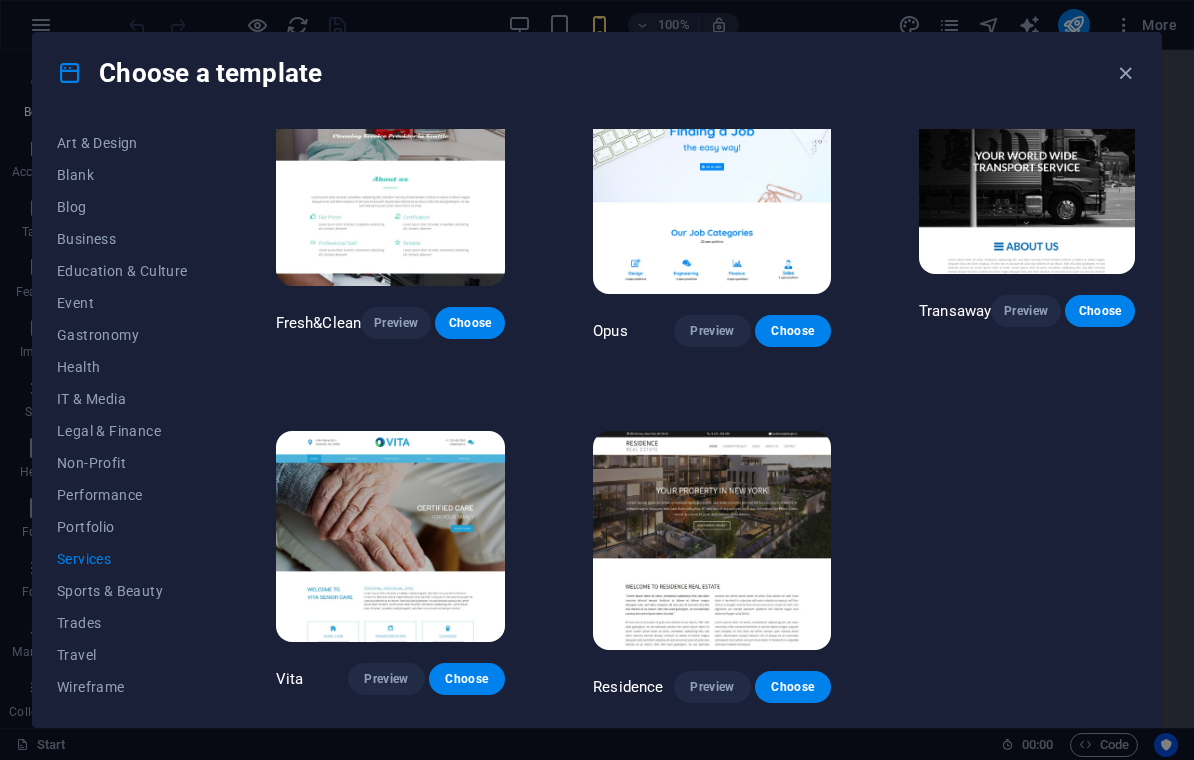 click on "Preview" at bounding box center (712, 331) 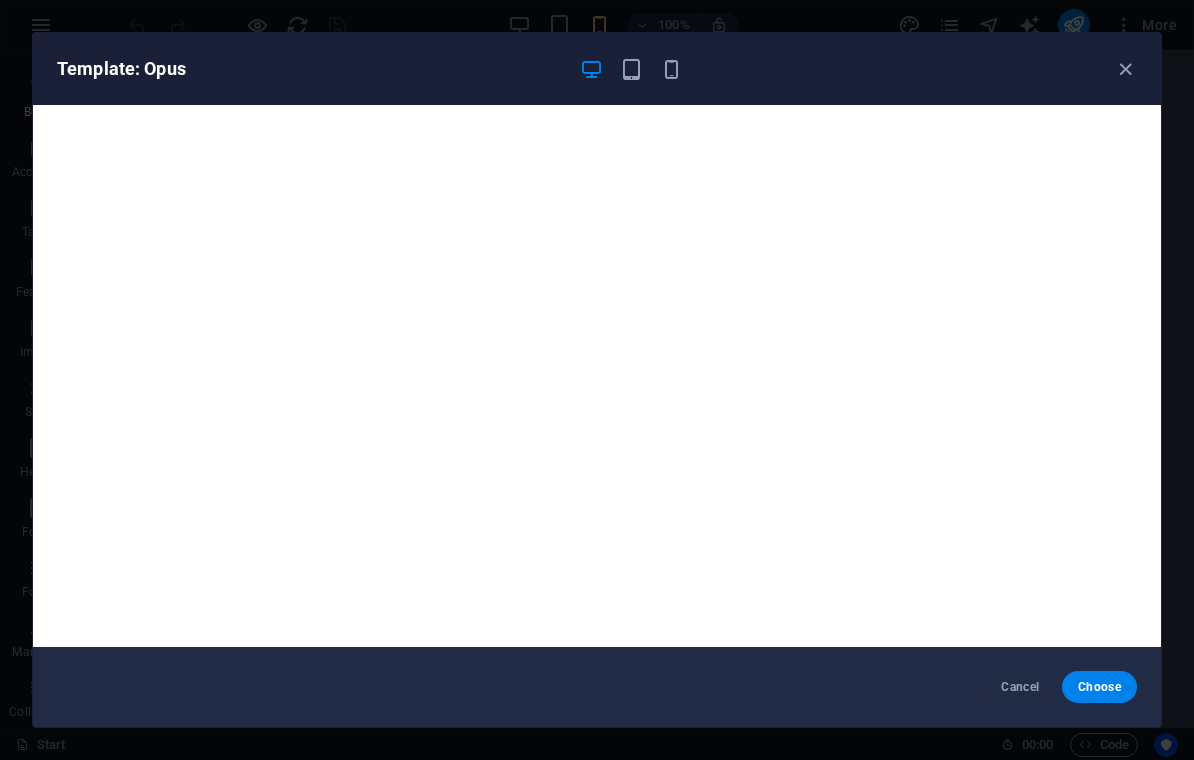 click at bounding box center [1125, 69] 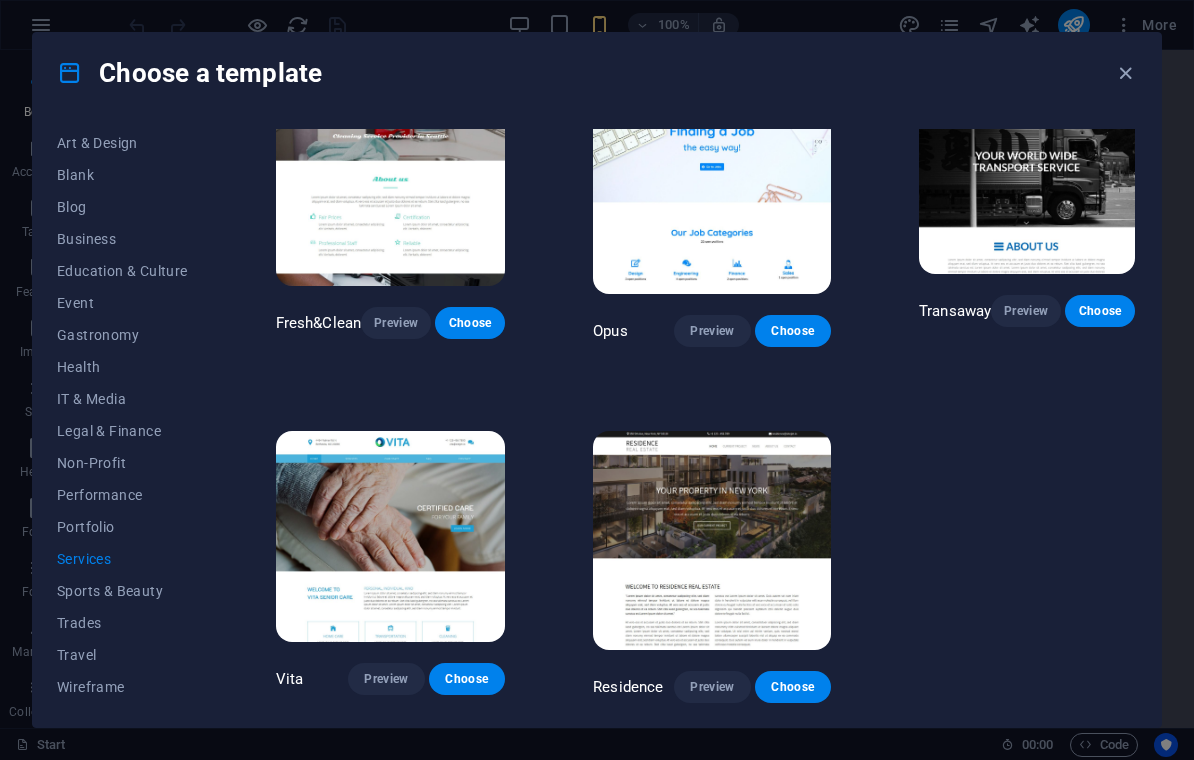 scroll, scrollTop: 226, scrollLeft: 0, axis: vertical 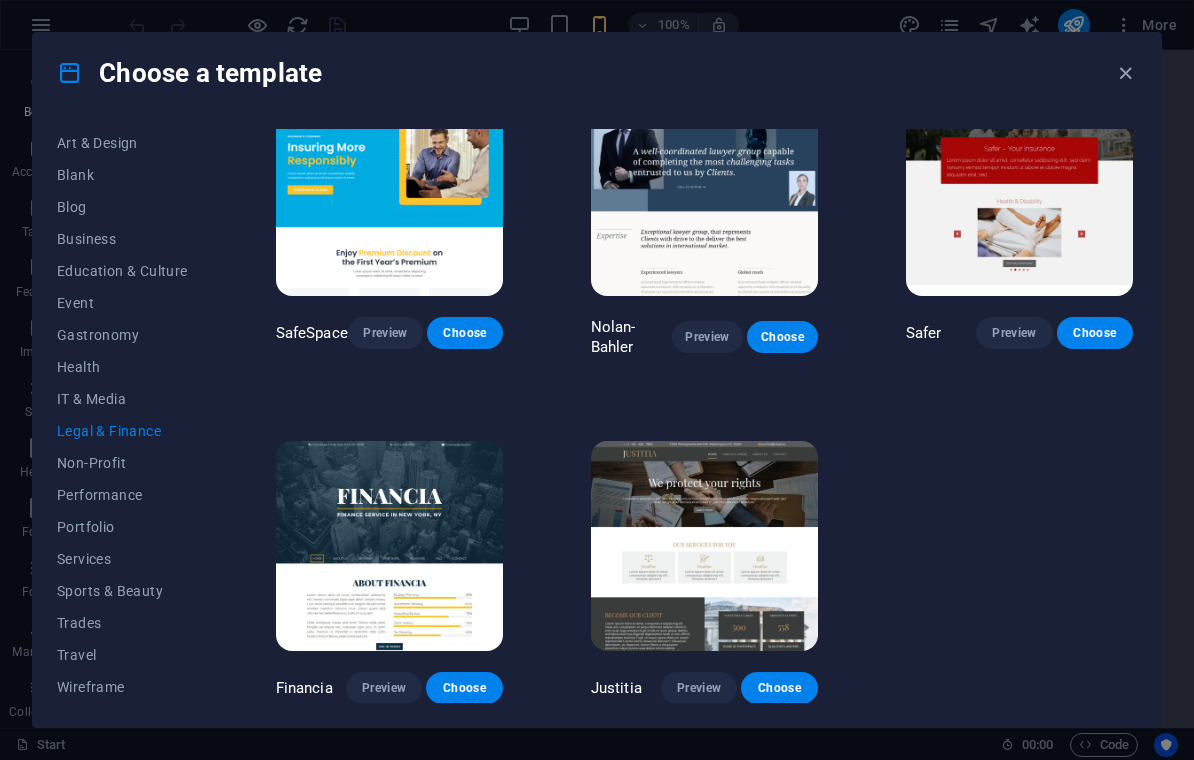 click on "Preview" at bounding box center [707, 337] 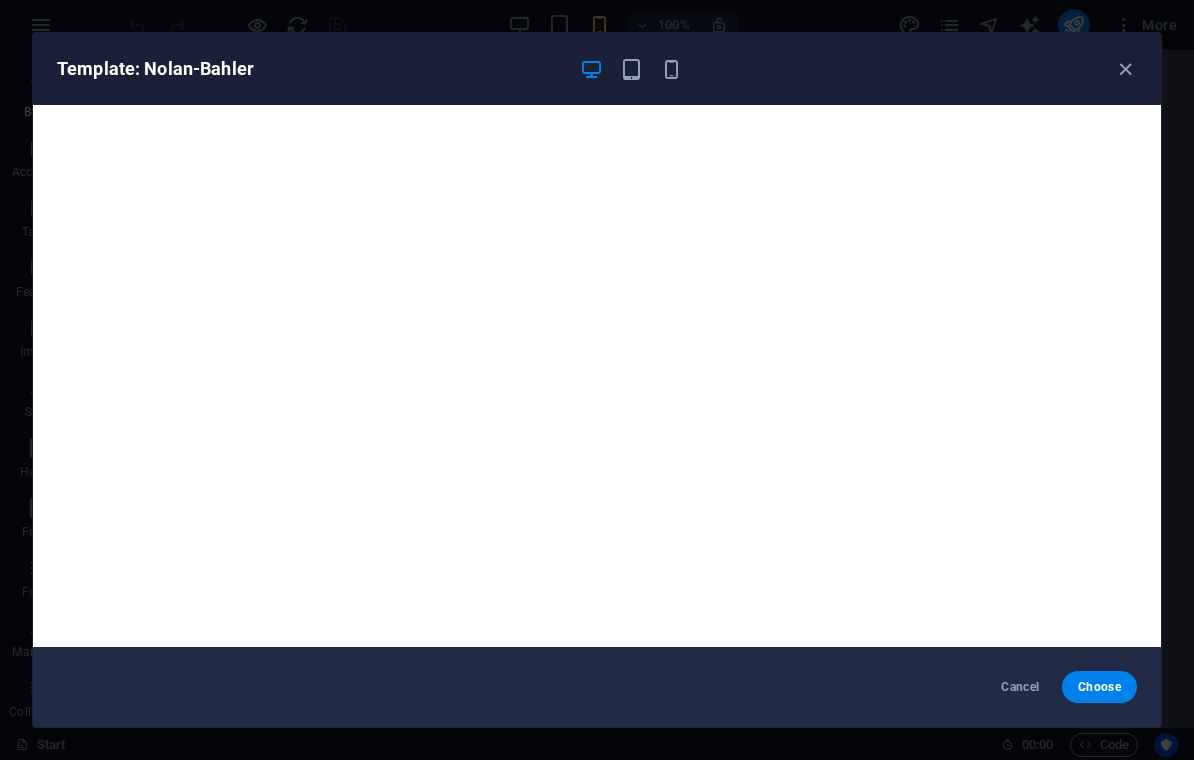 click at bounding box center [671, 69] 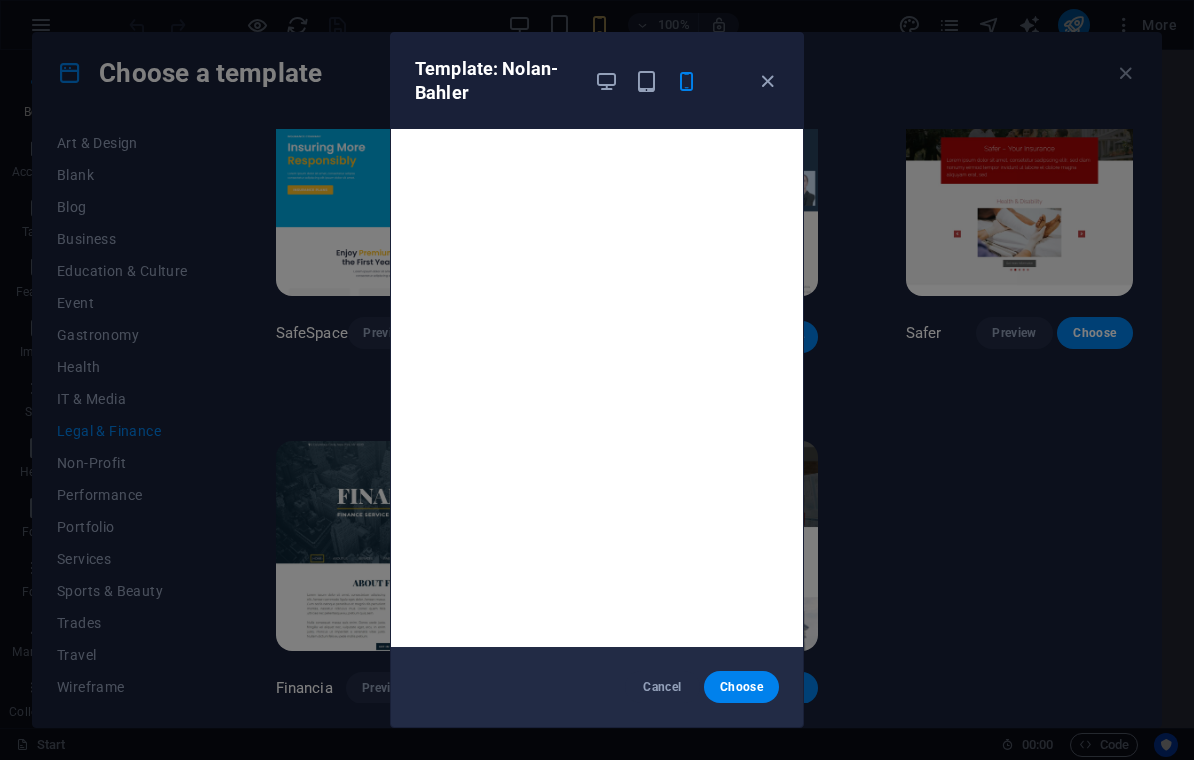 click on "Template: Nolan-Bahler Cancel Choose" at bounding box center [597, 380] 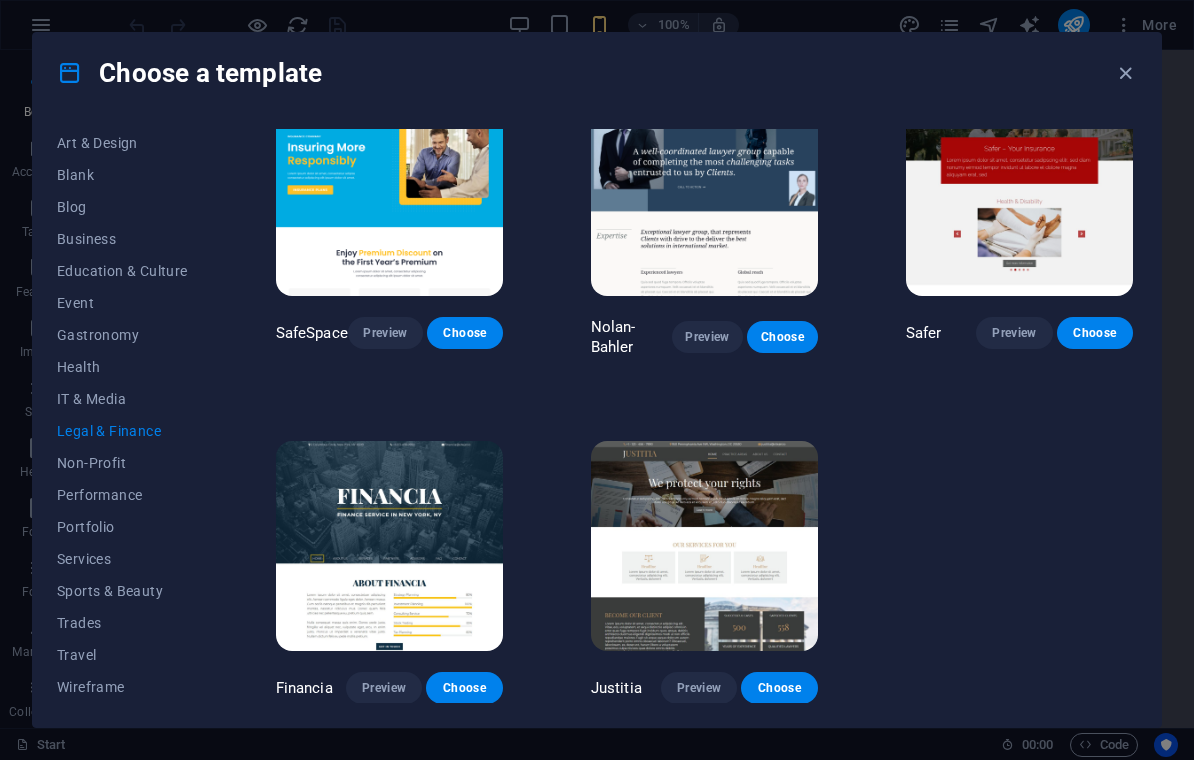 click on "Preview" at bounding box center (699, 688) 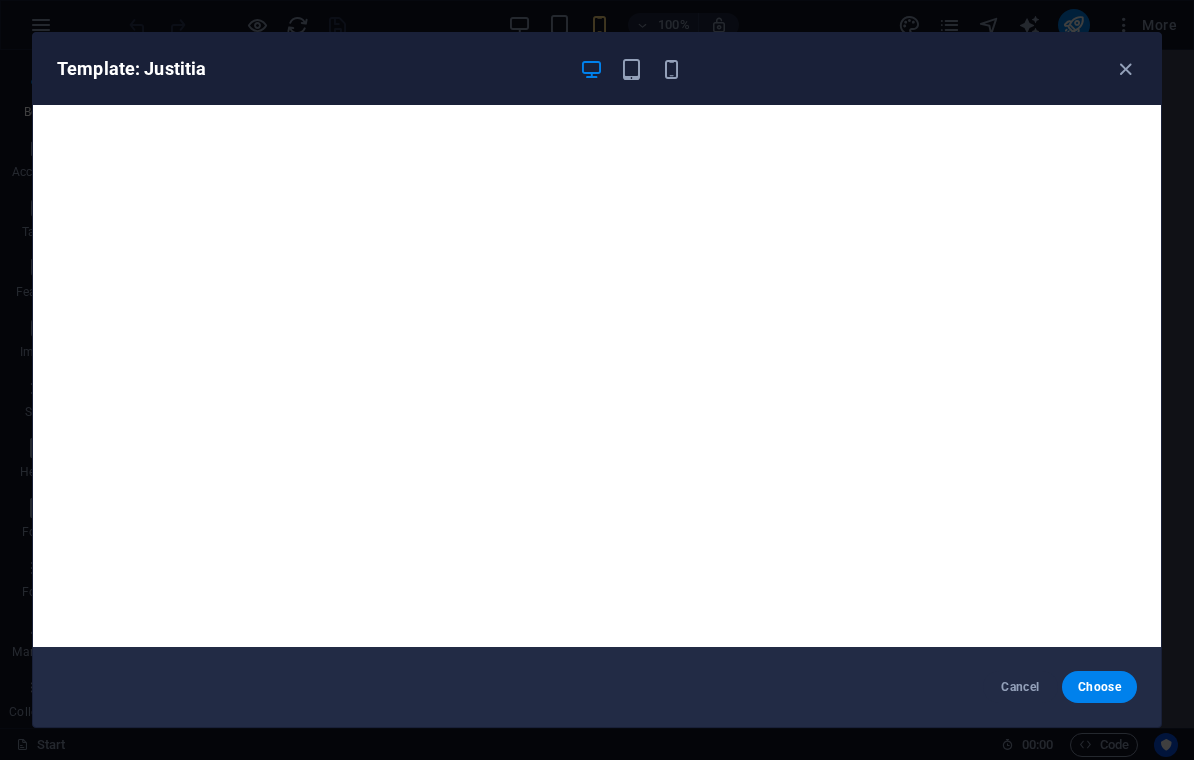 click on "Template: Justitia Cancel Choose" at bounding box center [597, 380] 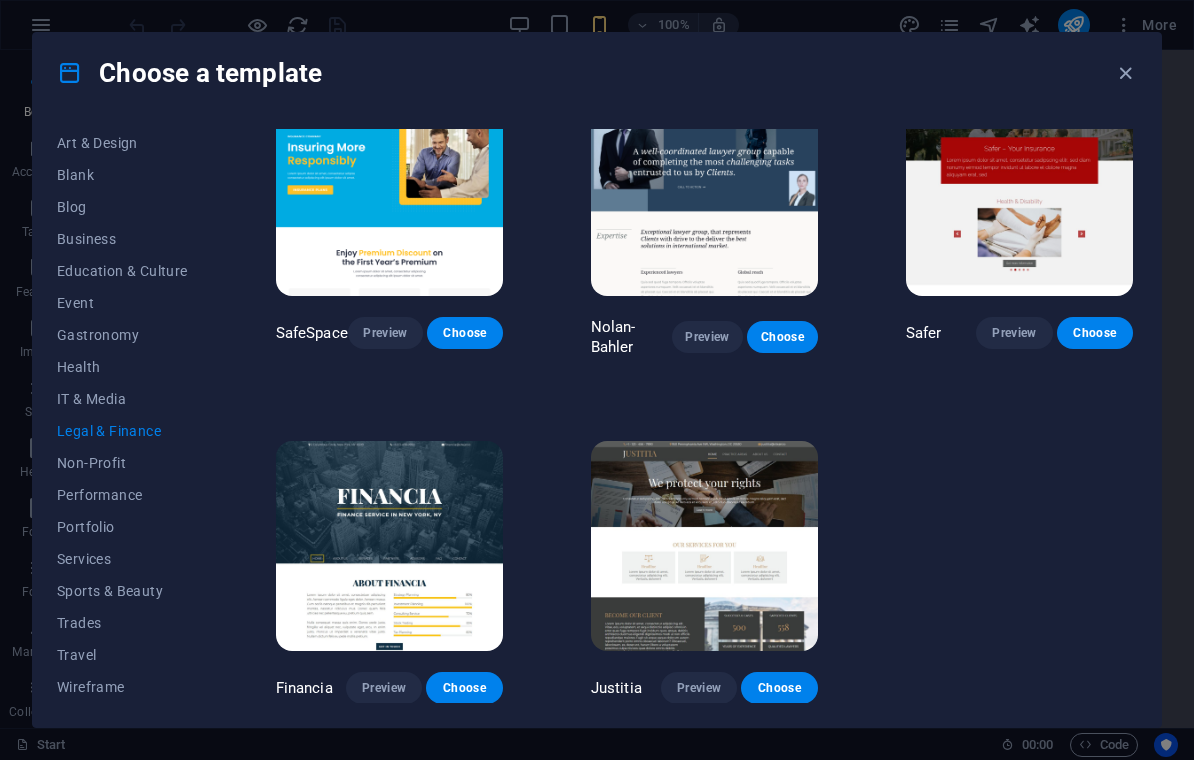 click at bounding box center (704, 545) 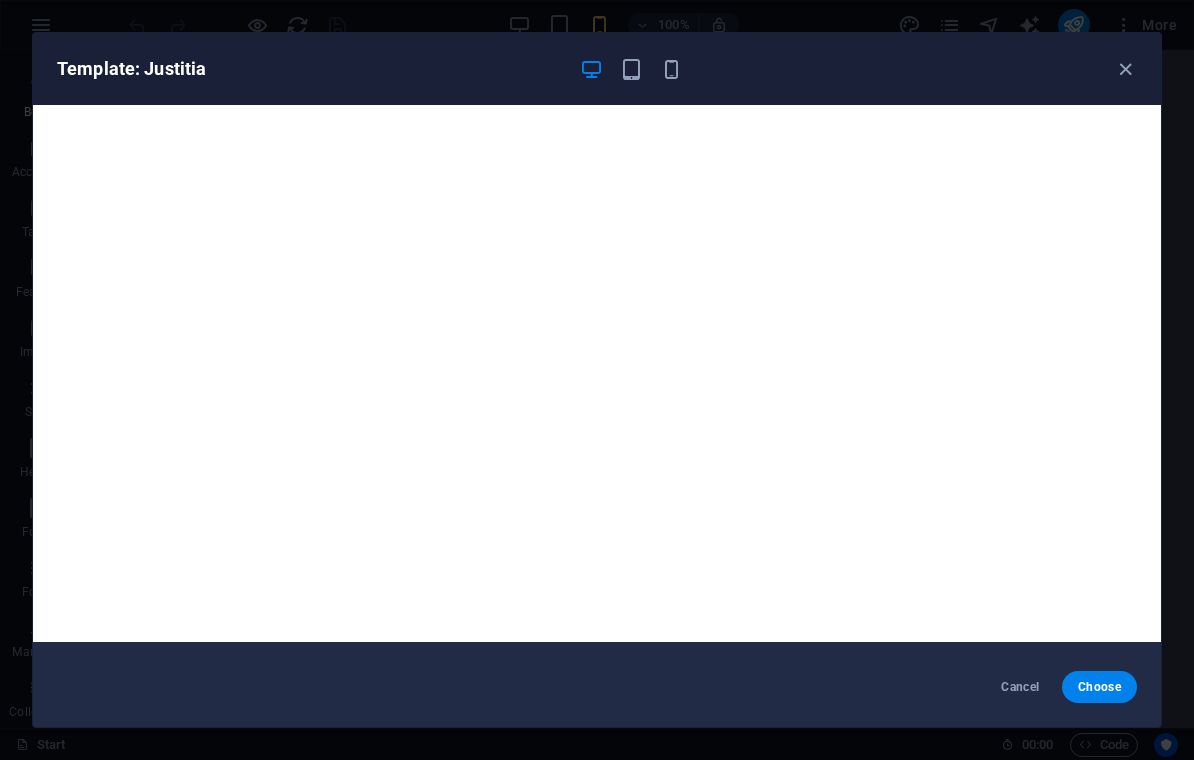 scroll, scrollTop: 5, scrollLeft: 0, axis: vertical 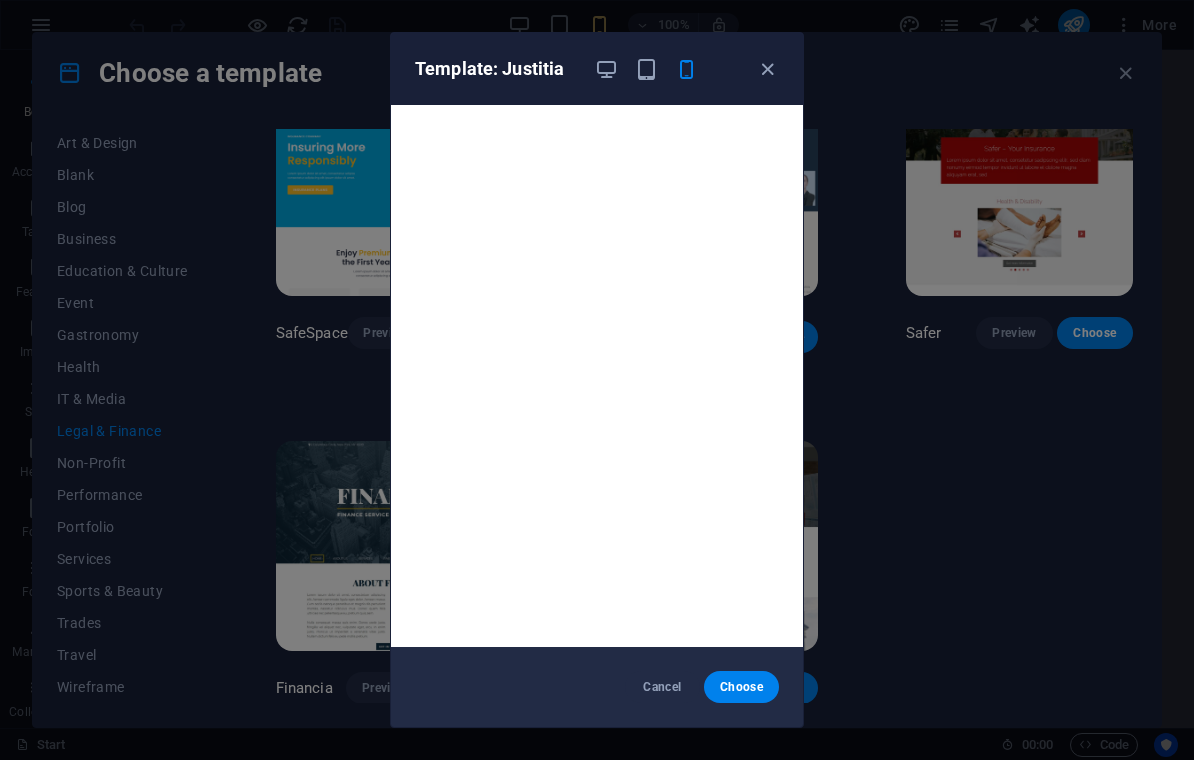click at bounding box center (646, 69) 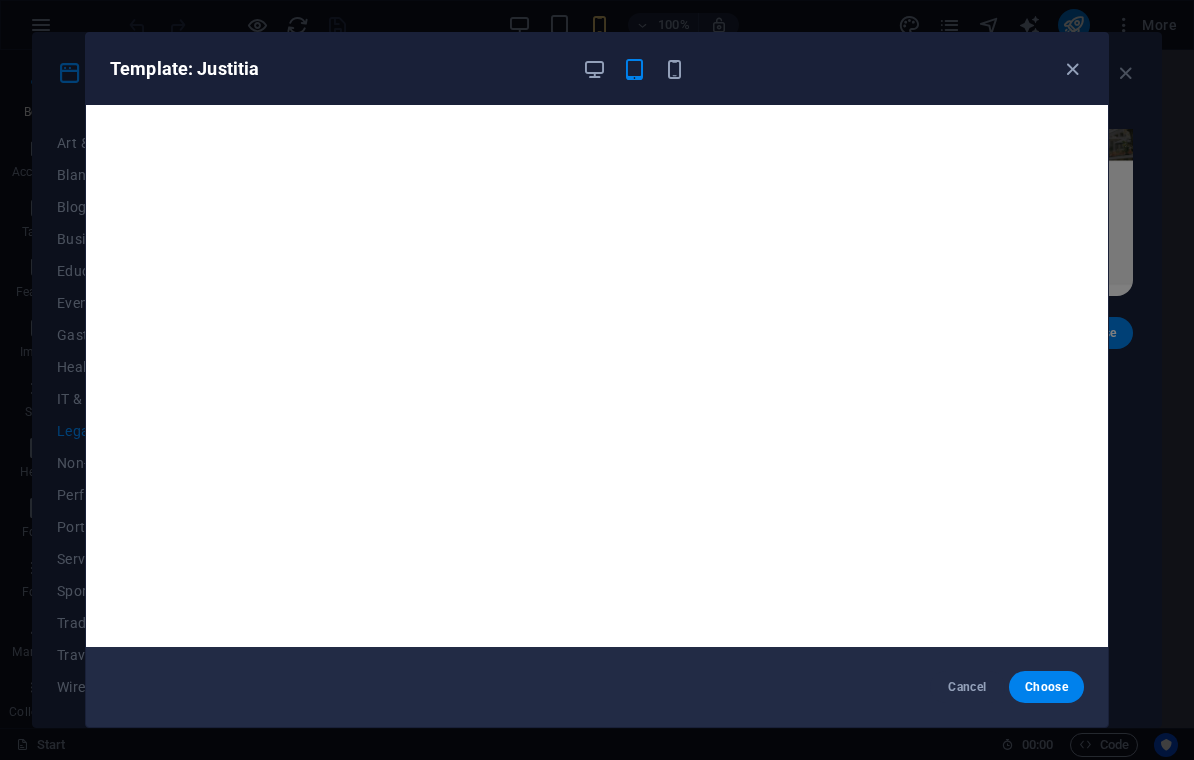 click at bounding box center (594, 69) 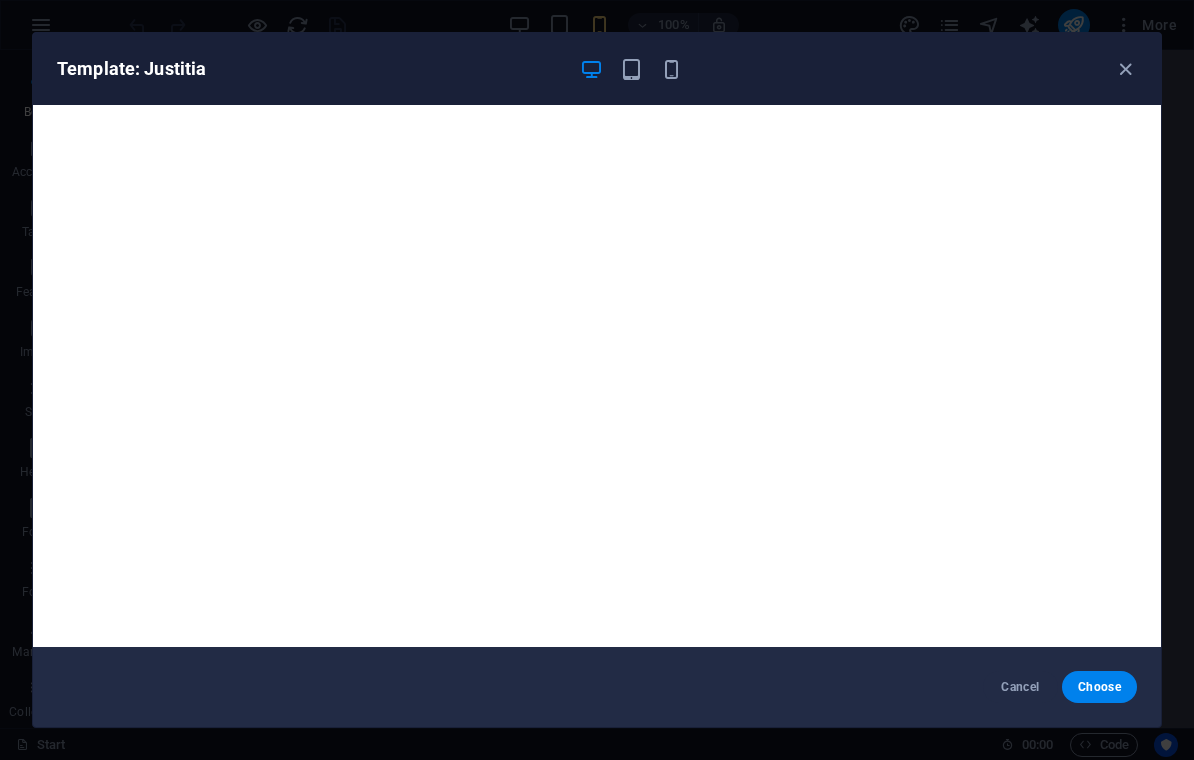 click on "Choose" at bounding box center [1099, 687] 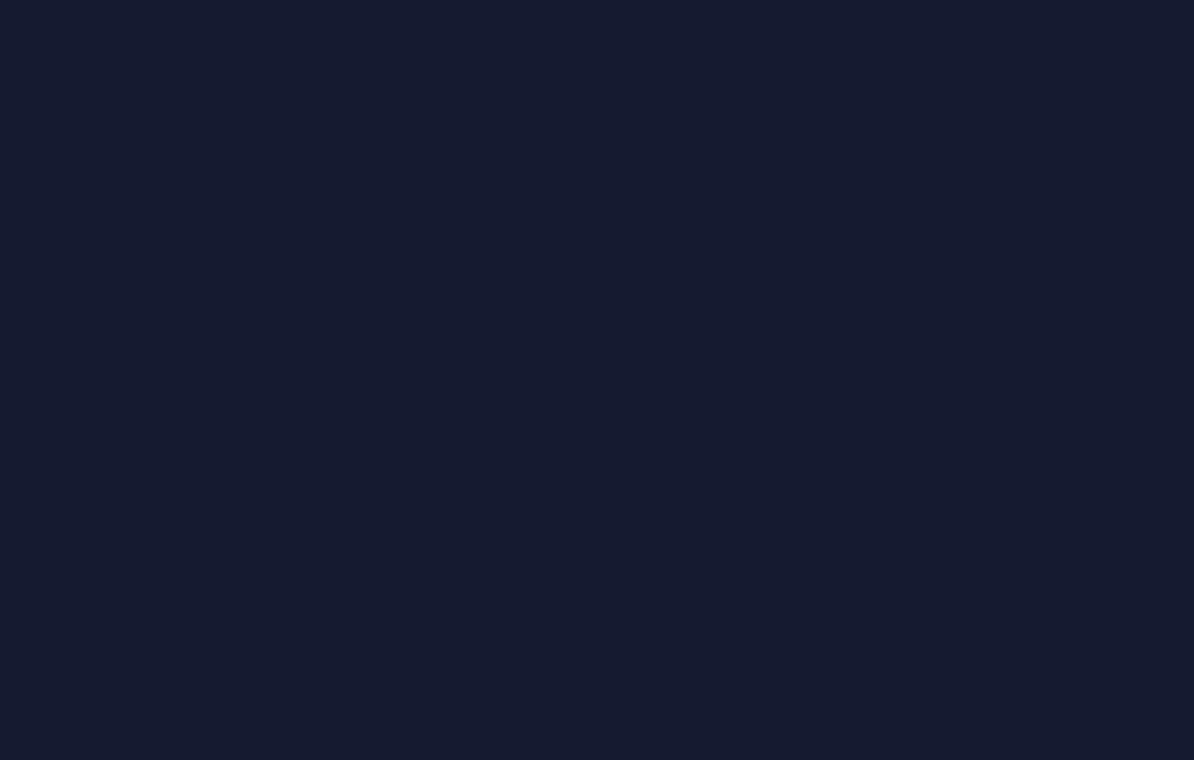 scroll, scrollTop: 0, scrollLeft: 0, axis: both 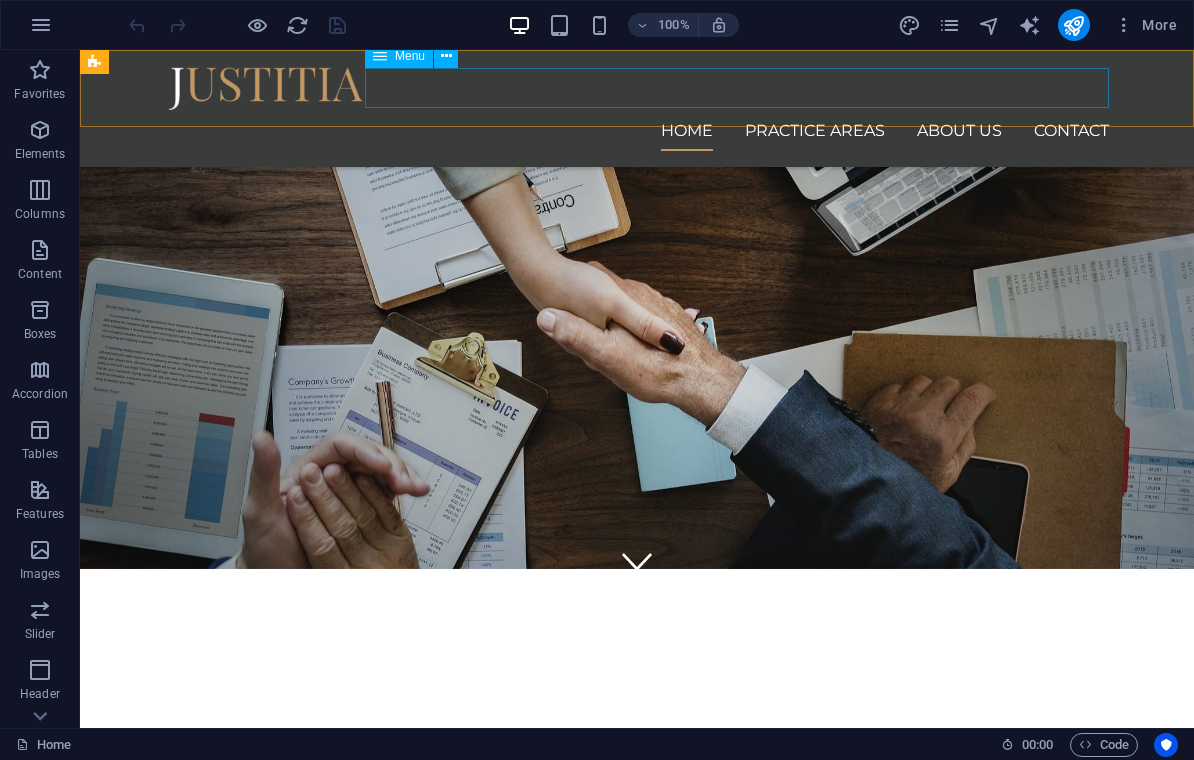 click on "Home Practice Areas About us Contact" at bounding box center (637, 131) 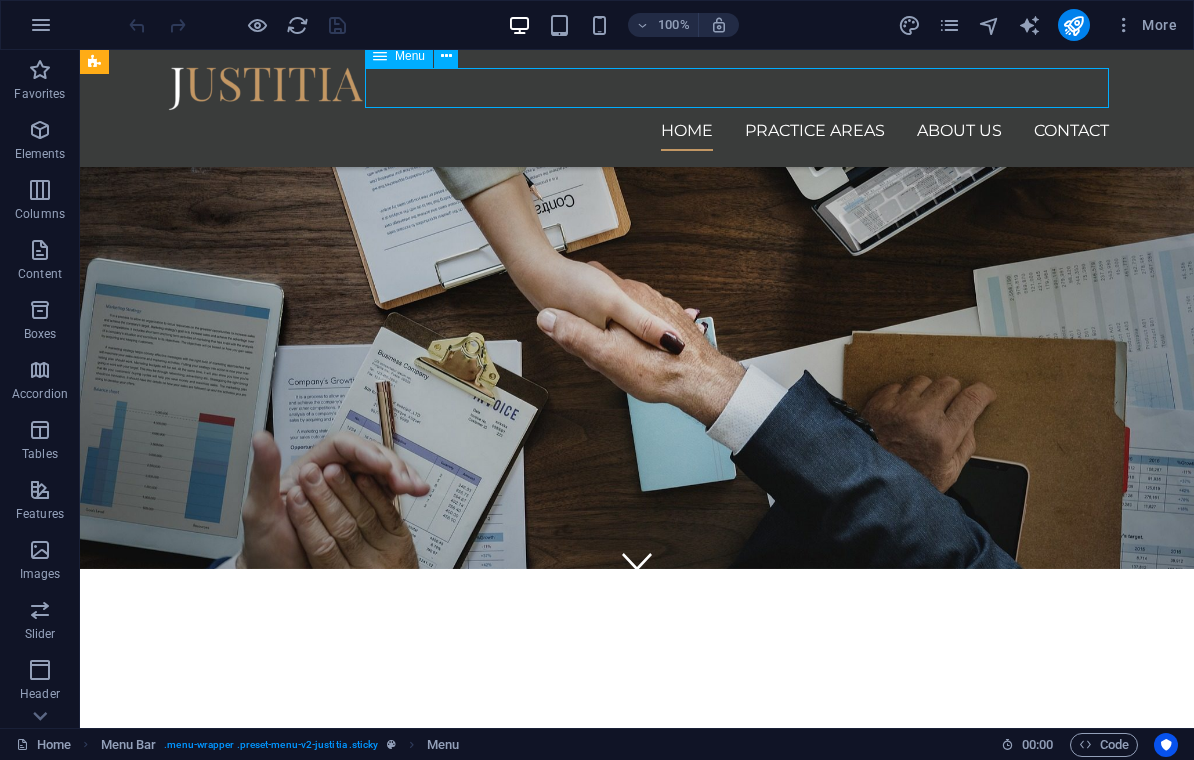 click on "Our services for you" at bounding box center (637, 1060) 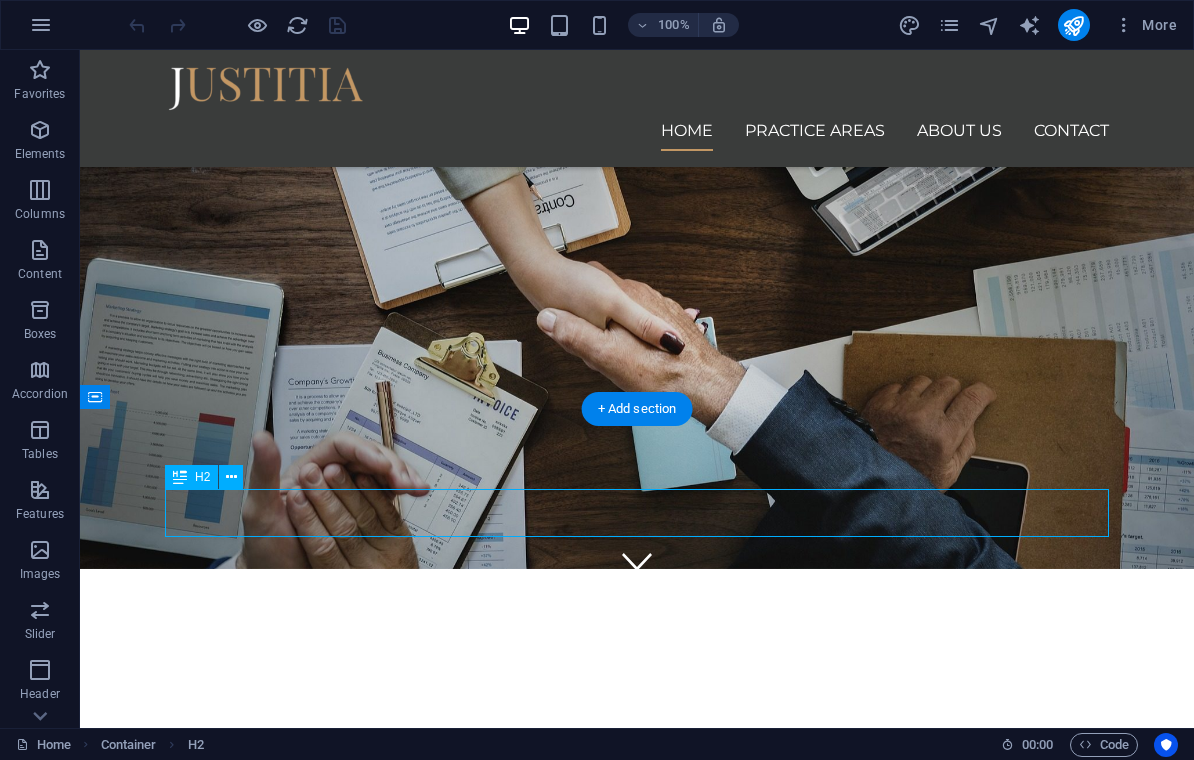 click on "Code" at bounding box center [1104, 745] 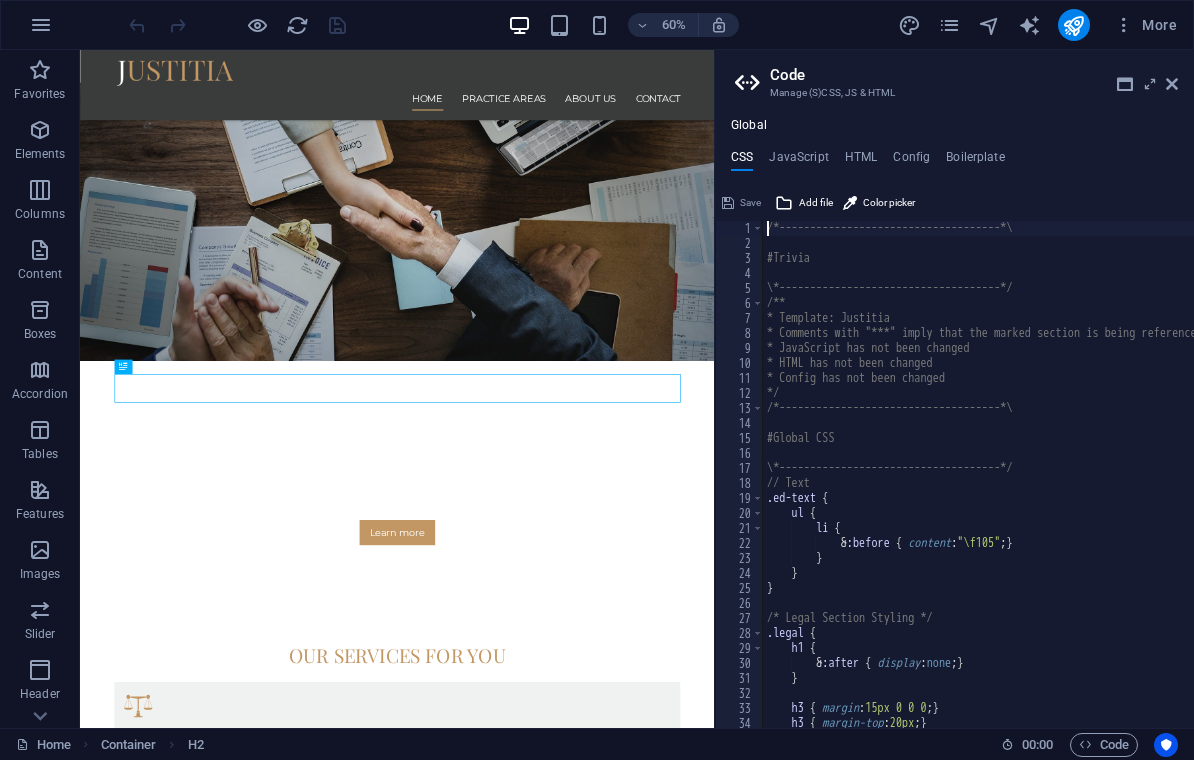 click at bounding box center [1172, 84] 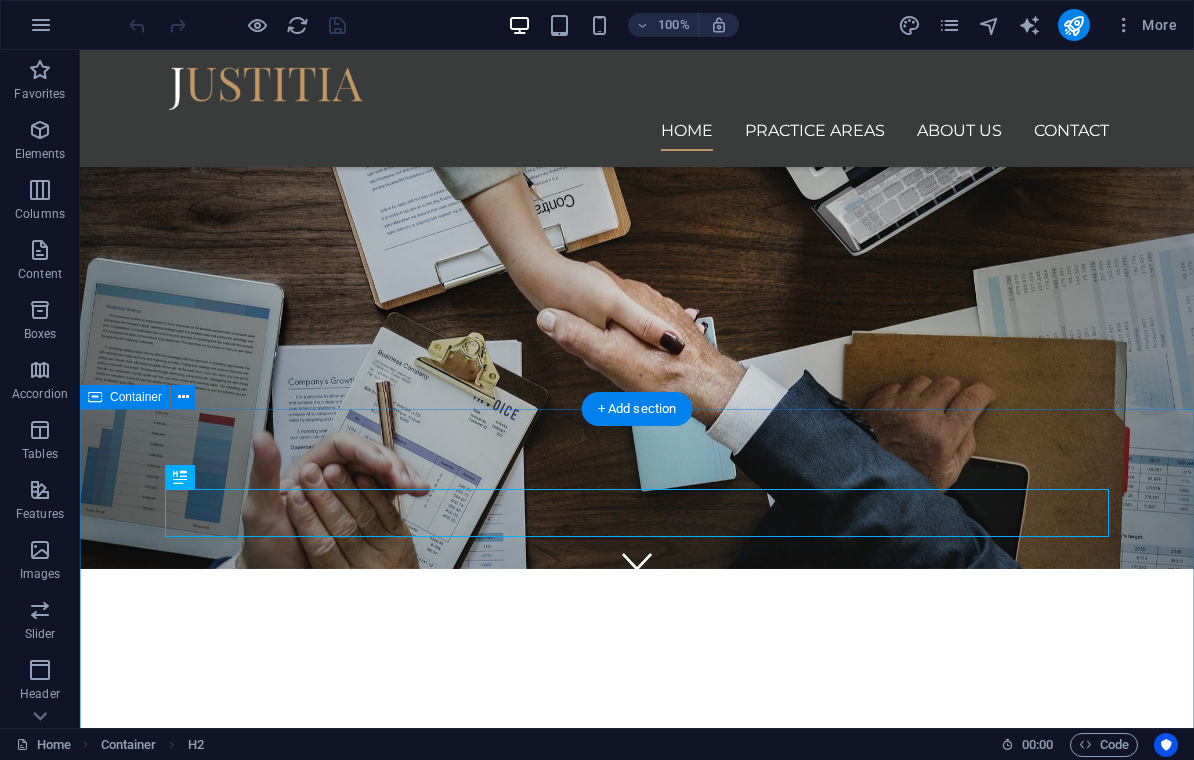 click on "Our services for you Headline Lorem ipsum dolor sit amet, consectetur adipisicing elit. Veritatis, dolorem! Headline Lorem ipsum dolor sit amet, consectetur adipisicing elit. Veritatis, dolorem! Headline Lorem ipsum dolor sit amet, consectetur adipisicing elit. Veritatis, dolorem!" at bounding box center [637, 1299] 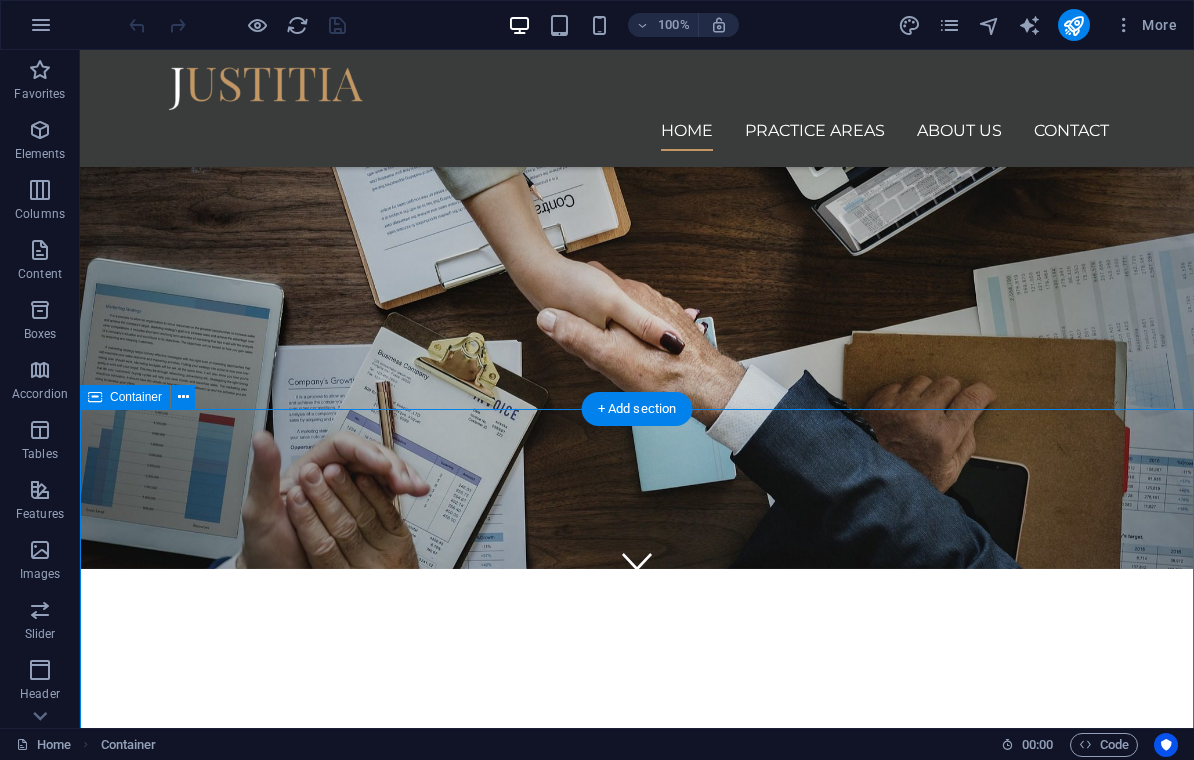 click at bounding box center [41, 25] 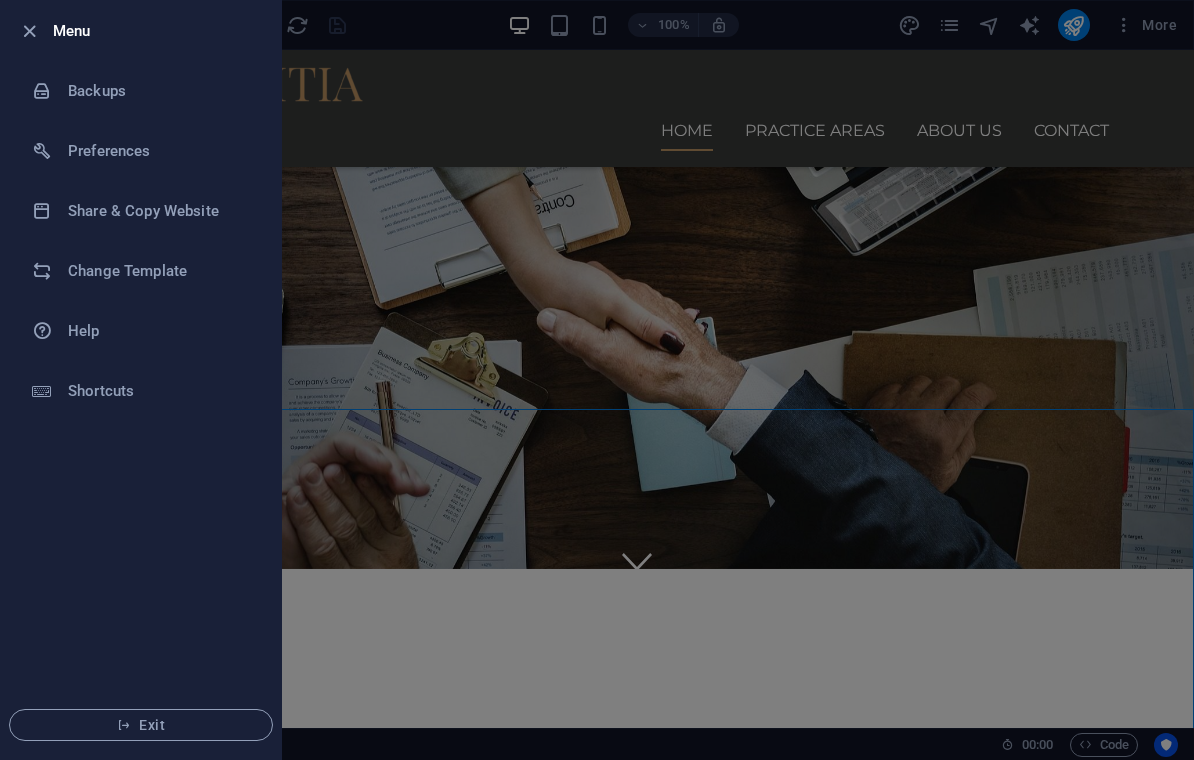 click at bounding box center [29, 31] 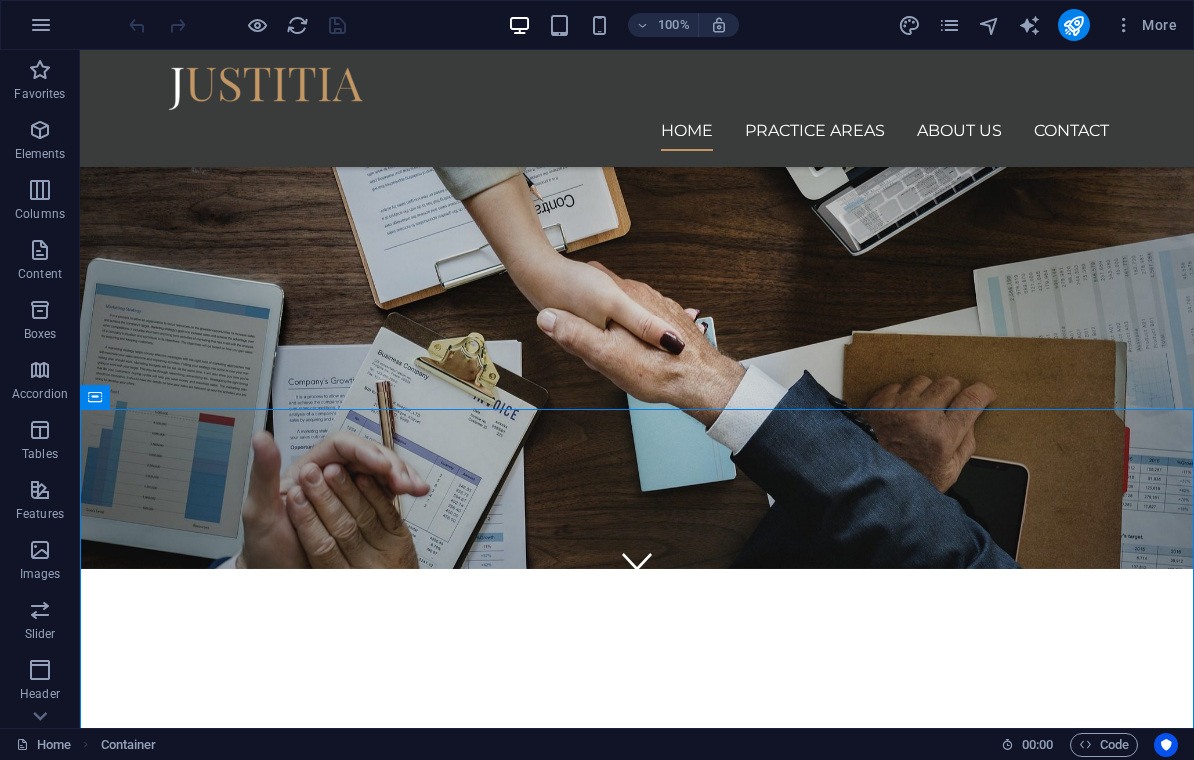 click at bounding box center (949, 25) 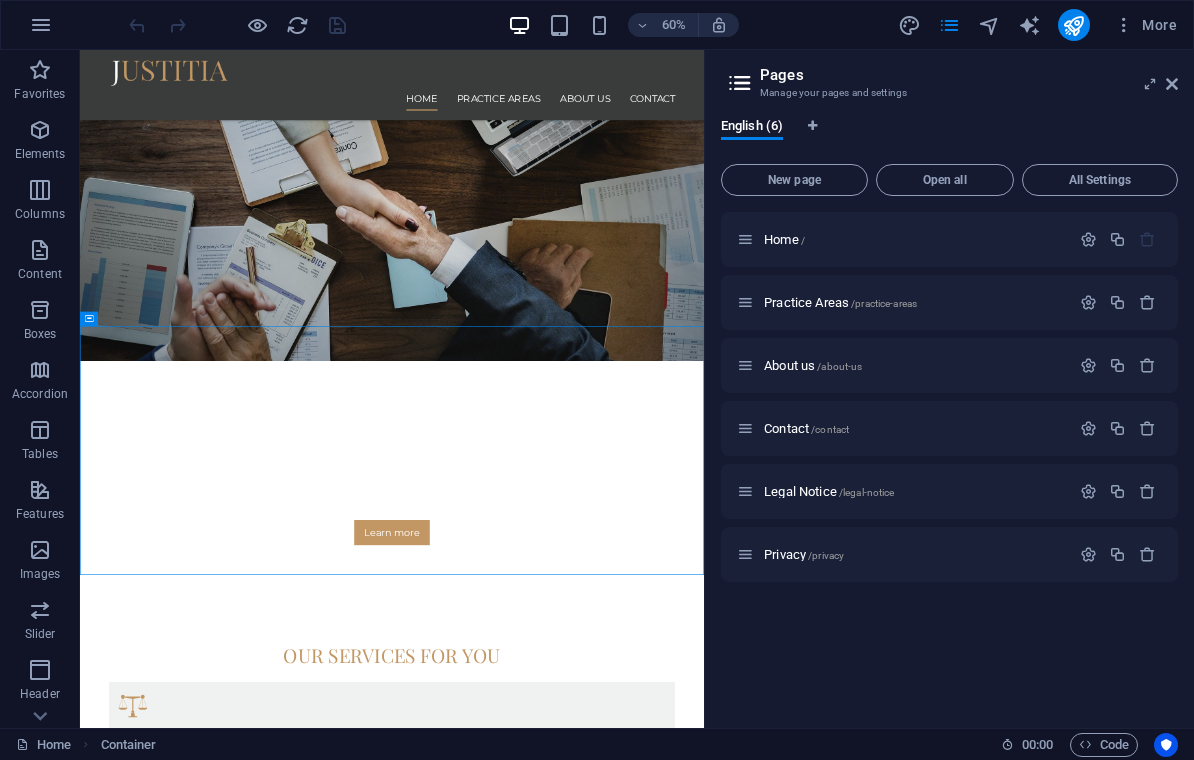 click at bounding box center (949, 25) 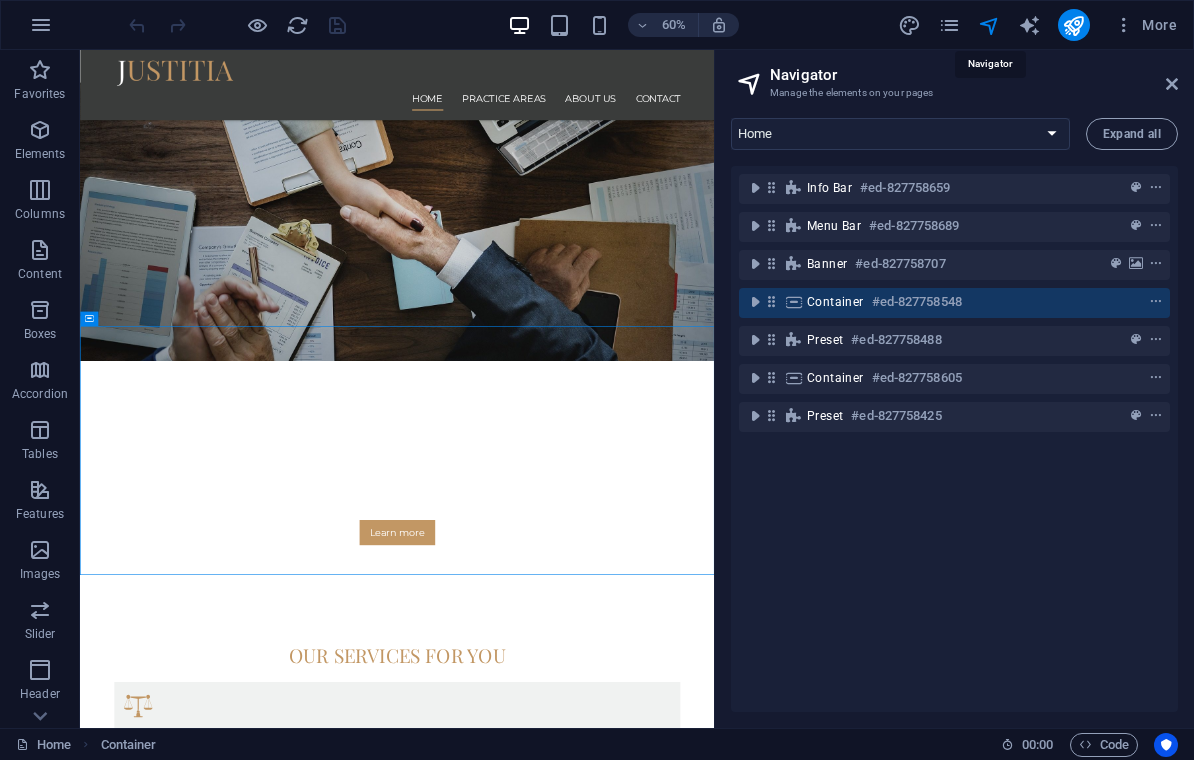 click at bounding box center [989, 25] 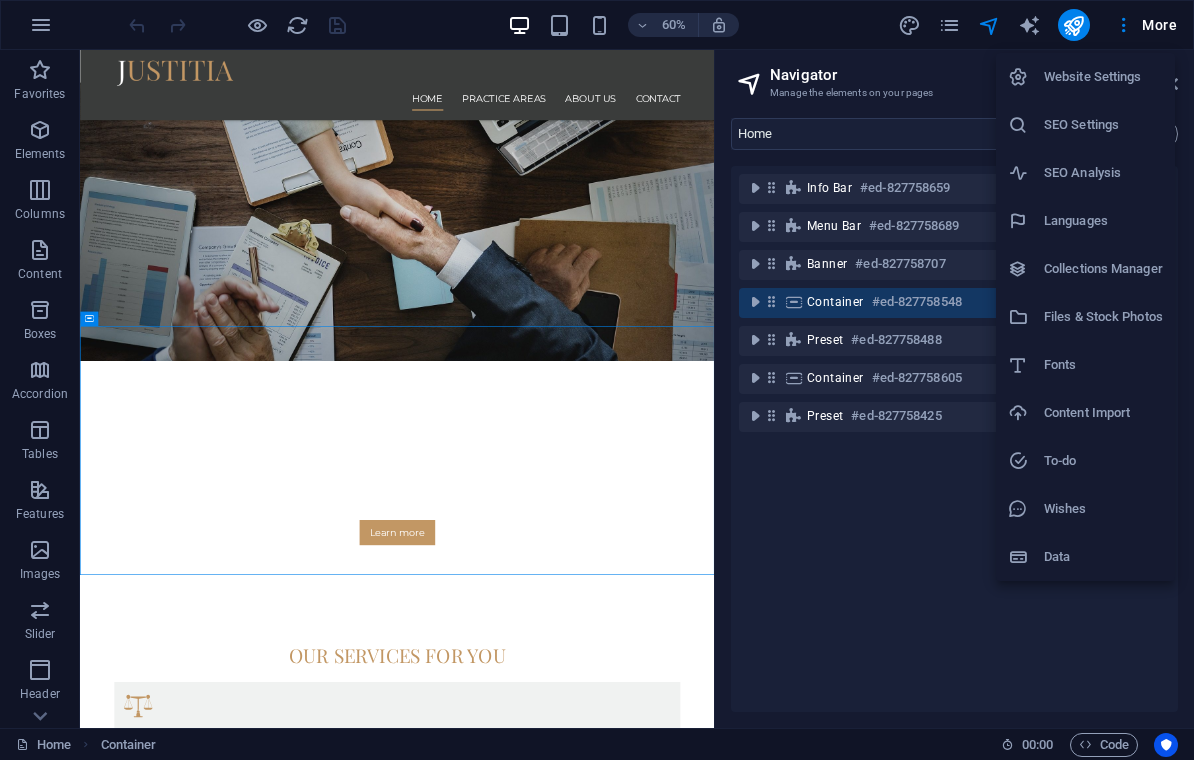 click at bounding box center (597, 380) 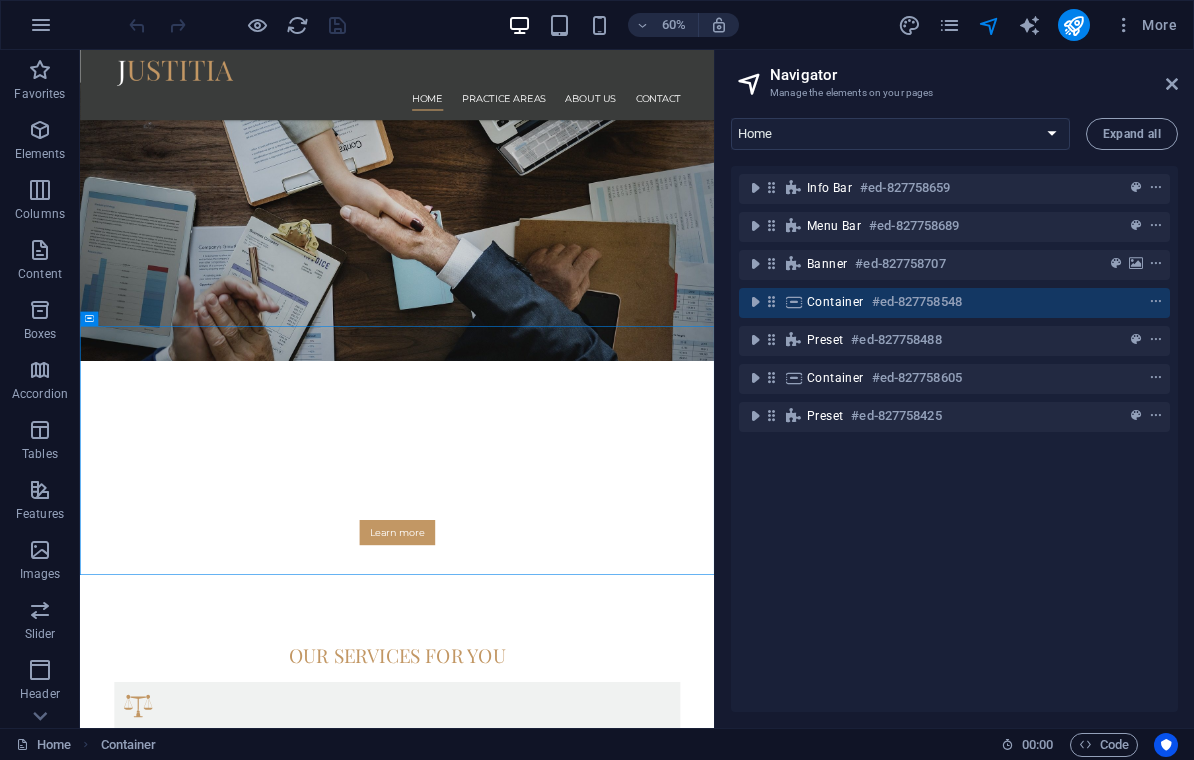 click on "60% More" at bounding box center (597, 25) 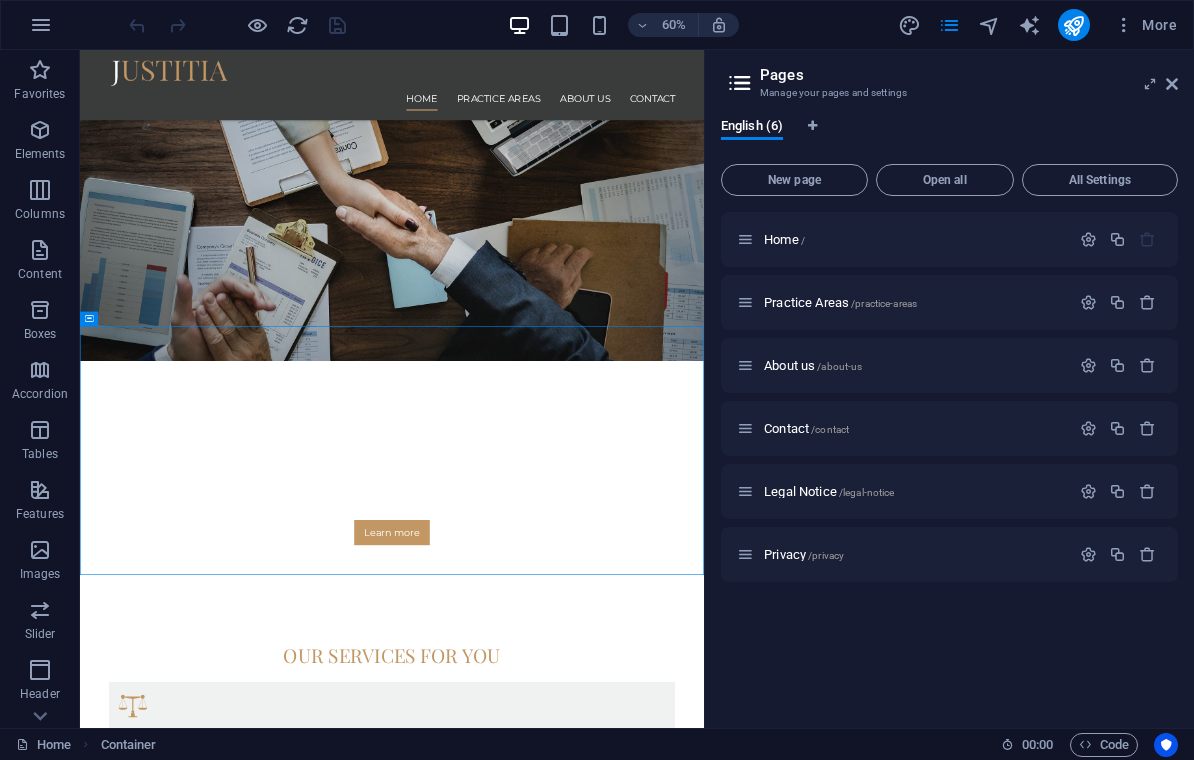click at bounding box center (909, 25) 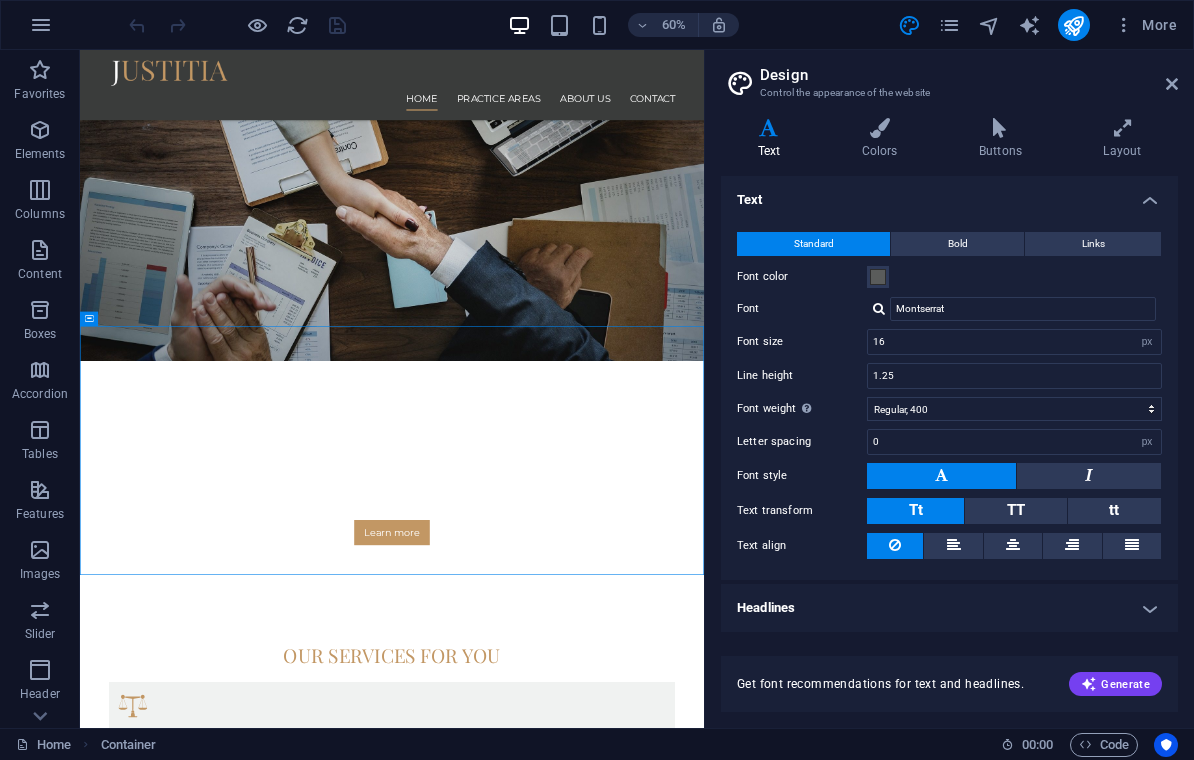click at bounding box center (909, 25) 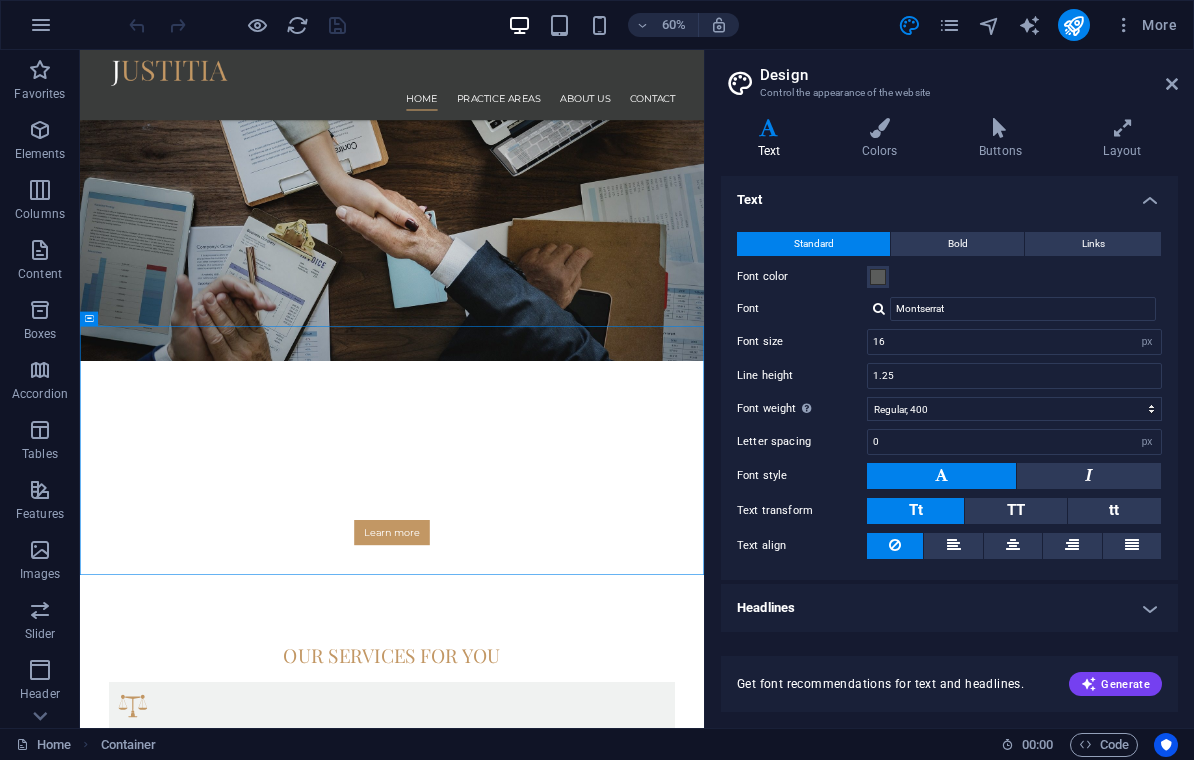 click on "Headlines" at bounding box center (949, 608) 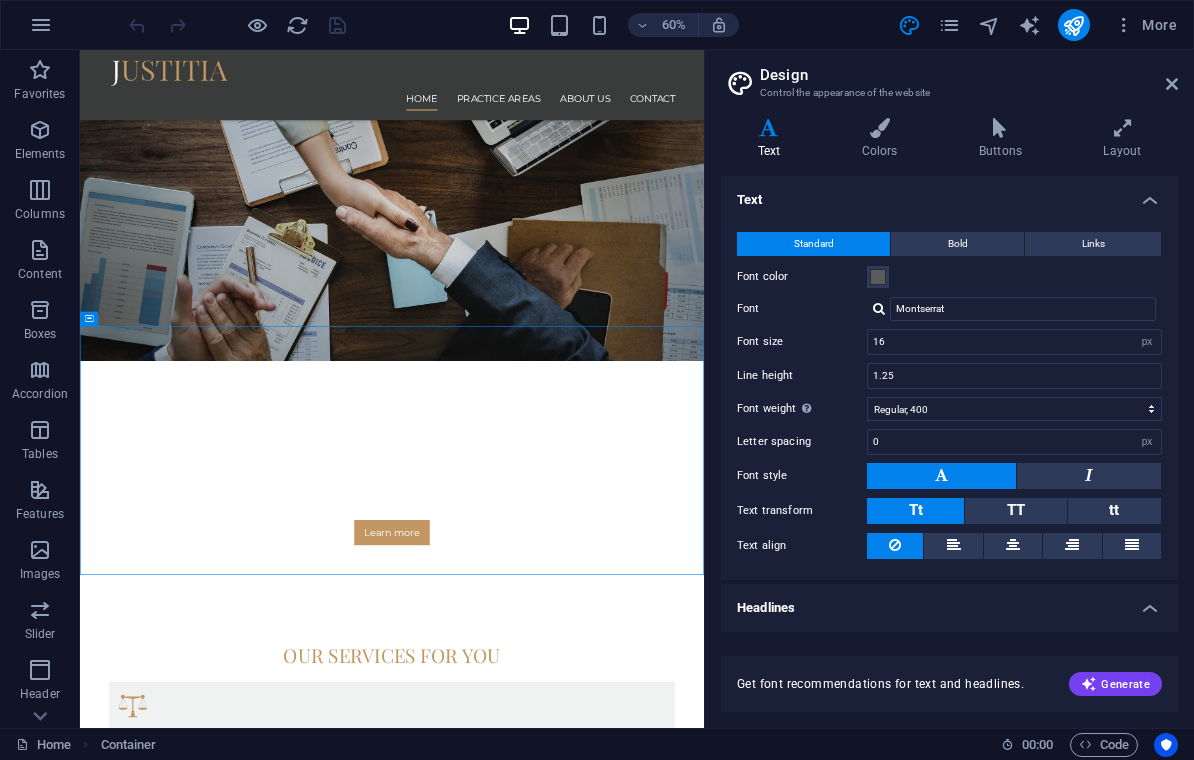 click on "Headlines" at bounding box center (949, 602) 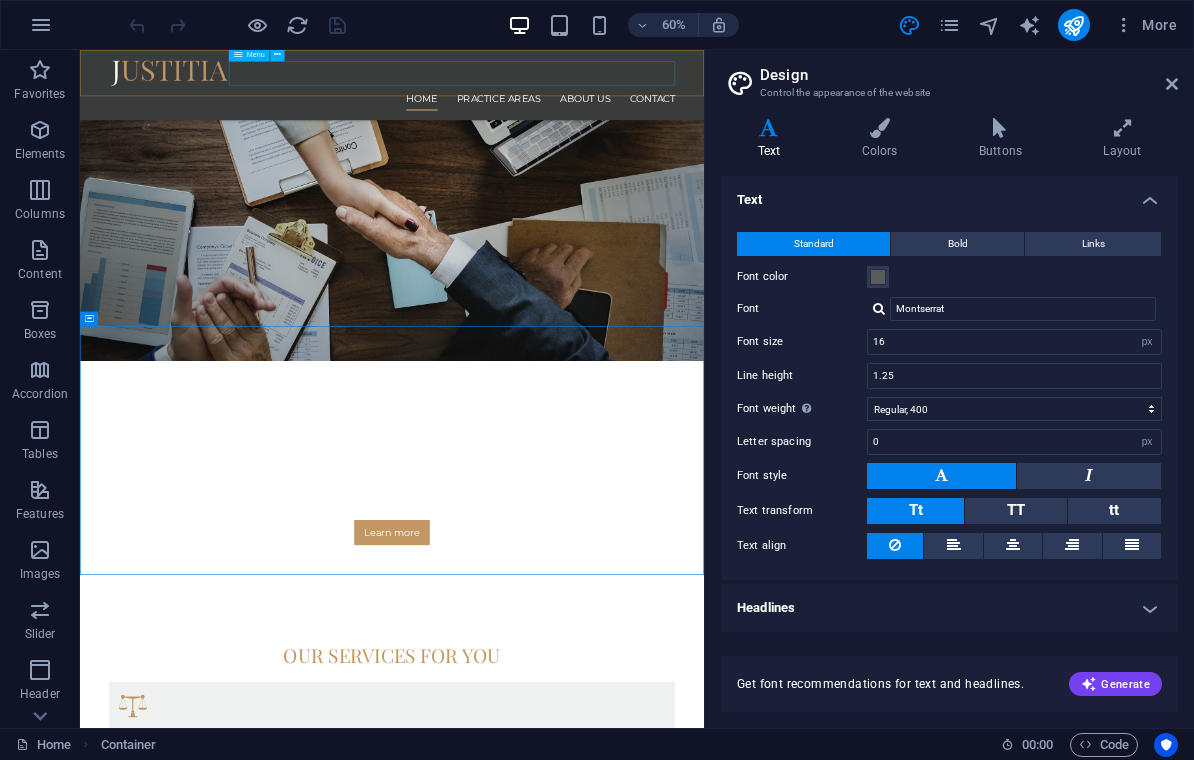 click on "Home Practice Areas About us Contact" at bounding box center (600, 131) 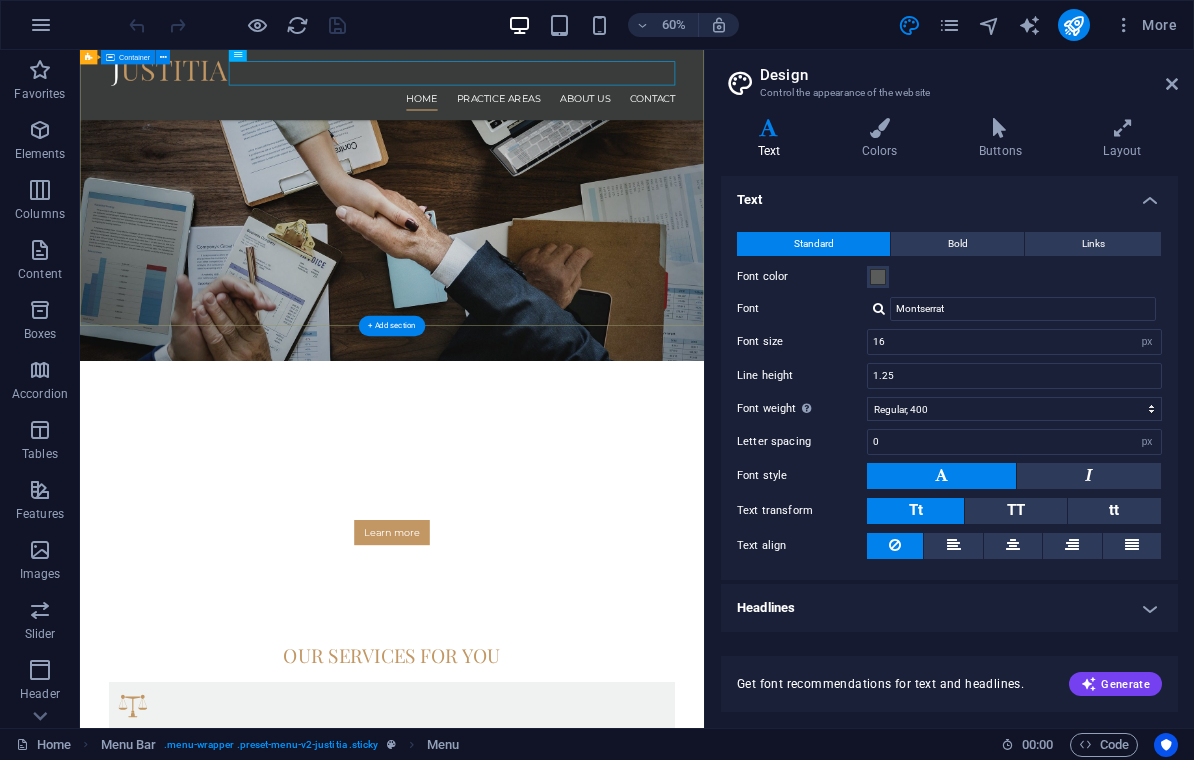 click on "We protect your rights Consetetur sadipscing elitr, sed diam nonumy eirmod tempor invidunt ut labore et dolore magna aliquyam erat, sed diam voluptua. At vero eos et accusam et justo duo dolores et ea rebum. Learn more" at bounding box center (600, 762) 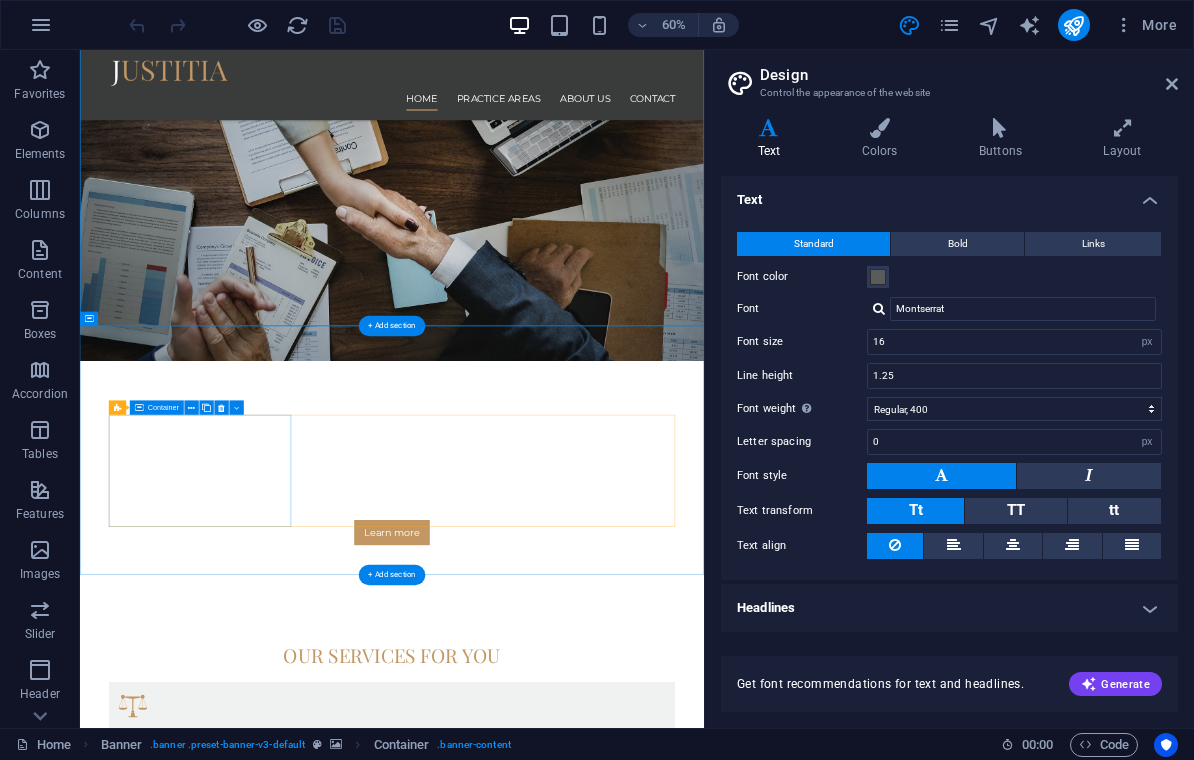 click on "Headline Lorem ipsum dolor sit amet, consectetur adipisicing elit. Veritatis, dolorem!" at bounding box center (600, 1177) 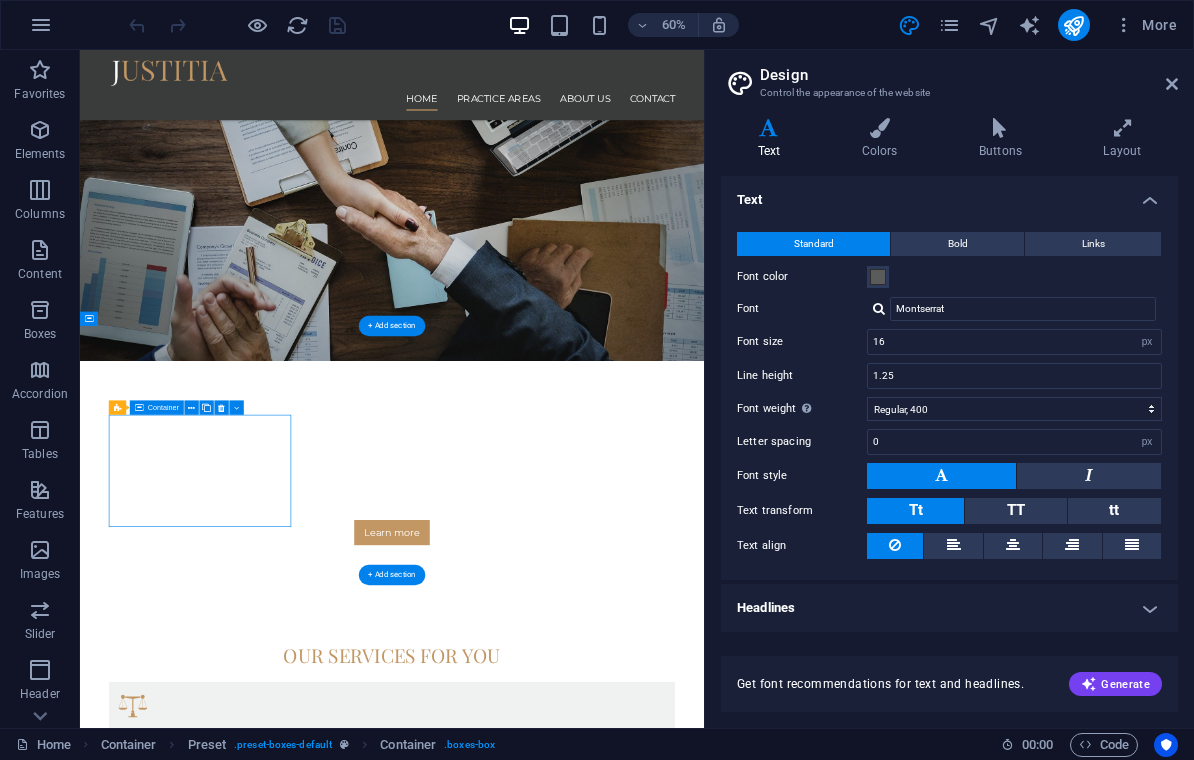 click on "Bold" at bounding box center [957, 244] 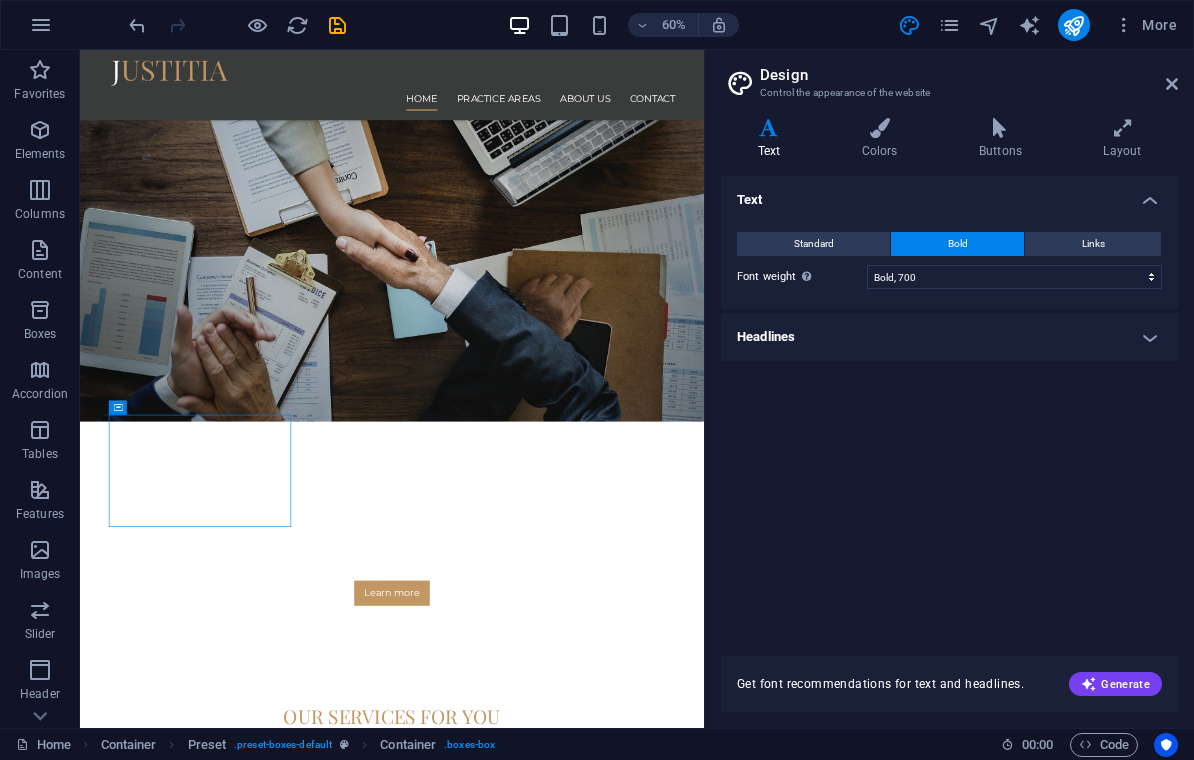 click on "Links" at bounding box center (1093, 244) 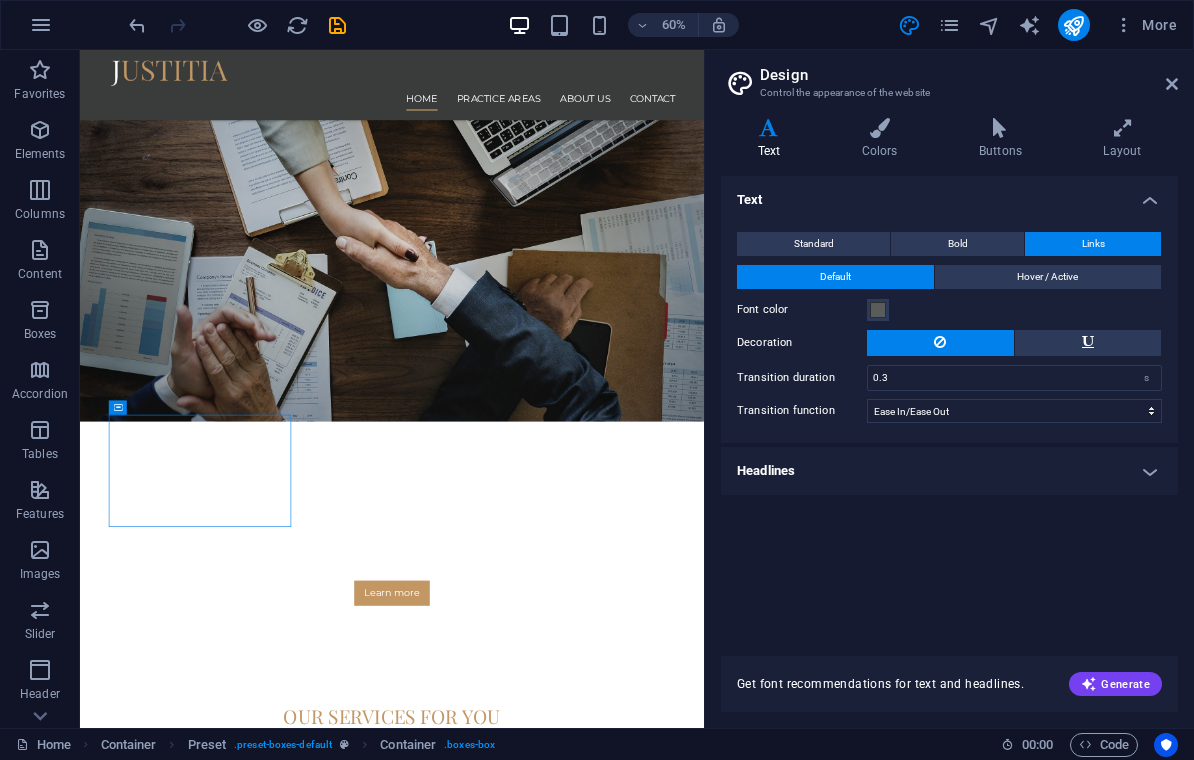 click on "Standard" at bounding box center [813, 244] 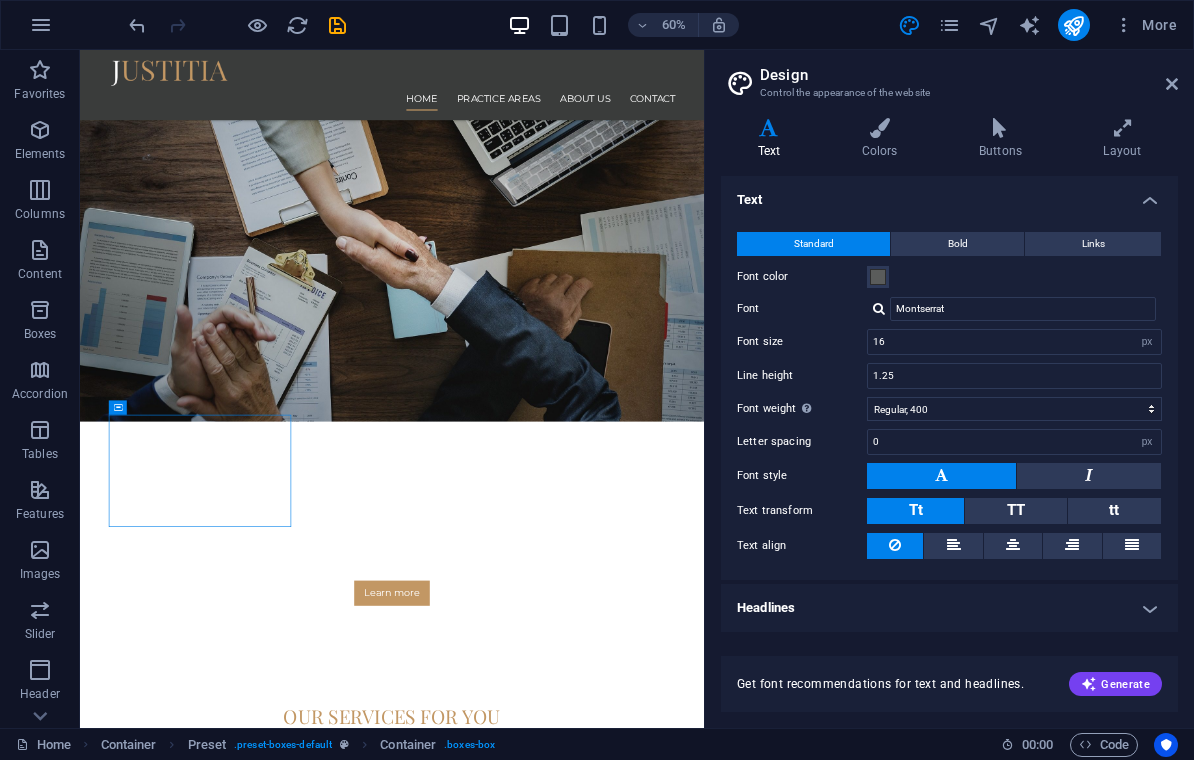 click on "Colors" at bounding box center [883, 139] 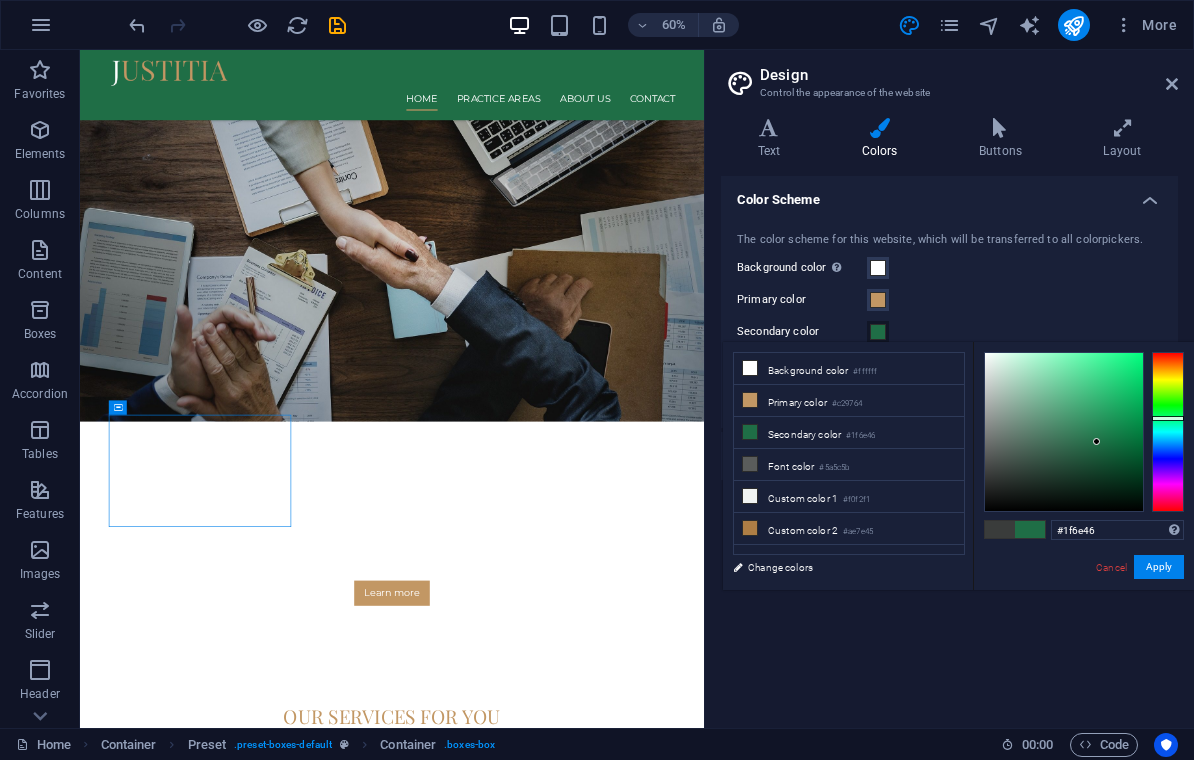 type on "#205f40" 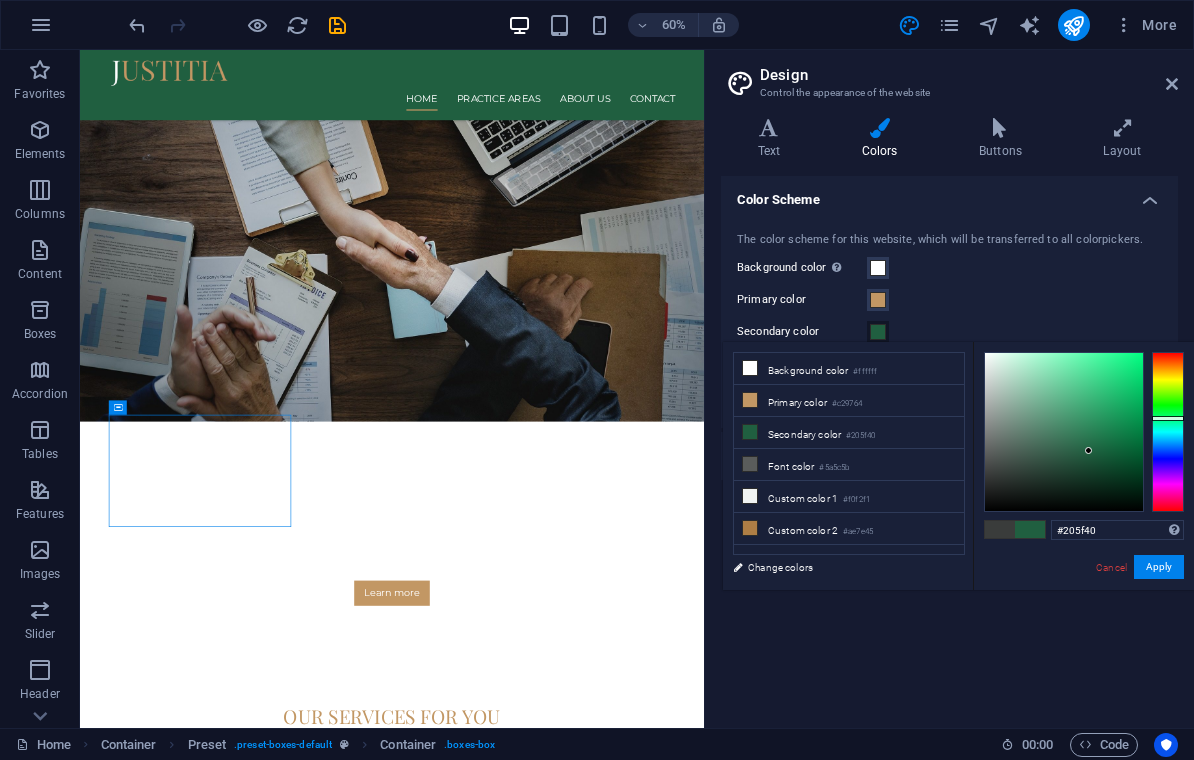 click on "Color Scheme" at bounding box center (949, 194) 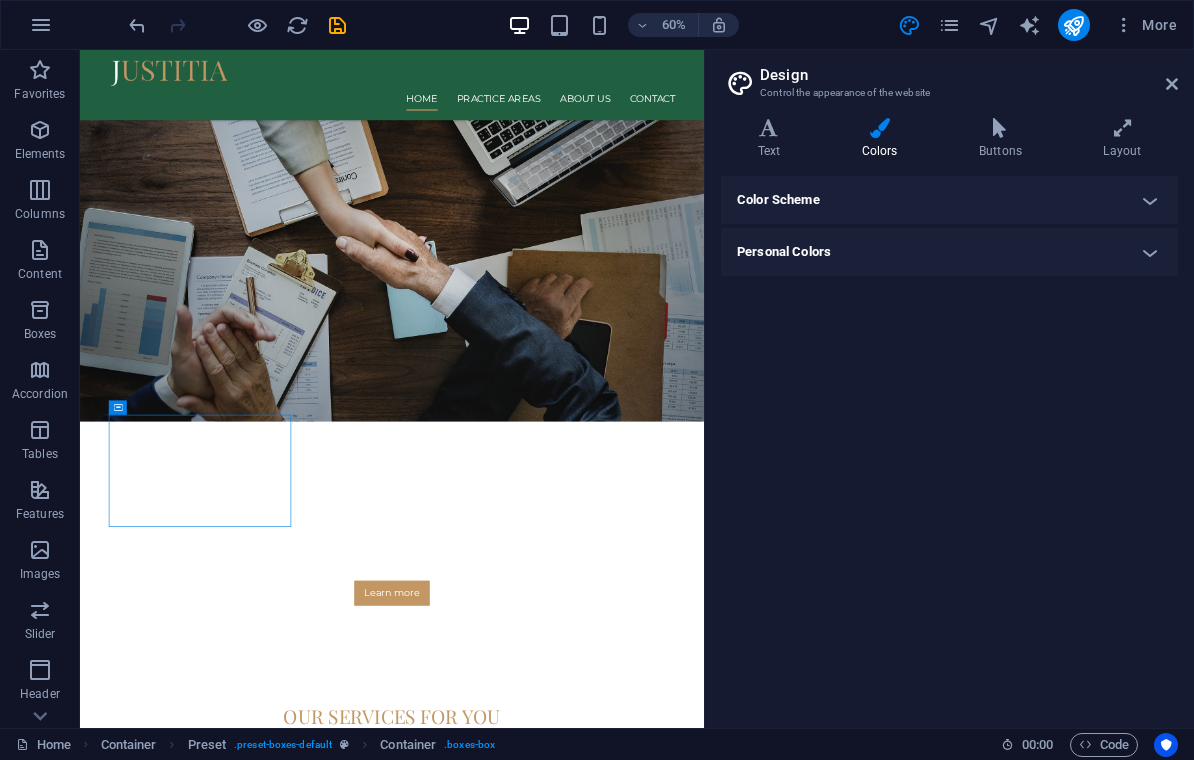 click on "Color Scheme" at bounding box center [949, 200] 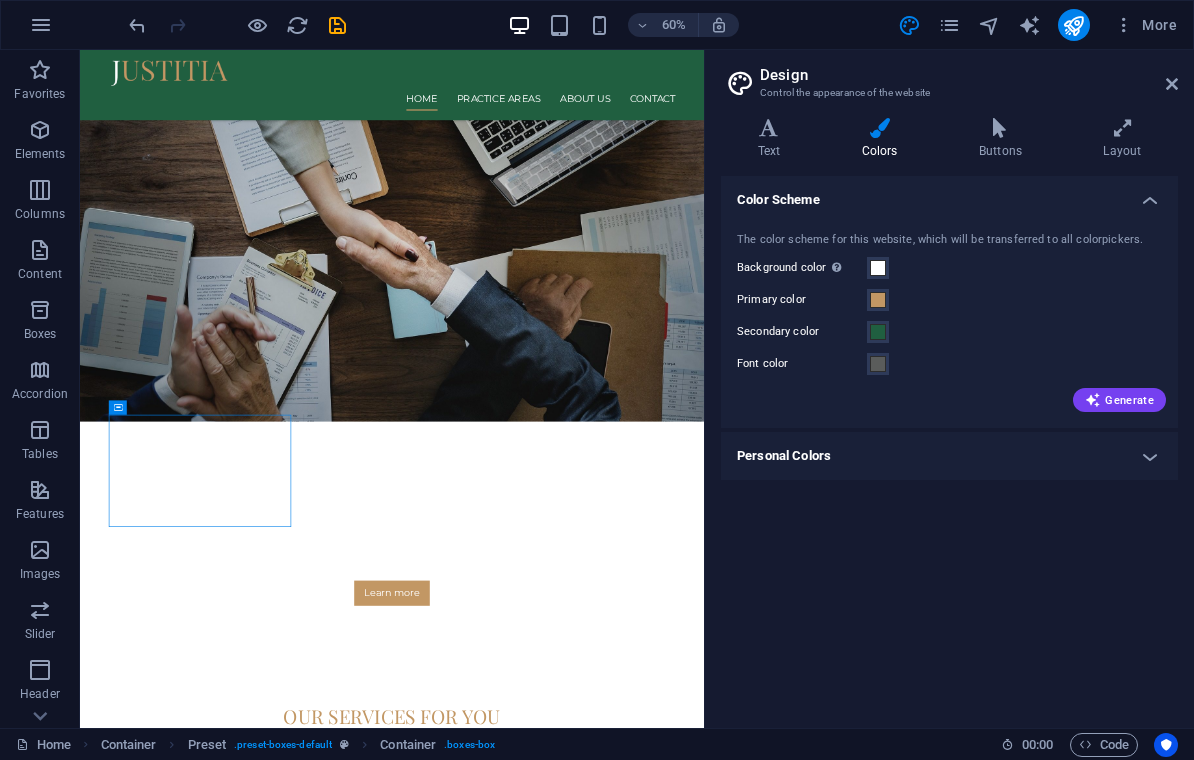 click on "Personal Colors" at bounding box center [949, 456] 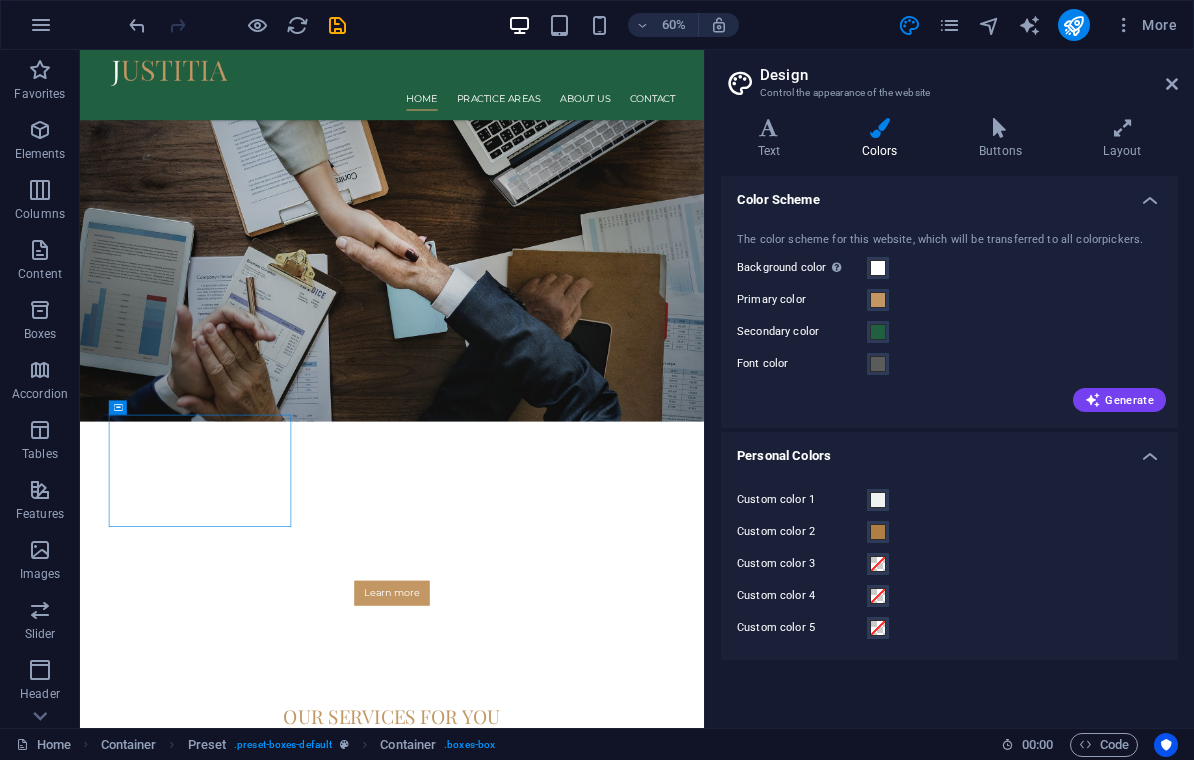 click on "Custom color 1 Custom color 2 Custom color 3 Custom color 4 Custom color 5" at bounding box center [949, 564] 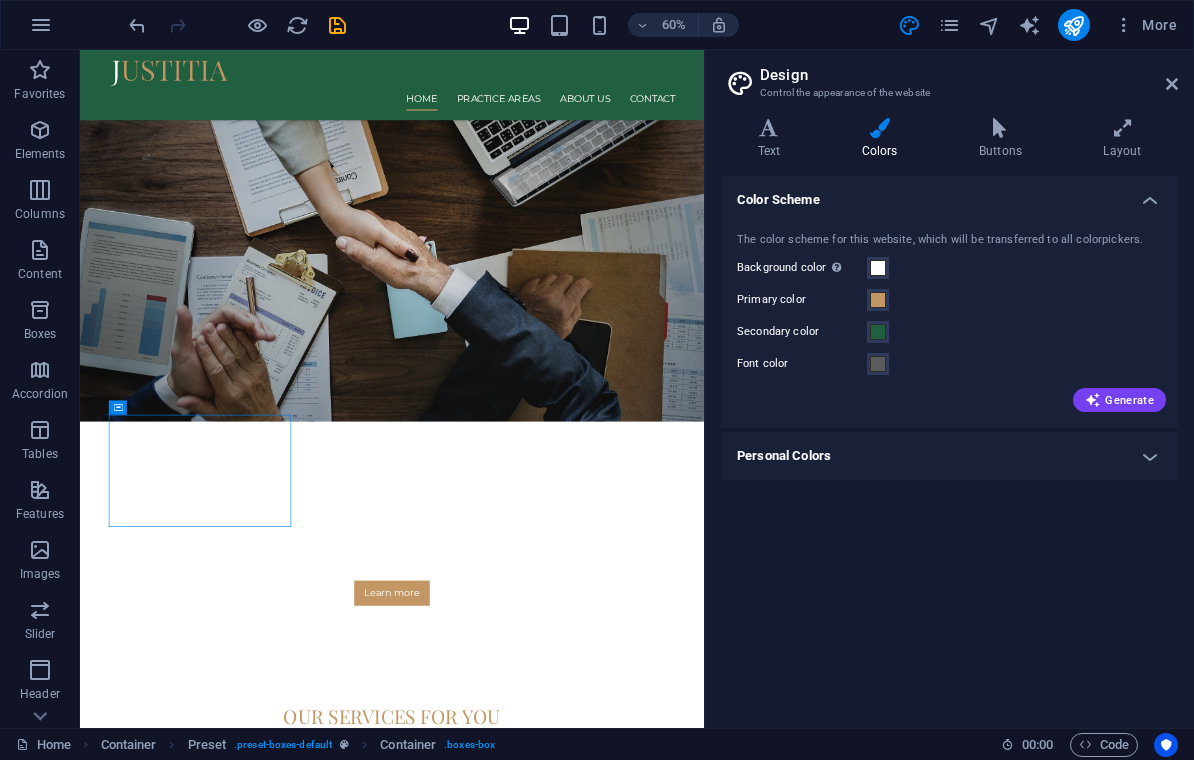 click on "Buttons" at bounding box center [1004, 139] 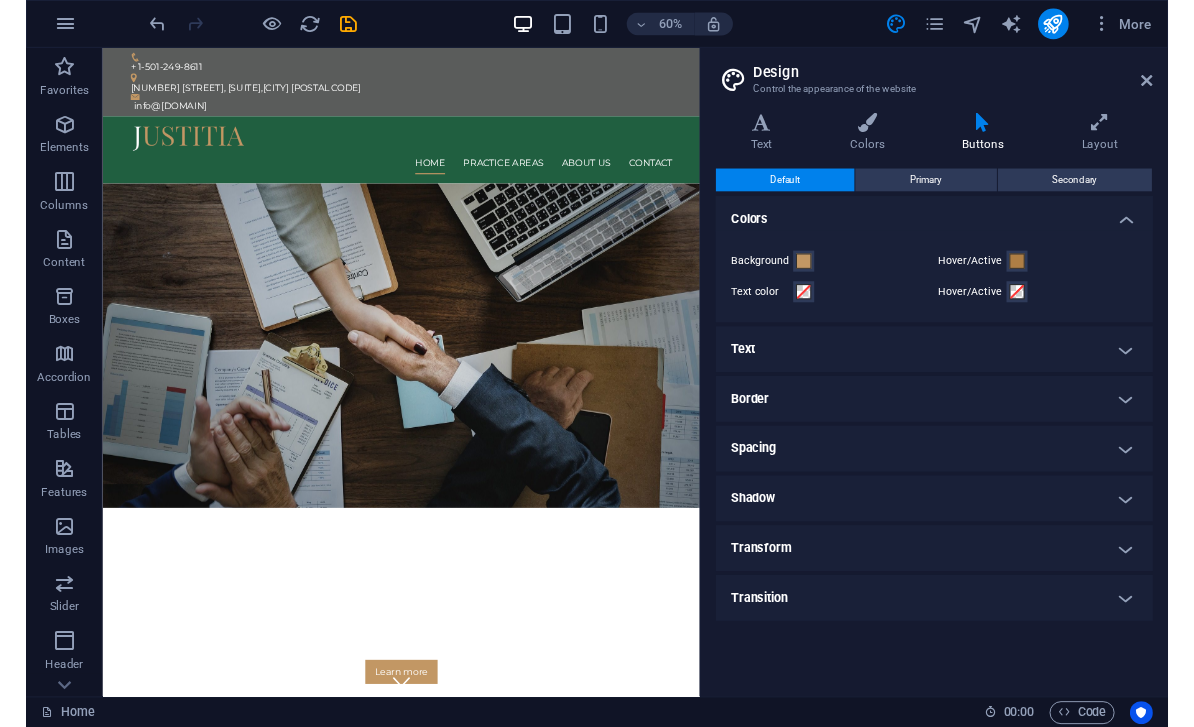 scroll, scrollTop: 0, scrollLeft: 0, axis: both 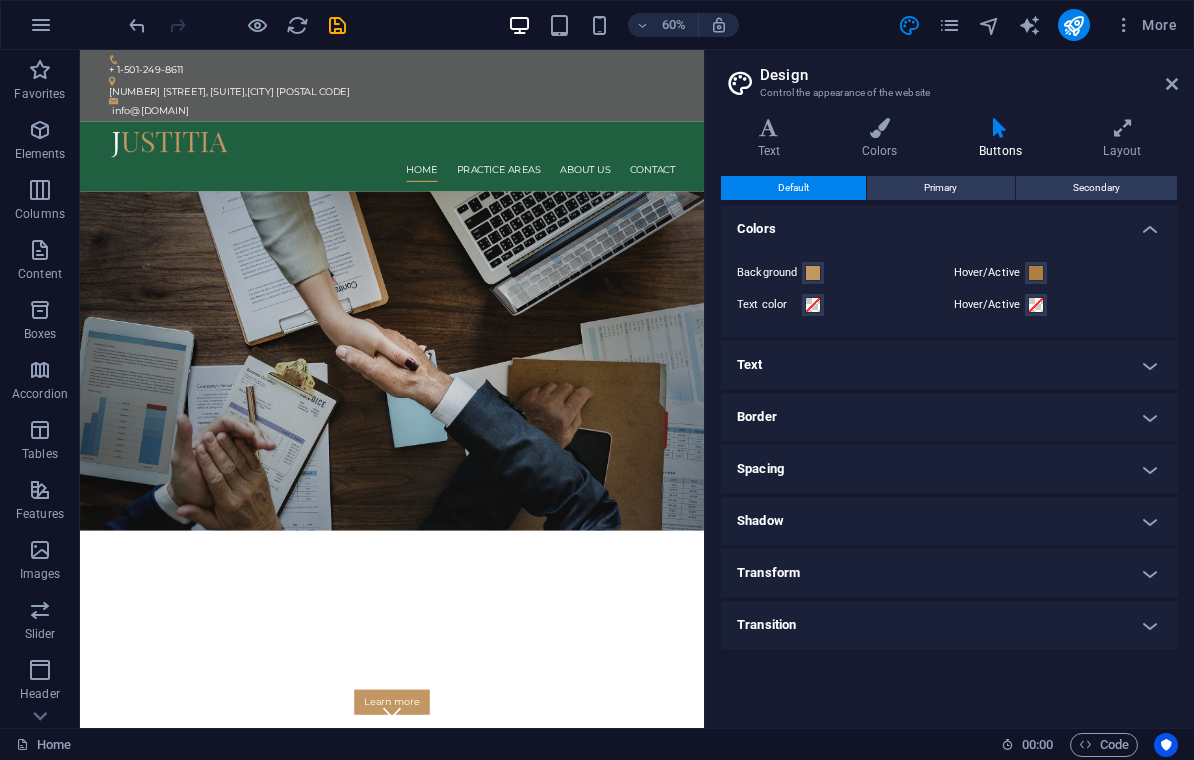 click on "Primary" at bounding box center [940, 188] 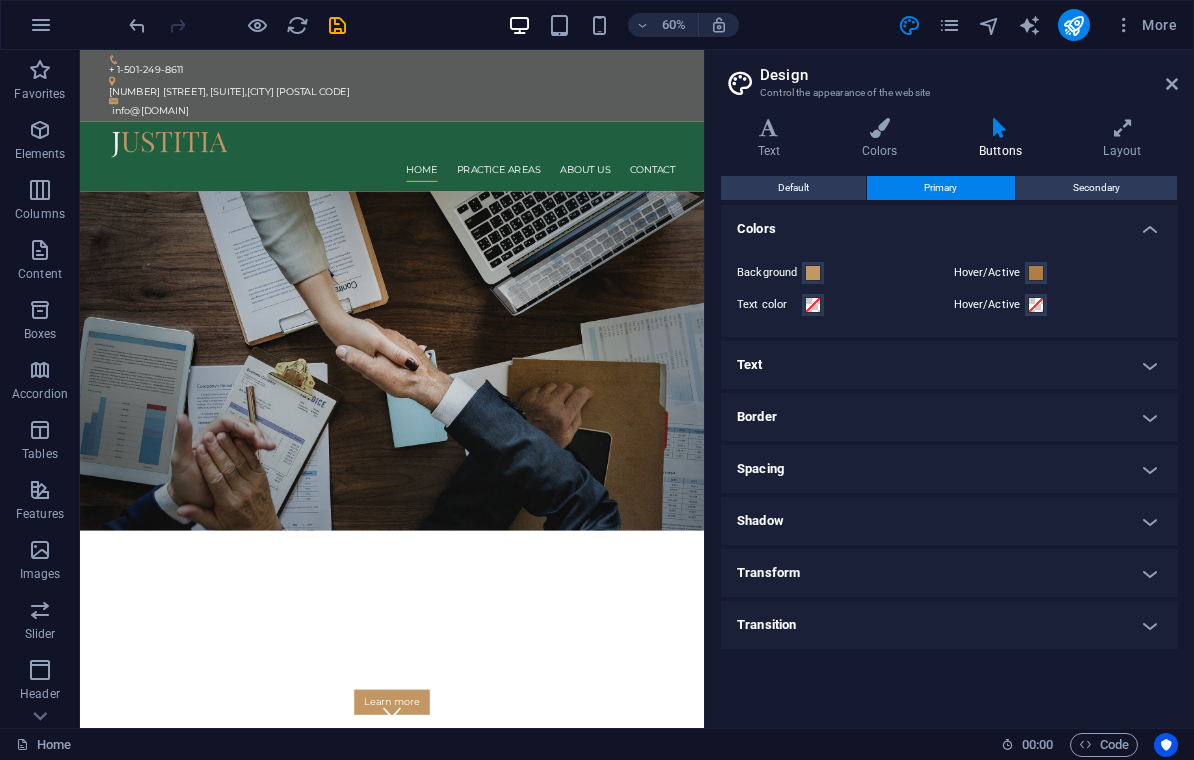 click on "Secondary" at bounding box center (1096, 188) 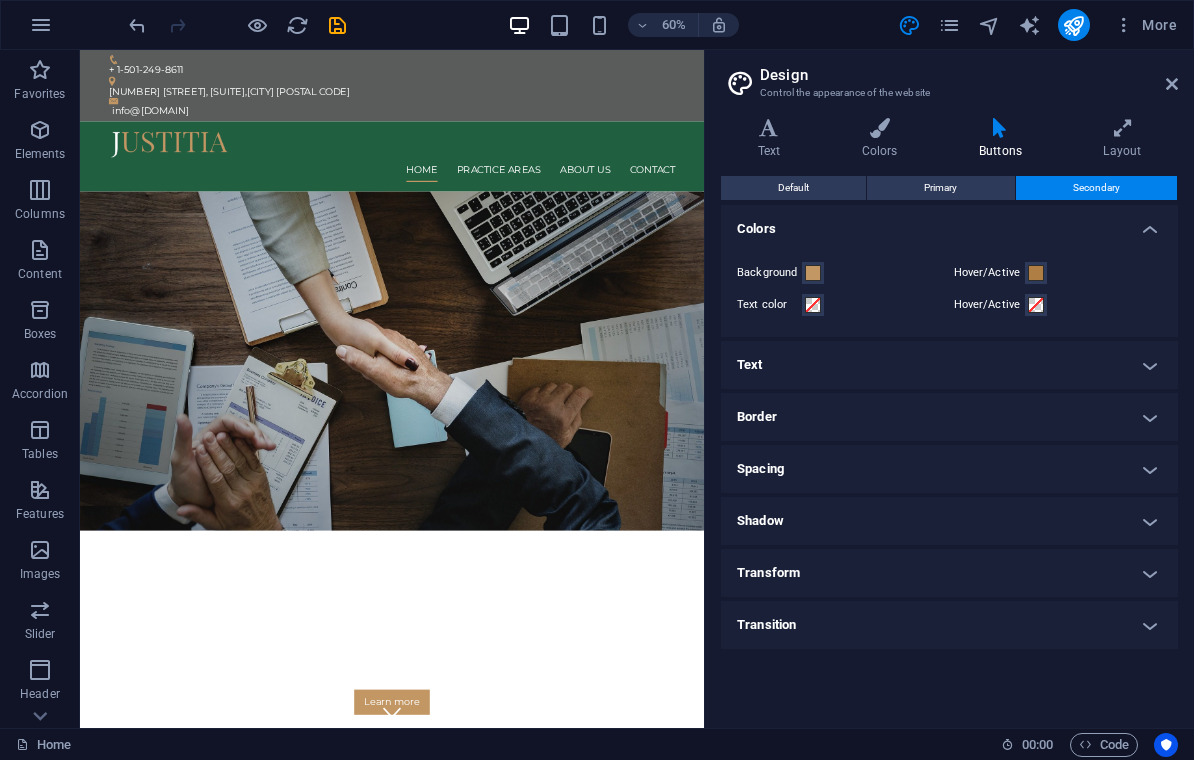 click on "Primary" at bounding box center [940, 188] 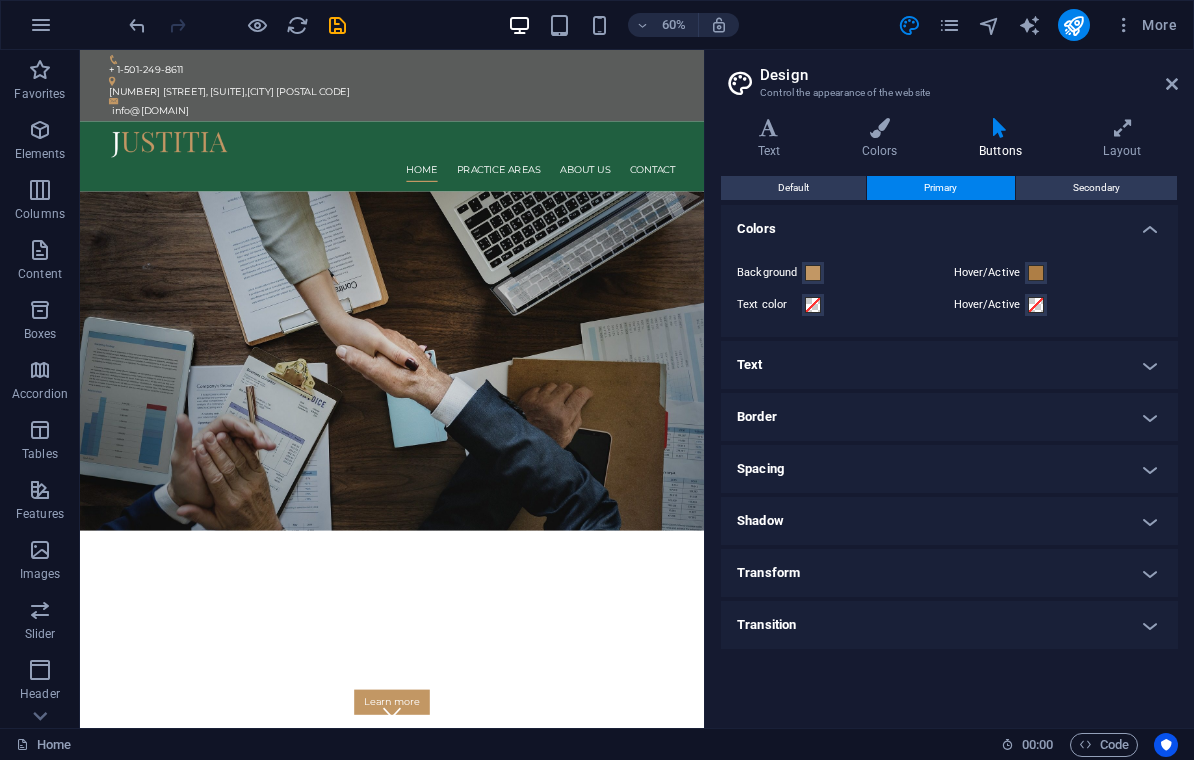 click on "Default" at bounding box center (793, 188) 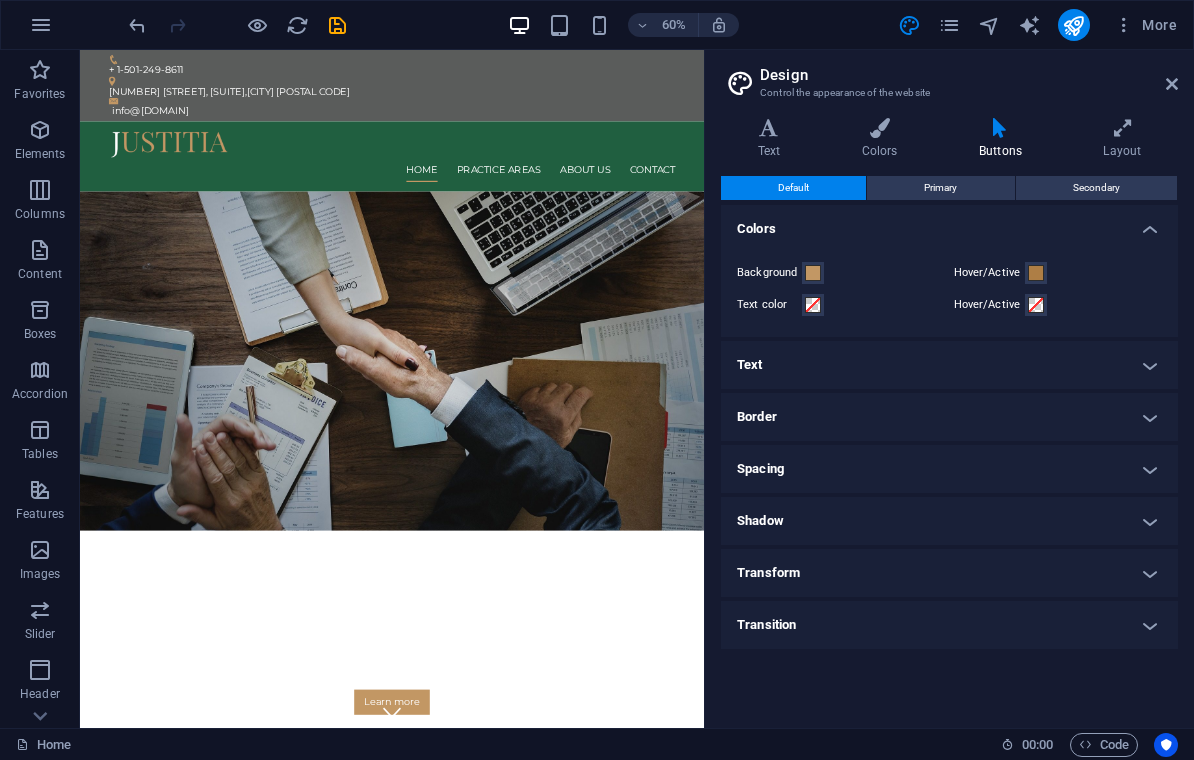 click on "Layout" at bounding box center [1122, 139] 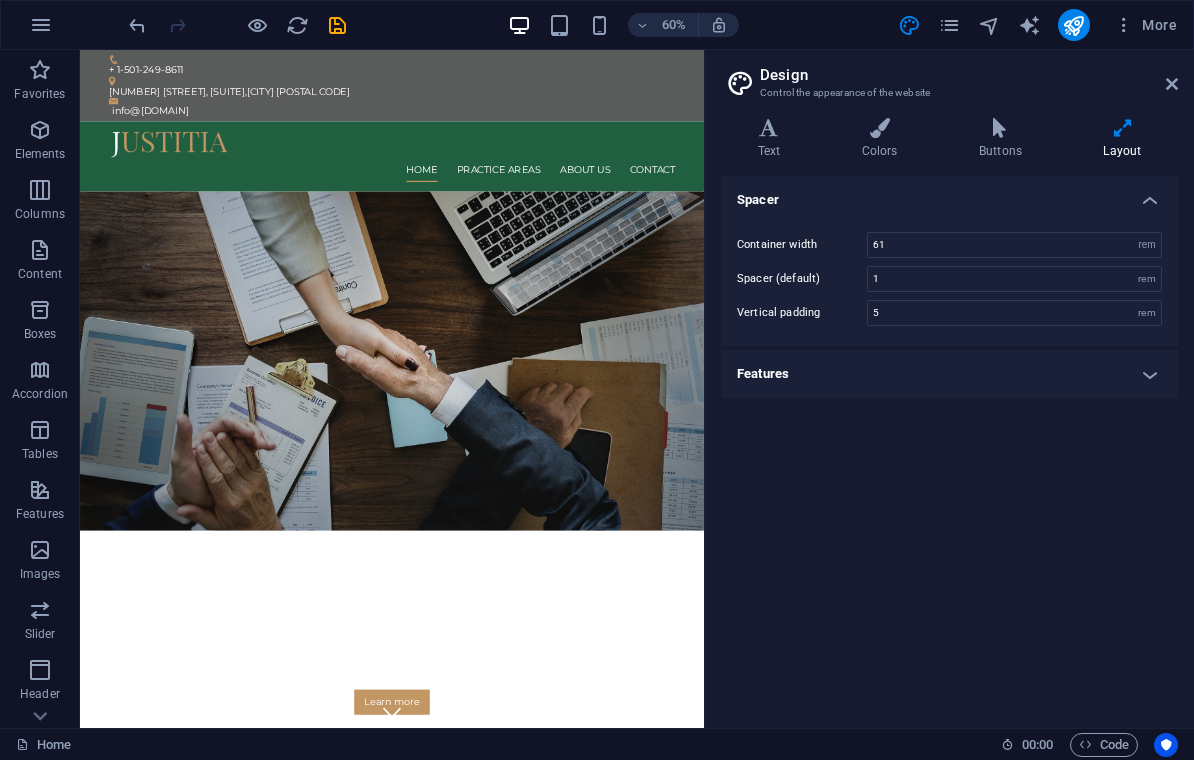 click at bounding box center [879, 128] 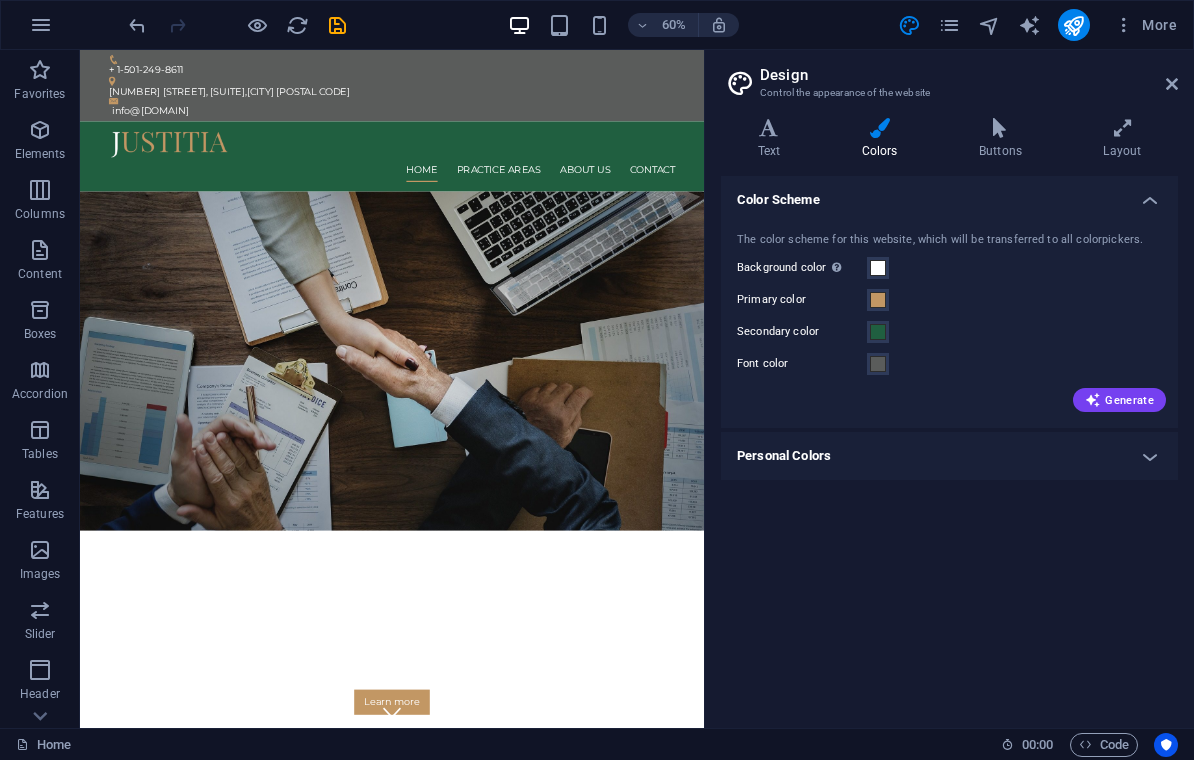 click on "Text" at bounding box center (773, 139) 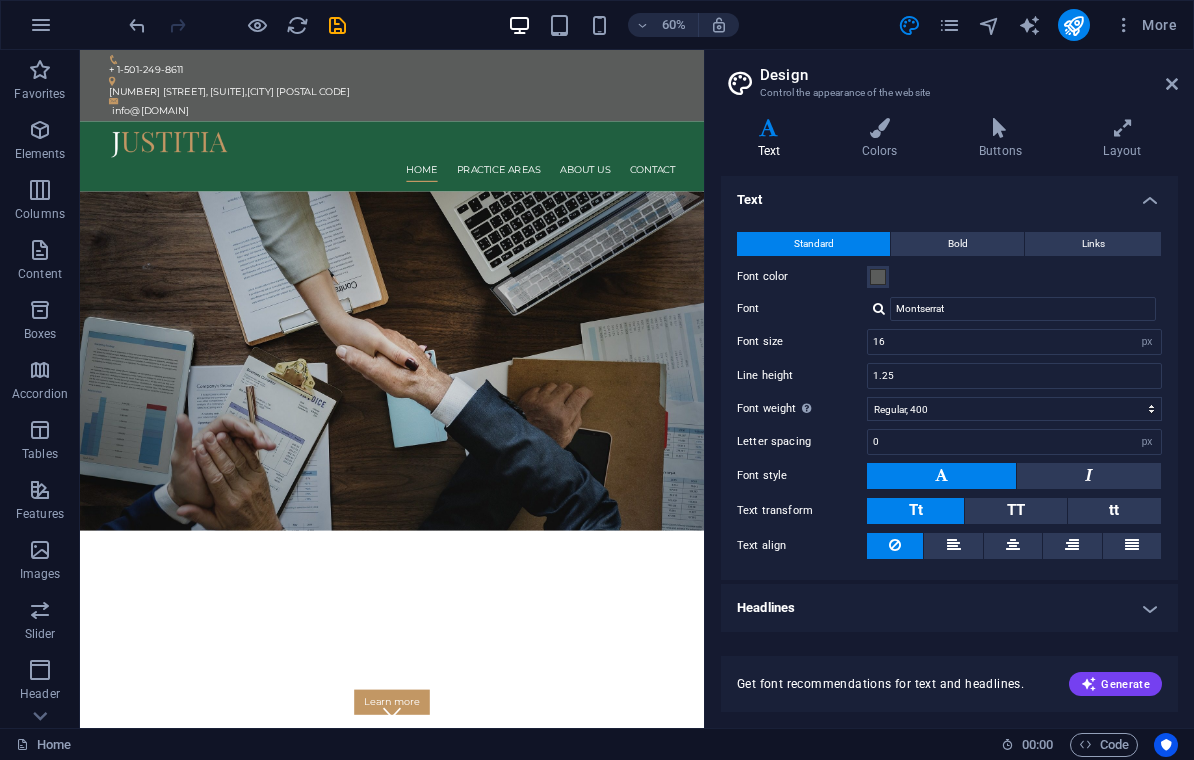 click on "Design Control the appearance of the website Variants  Text  Colors  Buttons  Layout Text Standard Bold Links Font color Font Montserrat Font size 16 rem px Line height 1.25 Font weight To display the font weight correctly, it may need to be enabled.  Manage Fonts Thin, 100 Extra-light, 200 Light, 300 Regular, 400 Medium, 500 Semi-bold, 600 Bold, 700 Extra-bold, 800 Black, 900 Letter spacing 0 rem px Font style Text transform Tt TT tt Text align Font weight To display the font weight correctly, it may need to be enabled.  Manage Fonts Thin, 100 Extra-light, 200 Light, 300 Regular, 400 Medium, 500 Semi-bold, 600 Bold, 700 Extra-bold, 800 Black, 900 Default Hover / Active Font color Font color Decoration Decoration Transition duration 0.3 s Transition function Ease Ease In Ease Out Ease In/Ease Out Linear Headlines All H1 / Textlogo H2 H3 H4 H5 H6 Font color Font Playfair Display Line height 1.5 Font weight To display the font weight correctly, it may need to be enabled.  Manage Fonts Thin, 100 Extra-light, 200" at bounding box center [949, 389] 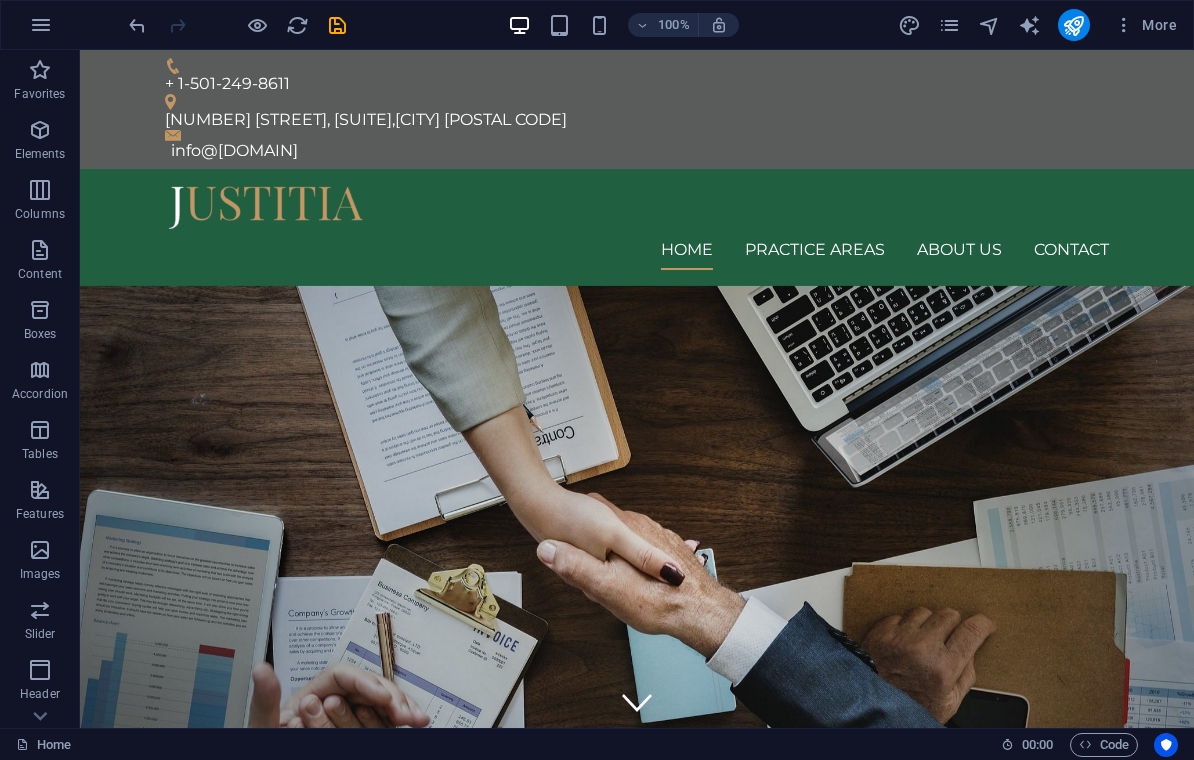 click at bounding box center [337, 25] 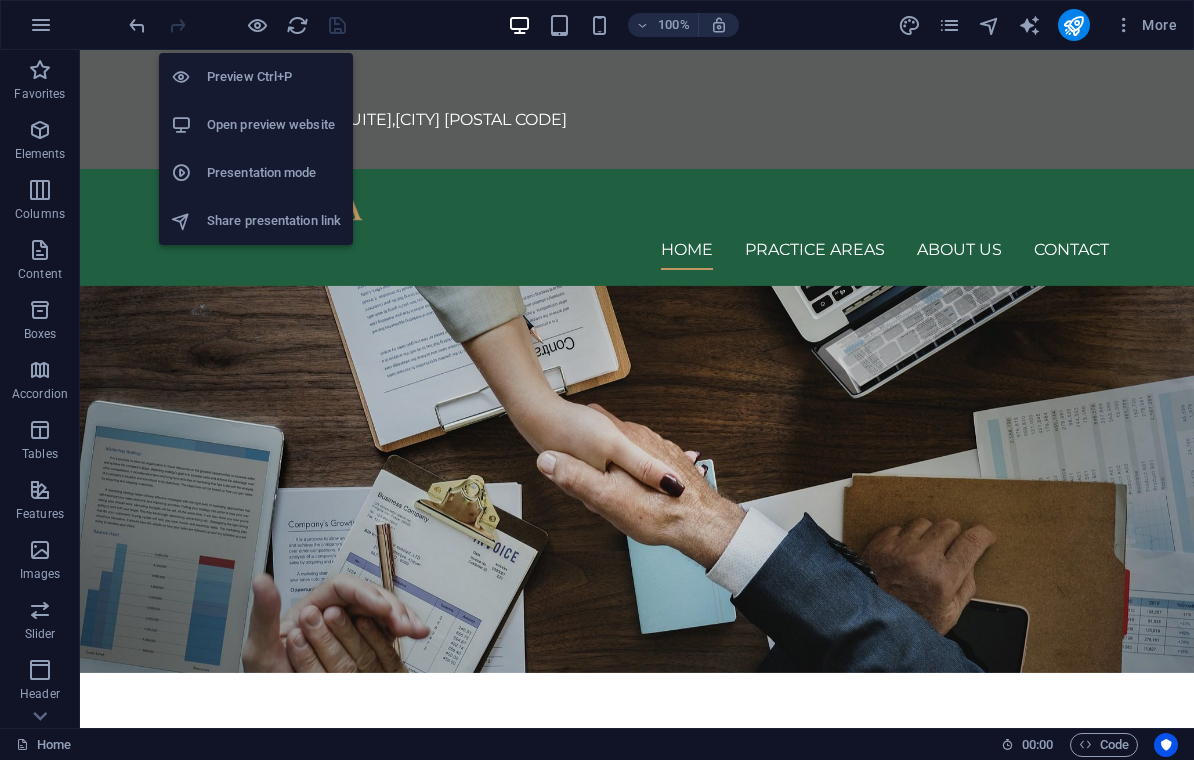 click on "Open preview website" at bounding box center [274, 125] 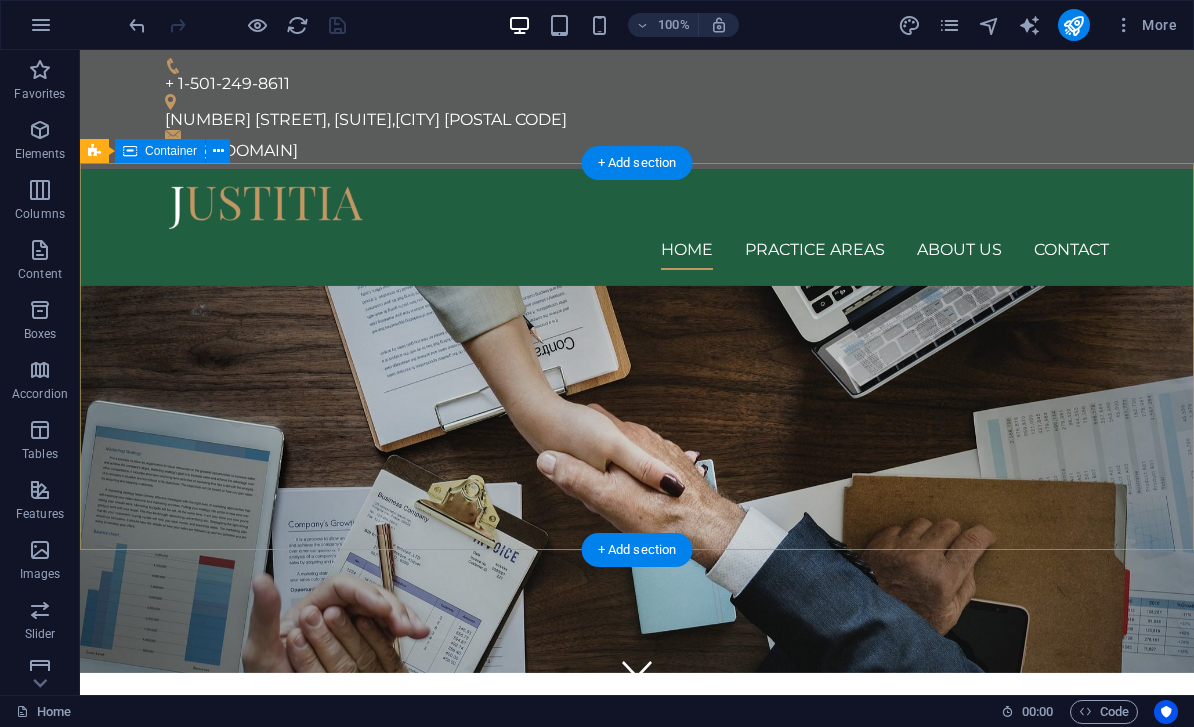 click on "We protect your rights Consetetur sadipscing elitr, sed diam nonumy eirmod tempor invidunt ut labore et dolore magna aliquyam erat, sed diam voluptua. At vero eos et accusam et justo duo dolores et ea rebum. Learn more" at bounding box center [637, 866] 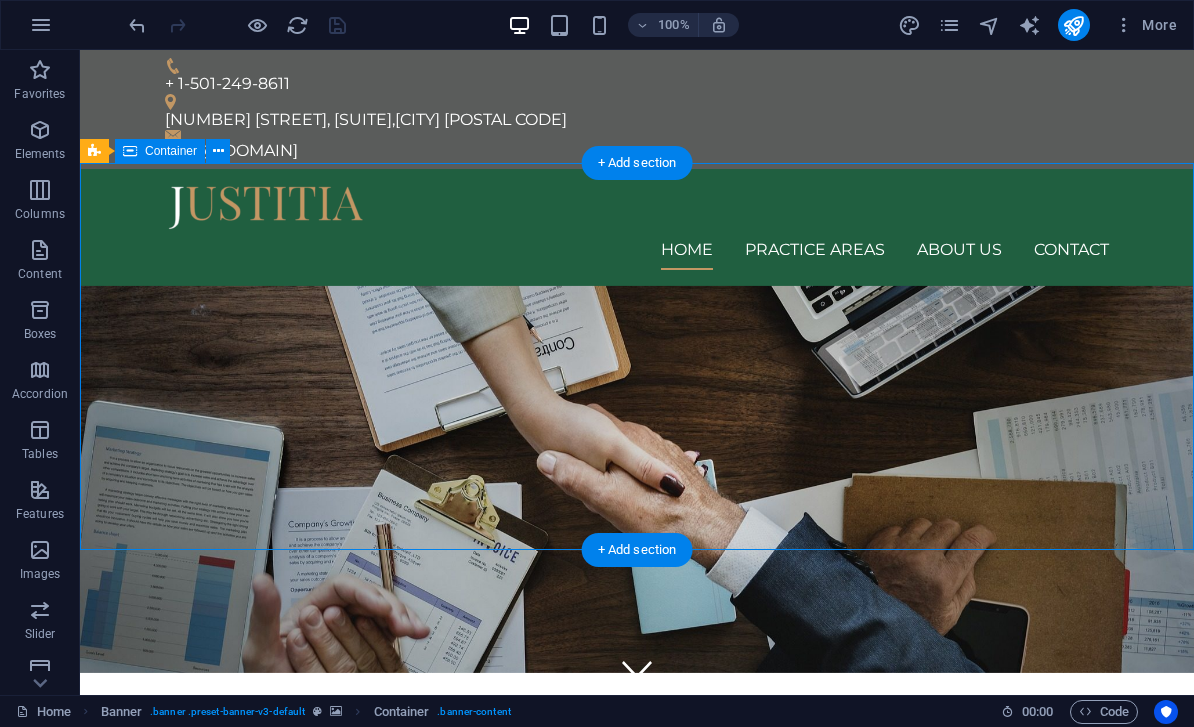 click on "More" at bounding box center (1145, 25) 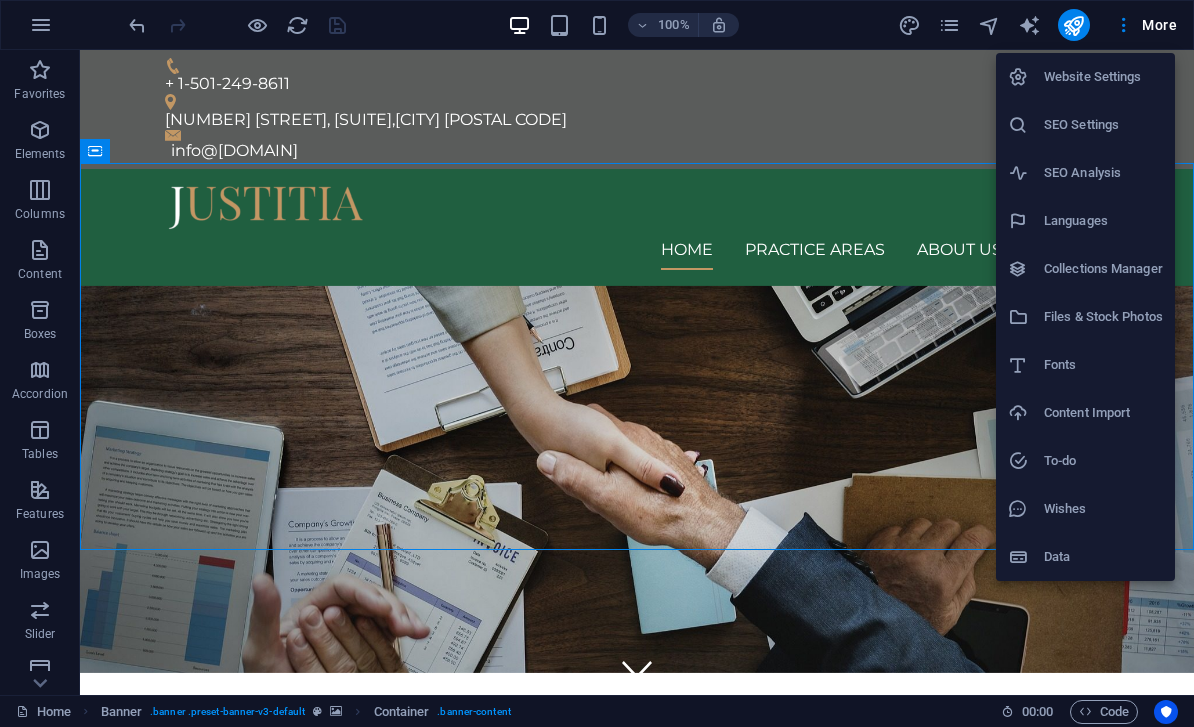 click on "Website Settings" at bounding box center (1103, 77) 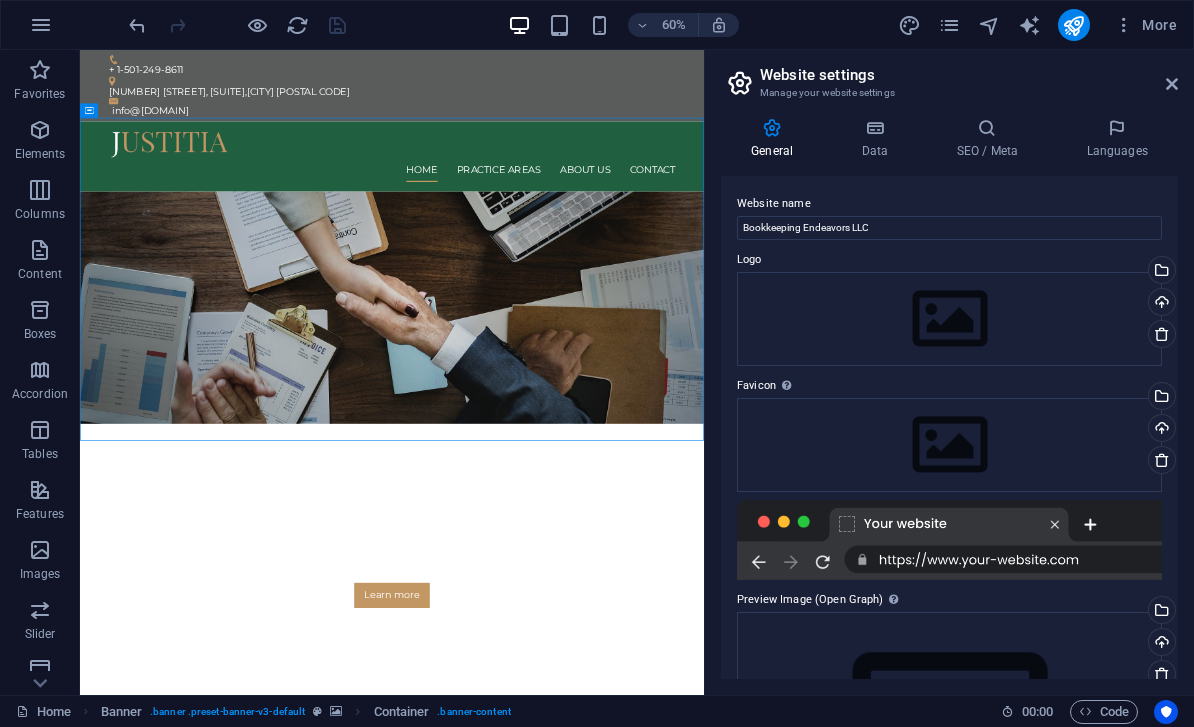scroll, scrollTop: 0, scrollLeft: 0, axis: both 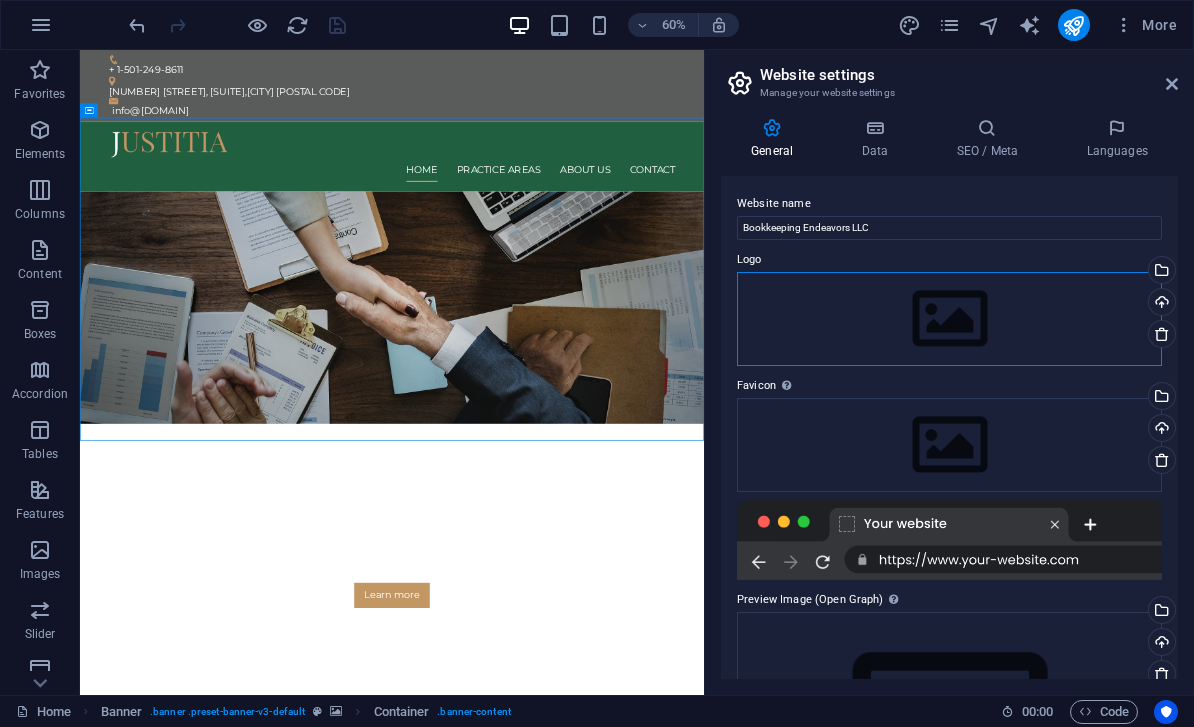click on "Drag files here, click to choose files or select files from Files or our free stock photos & videos" at bounding box center [949, 319] 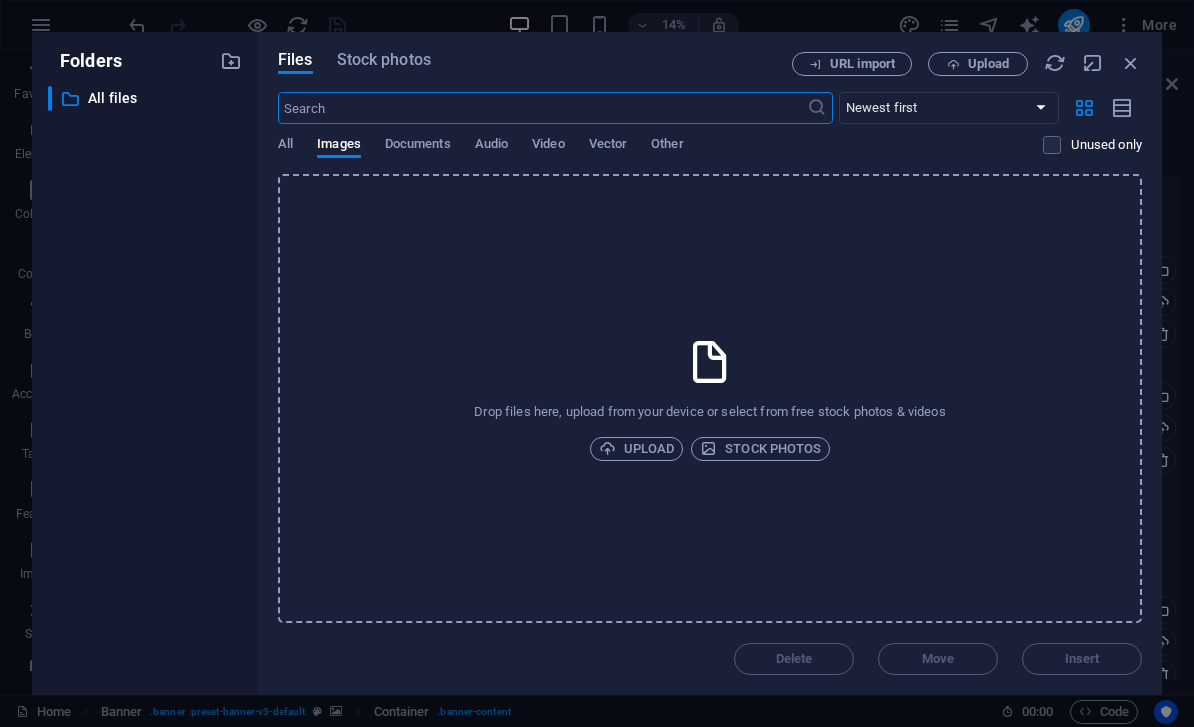 click on "Upload" at bounding box center (637, 449) 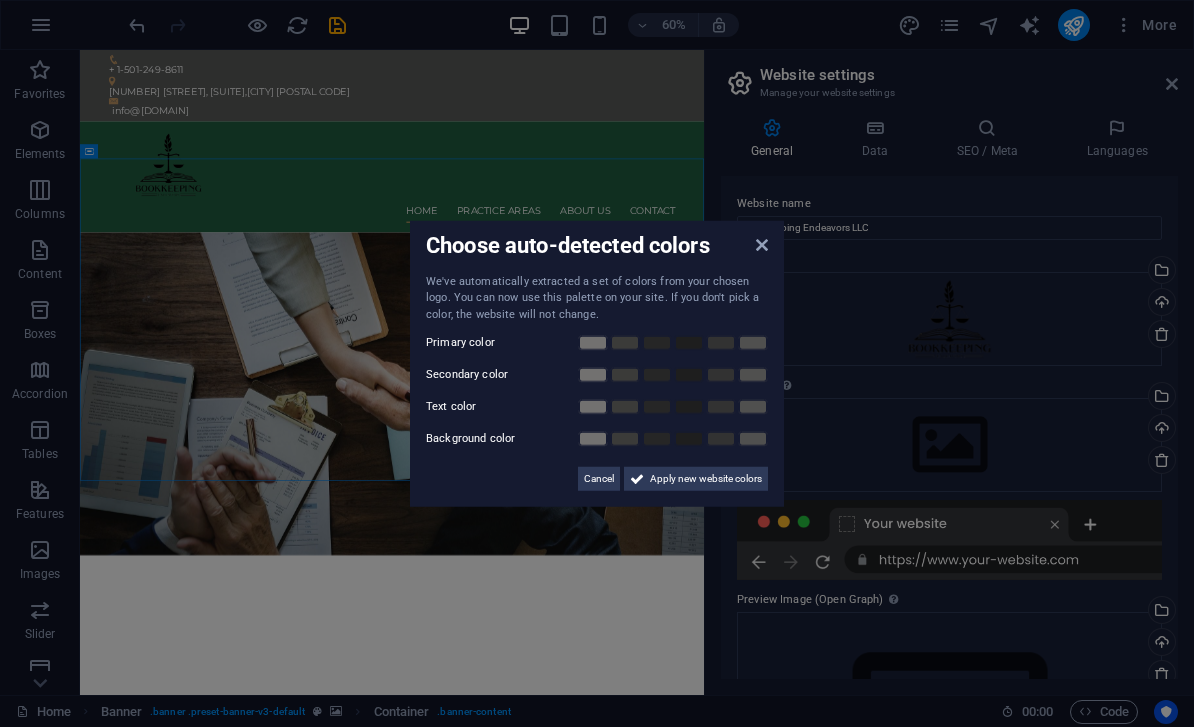 click on "Cancel" at bounding box center [599, 479] 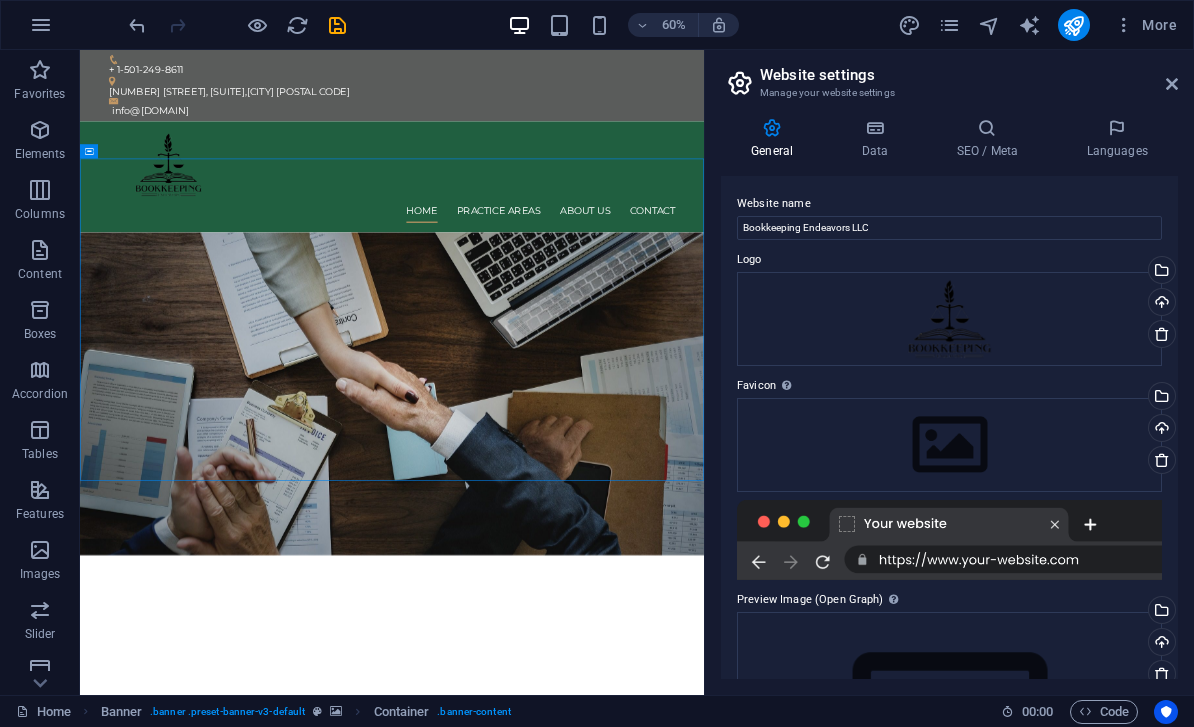 scroll, scrollTop: 0, scrollLeft: 0, axis: both 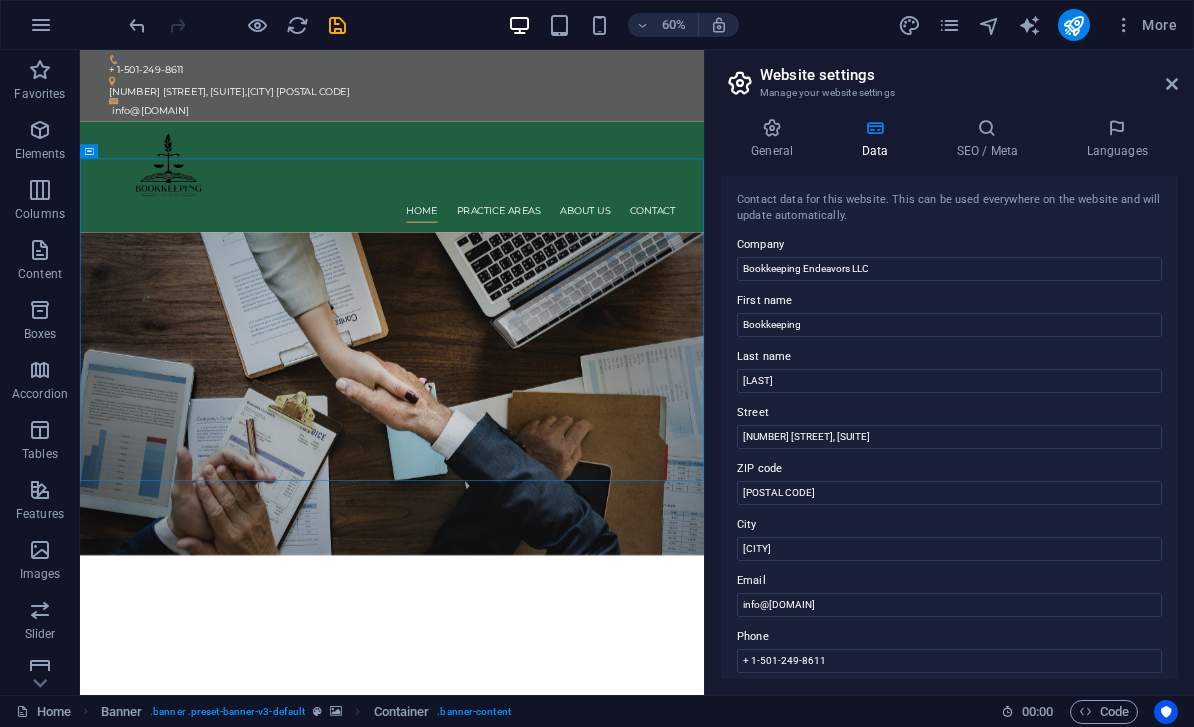 click on "SEO / Meta" at bounding box center [991, 139] 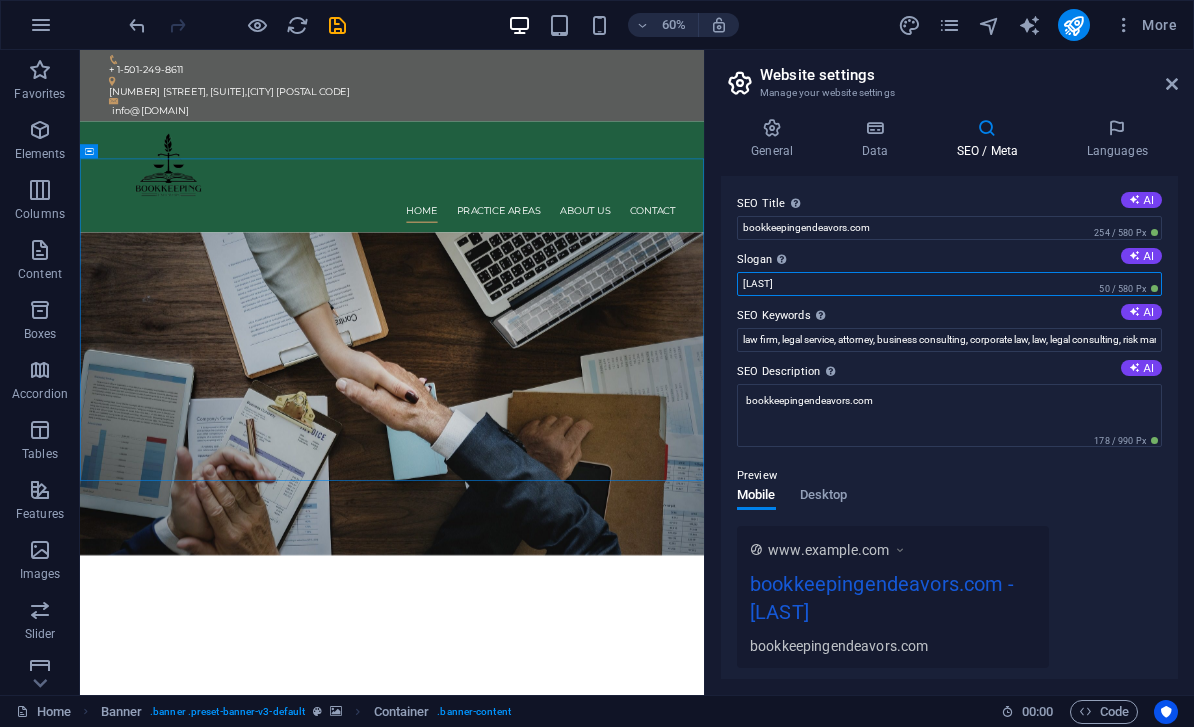 click on "[LAST]" at bounding box center (949, 284) 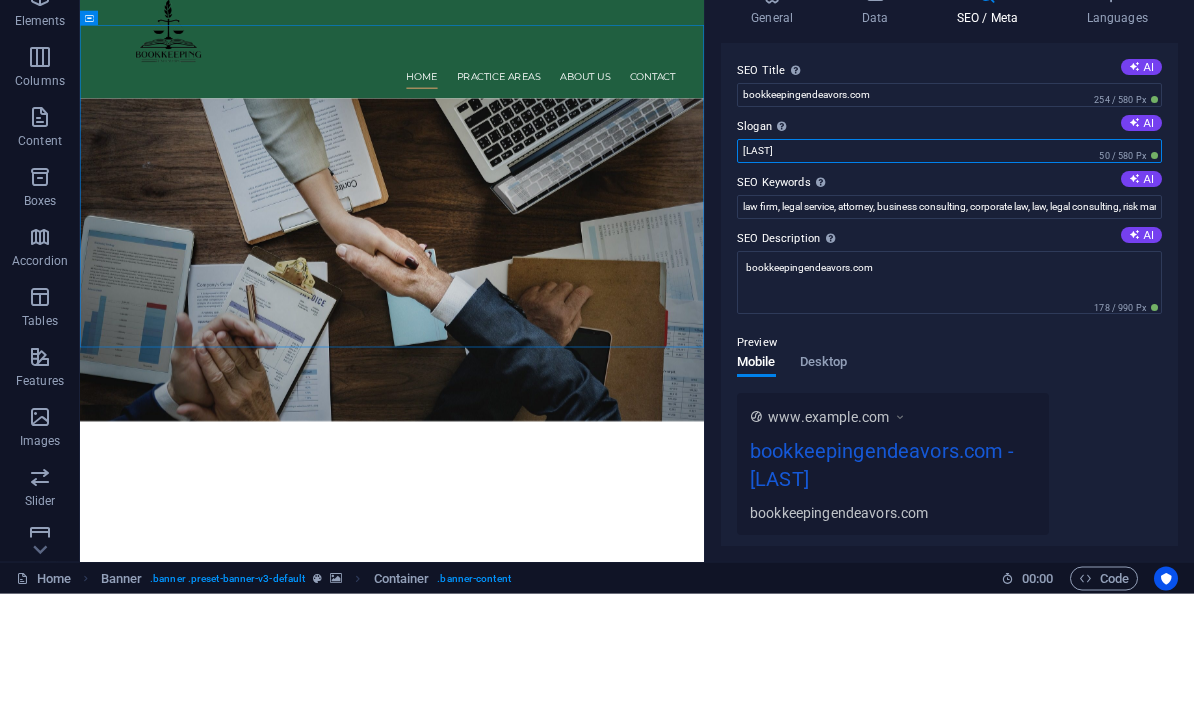 click on "[LAST]" at bounding box center (949, 284) 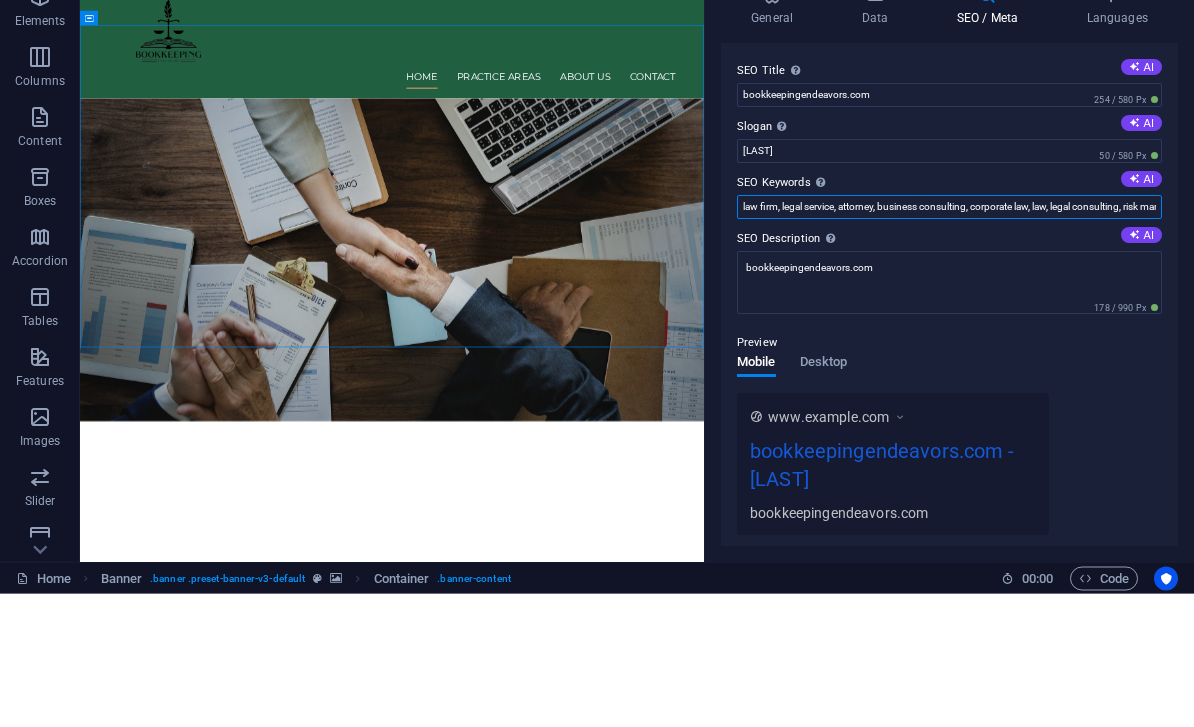 click on "law firm, legal service, attorney, business consulting, corporate law, law, legal consulting, risk management, strategic consulting, consulting, bookkeepingendeavors.com, [LAST]" at bounding box center (949, 340) 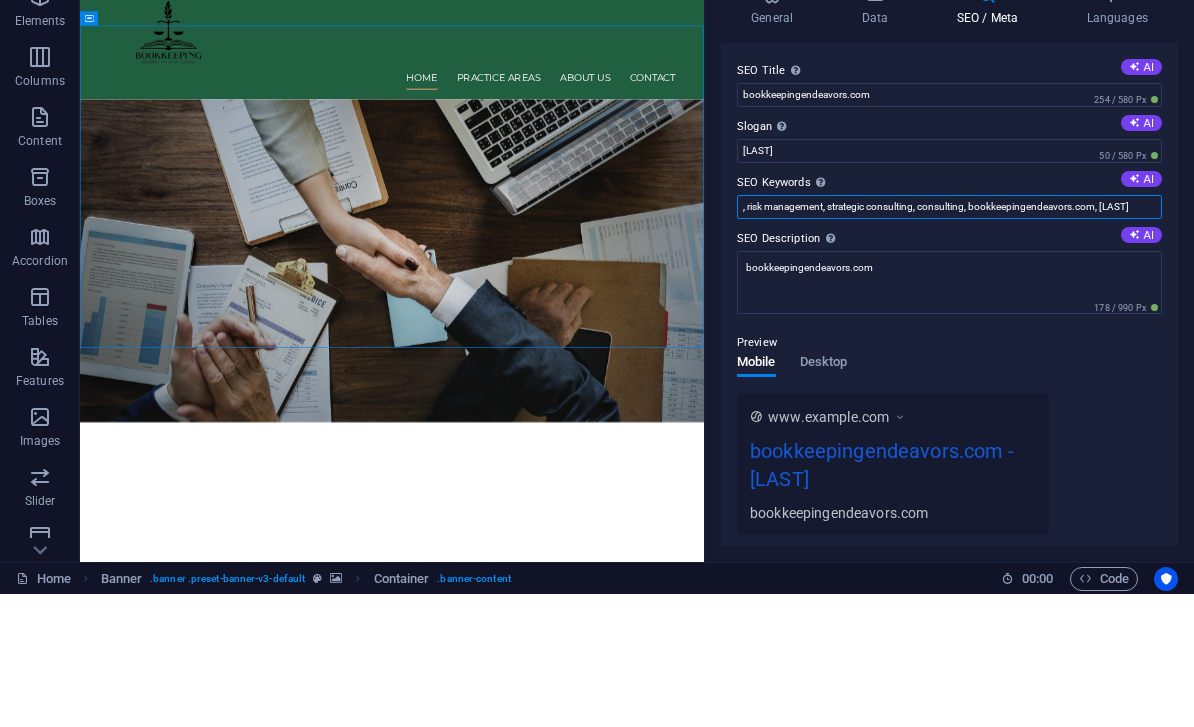 click on ", risk management, strategic consulting, consulting, bookkeepingendeavors.com, [LAST]" at bounding box center (949, 340) 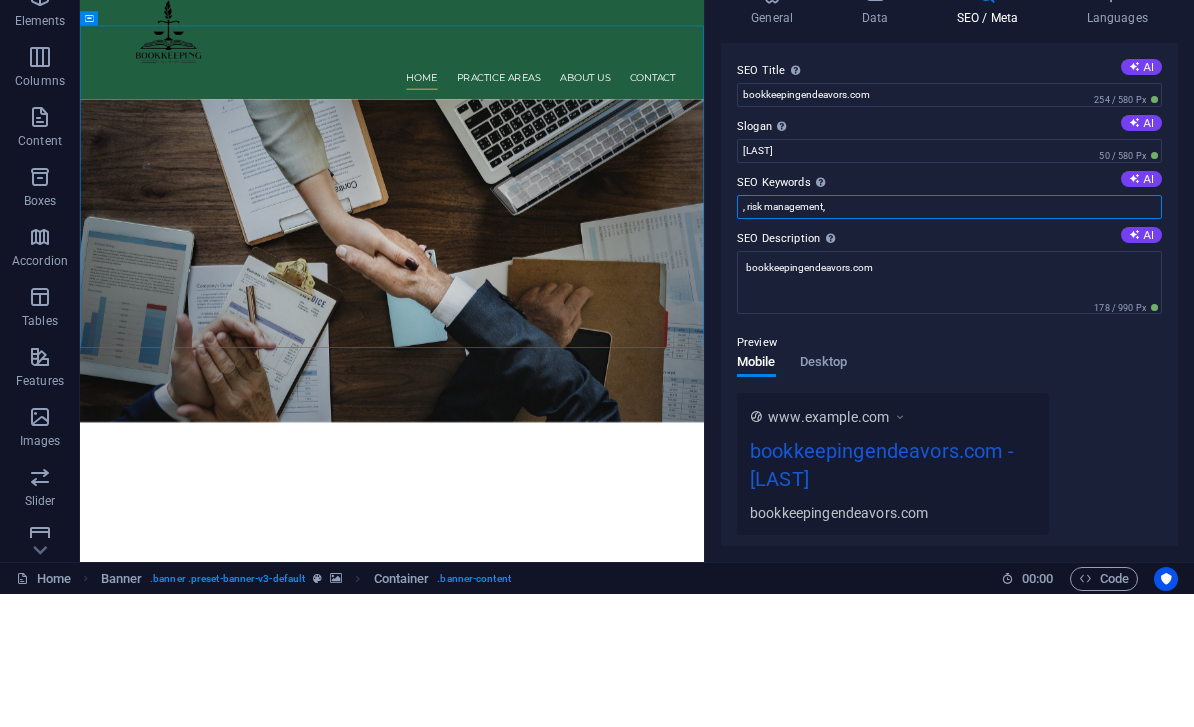 type on "," 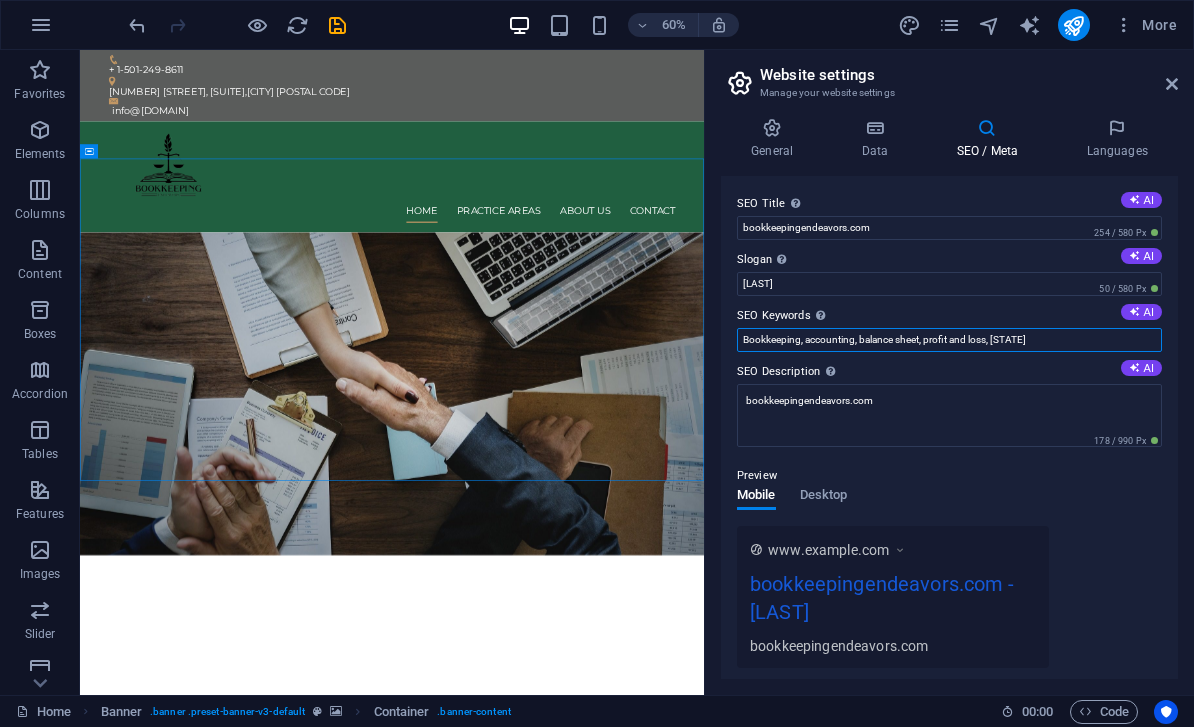 type on "Bookkeeping, accounting, balance sheet, profit and loss, [STATE]" 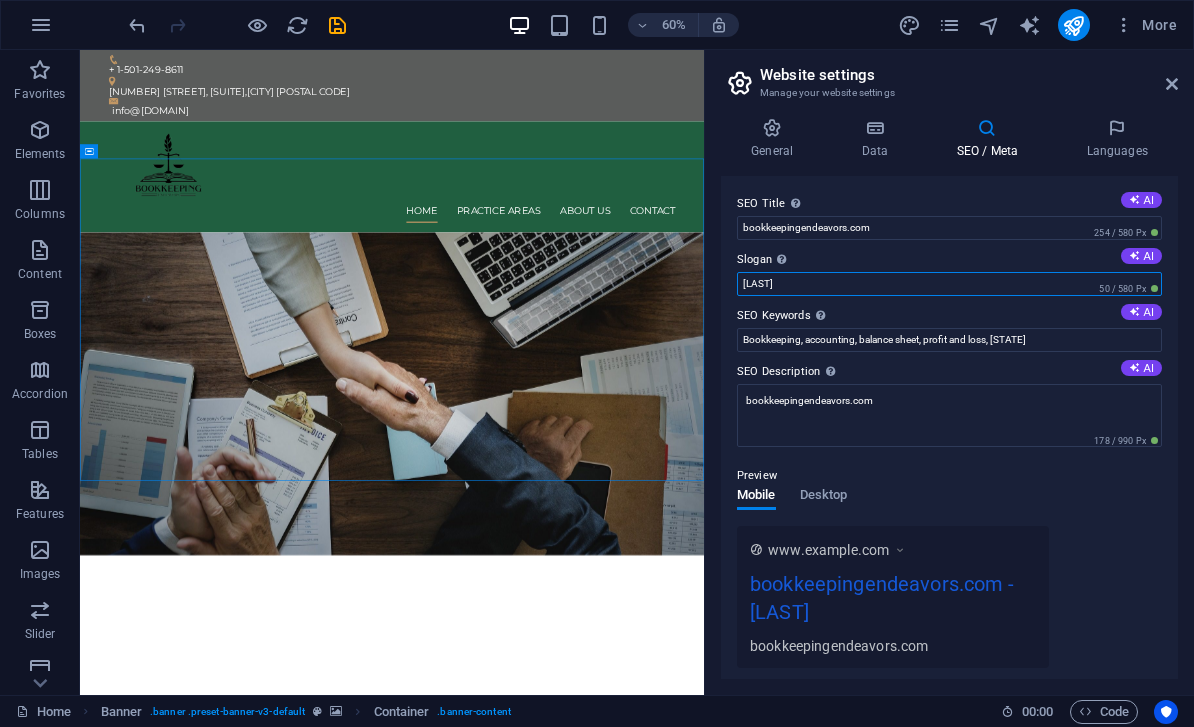 click on "[LAST]" at bounding box center (949, 284) 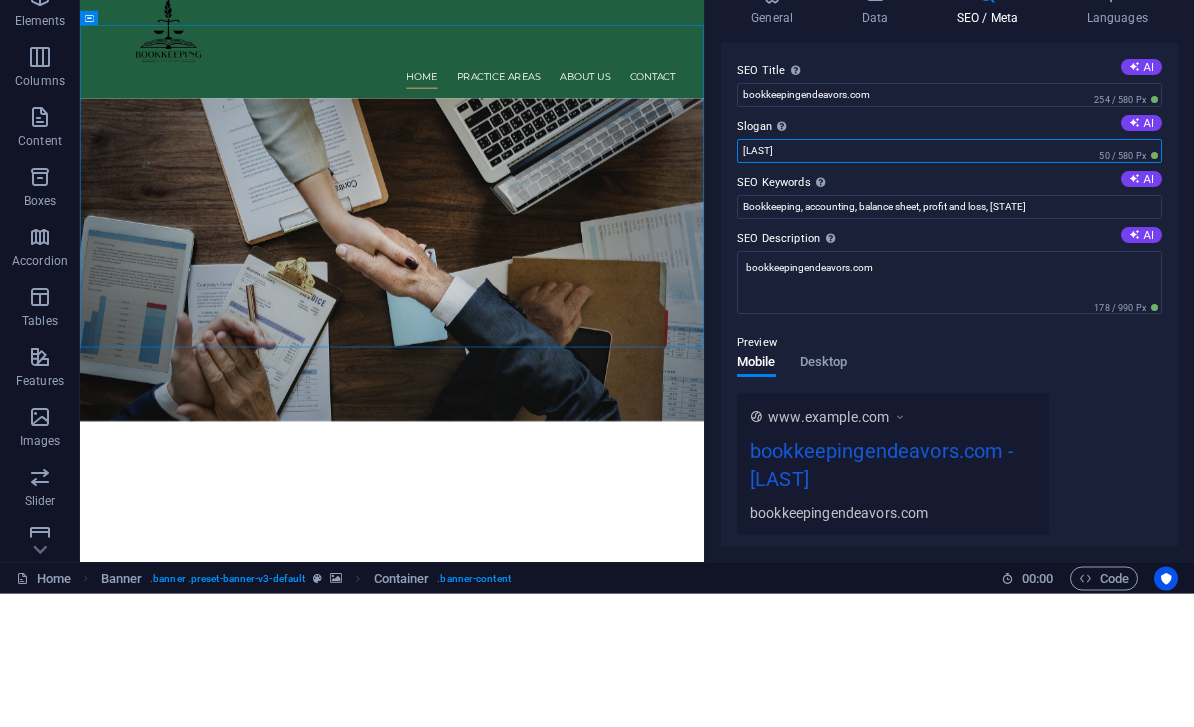click on "[LAST]" at bounding box center (949, 284) 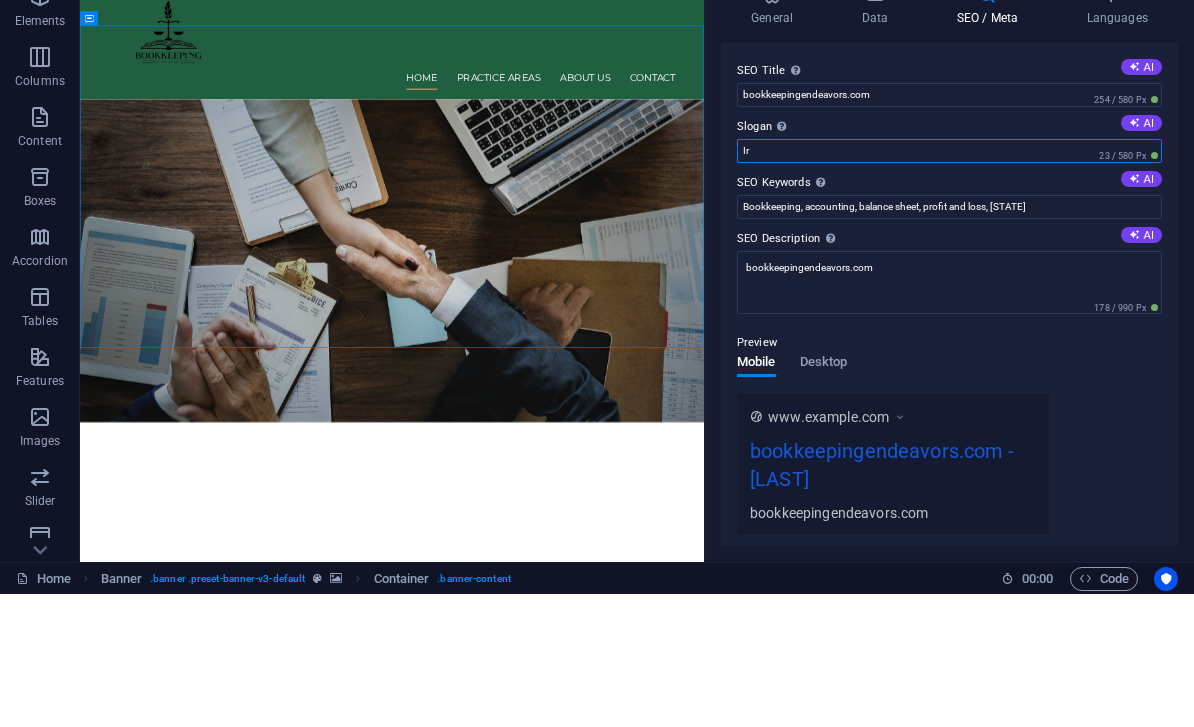 type on "I" 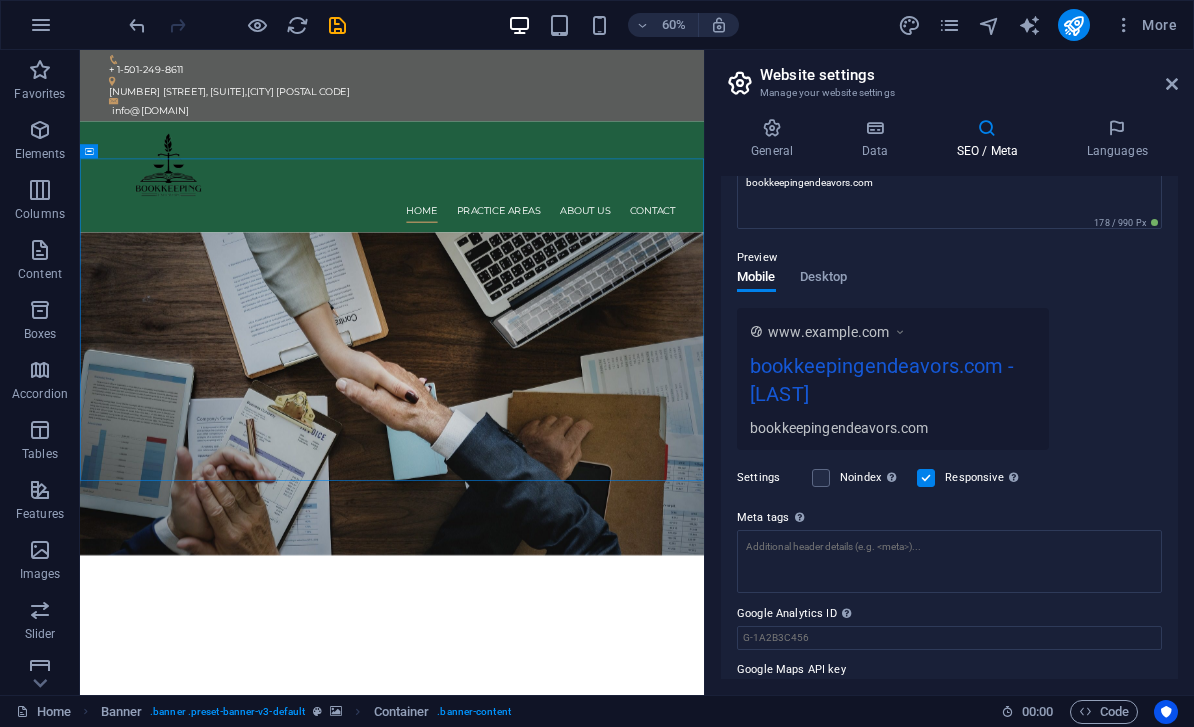 scroll, scrollTop: 219, scrollLeft: 0, axis: vertical 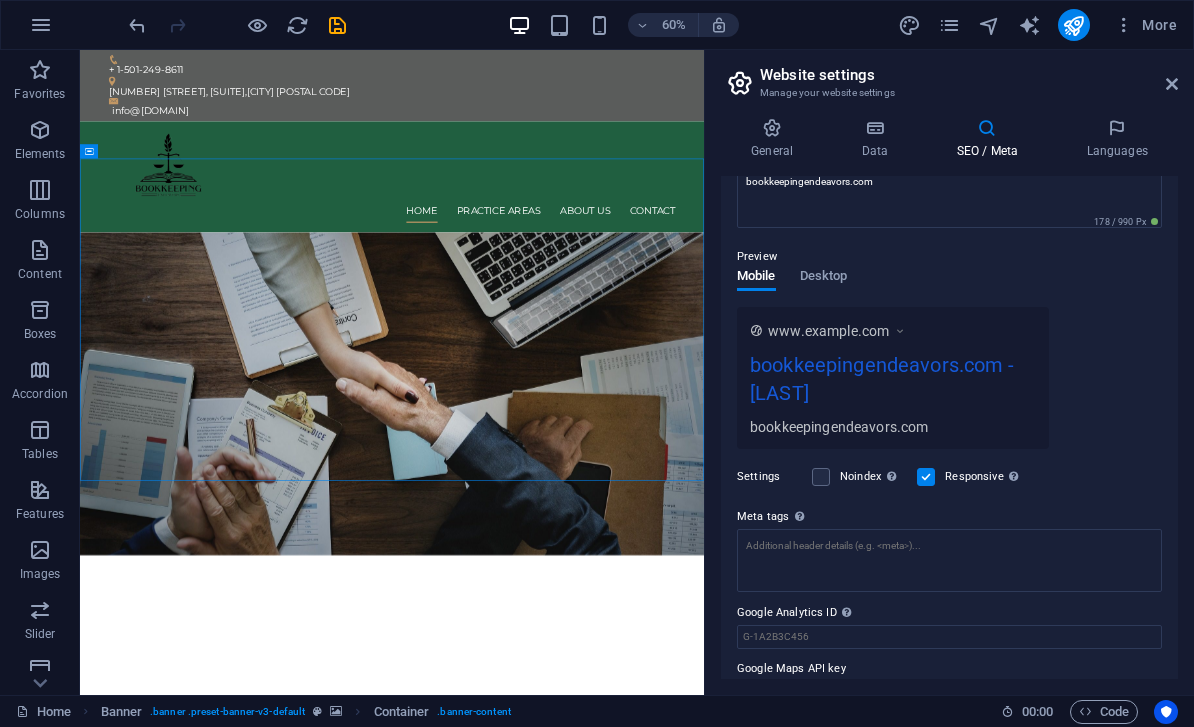 type on "[LAST]" 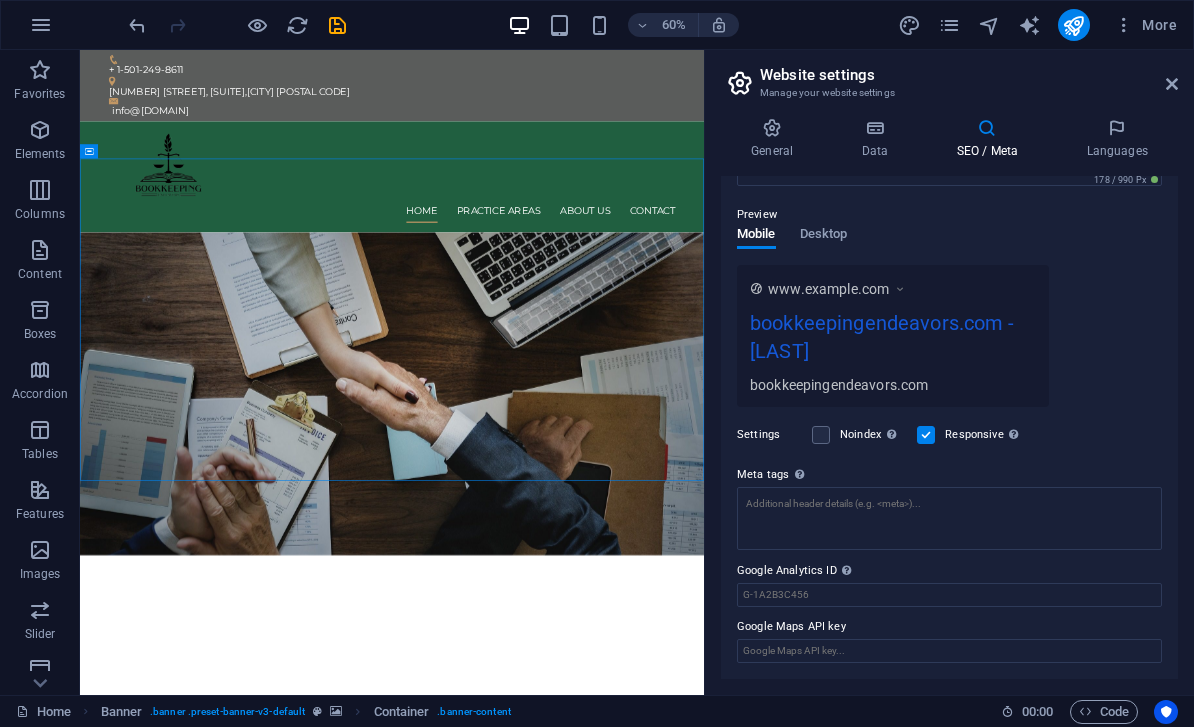 scroll, scrollTop: 260, scrollLeft: 0, axis: vertical 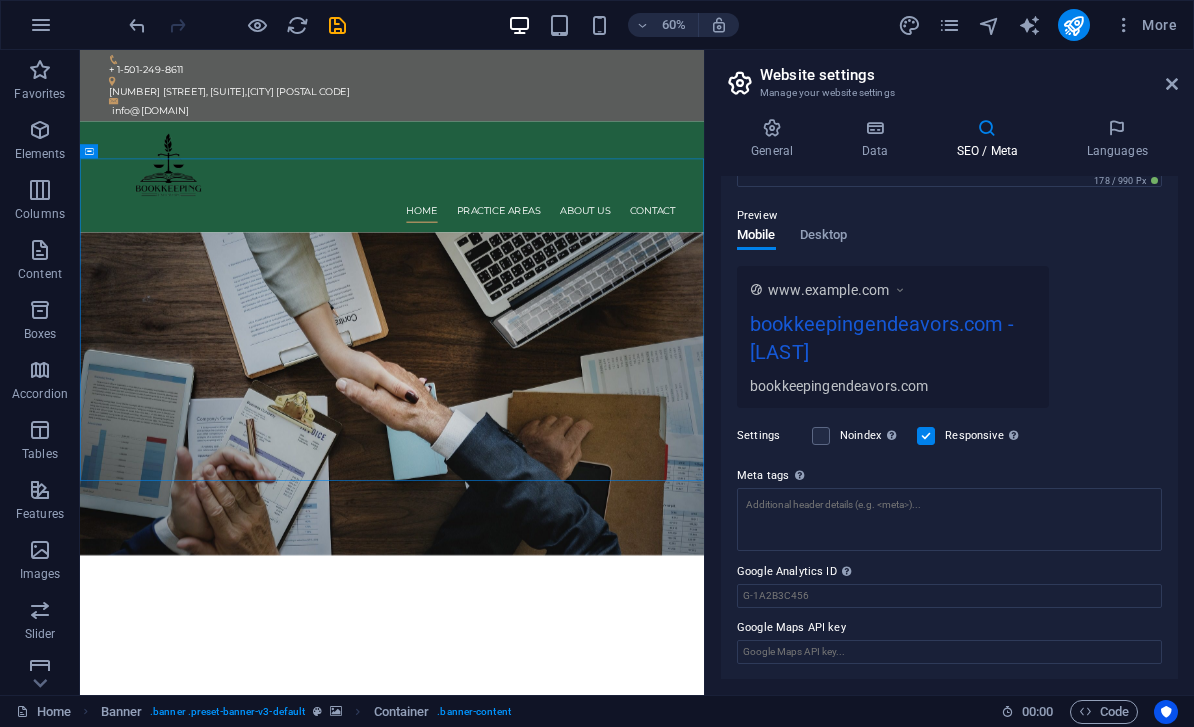 click on "SEO Title The title of your website - make it something that stands out in search engine results. AI bookkeepingendeavors.com 254 / 580 Px Slogan The slogan of your website. AI Endeavors 97 / 580 Px SEO Keywords Comma-separated list of keywords representing your website. AI Bookkeeping, accounting, balance sheet, profit and loss, [STATE] SEO Description Describe the contents of your website - this is crucial for search engines and SEO! AI bookkeepingendeavors.com 178 / 990 Px Preview Mobile Desktop www.example.com bookkeepingendeavors.com - Endeavors bookkeepingendeavors.com Settings Noindex Instruct search engines to exclude this website from search results. Responsive Determine whether the website should be responsive based on screen resolution. Meta tags Enter HTML code here that will be placed inside the  tags of your website. Please note that your website may not function if you include code with errors. Google Analytics ID Google Maps API key" at bounding box center [949, 427] 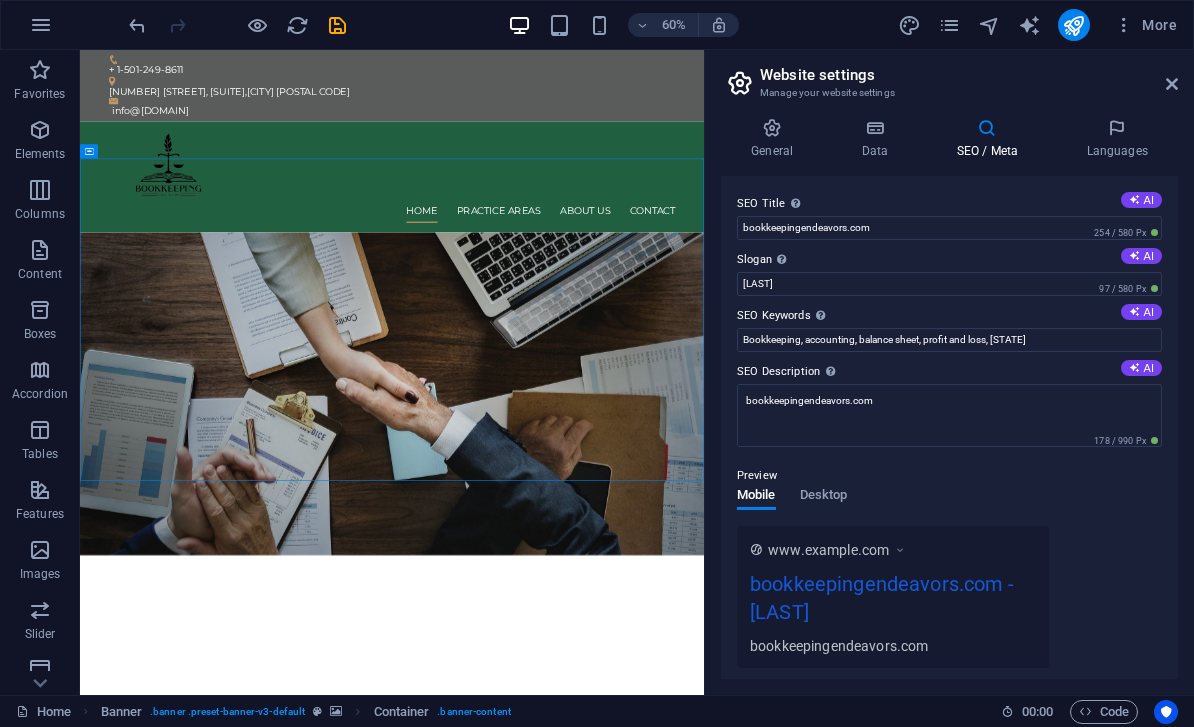 click on "Desktop" at bounding box center [824, 497] 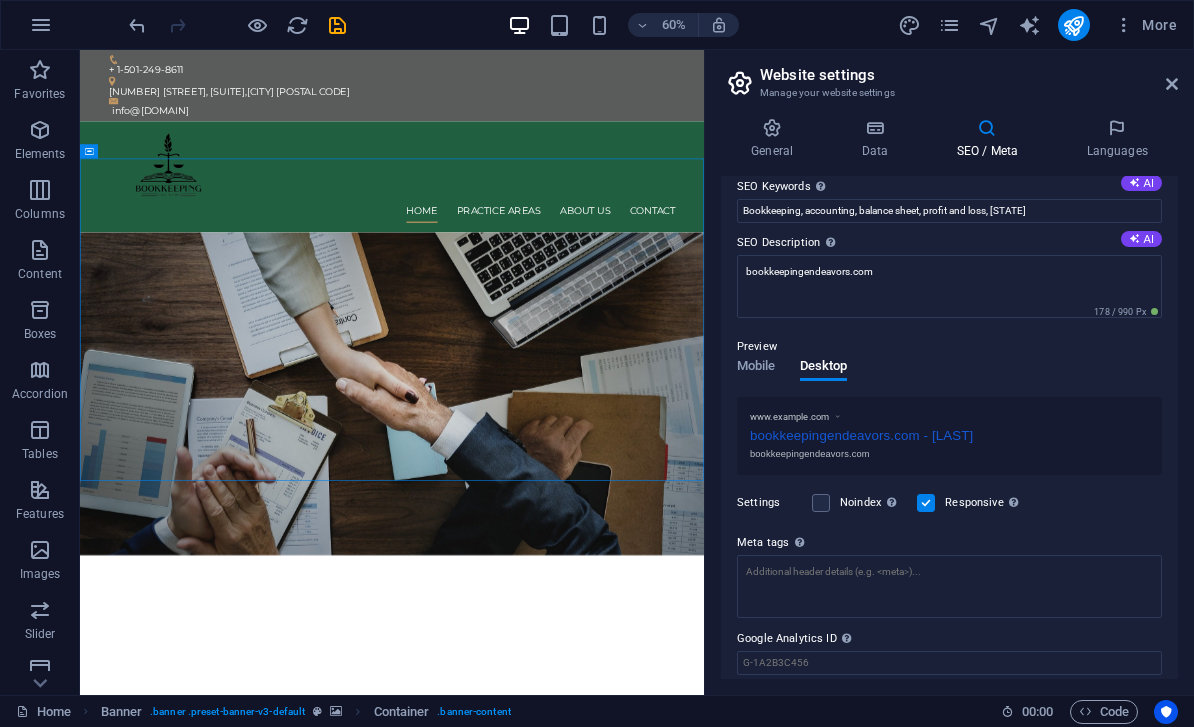 scroll, scrollTop: 120, scrollLeft: 0, axis: vertical 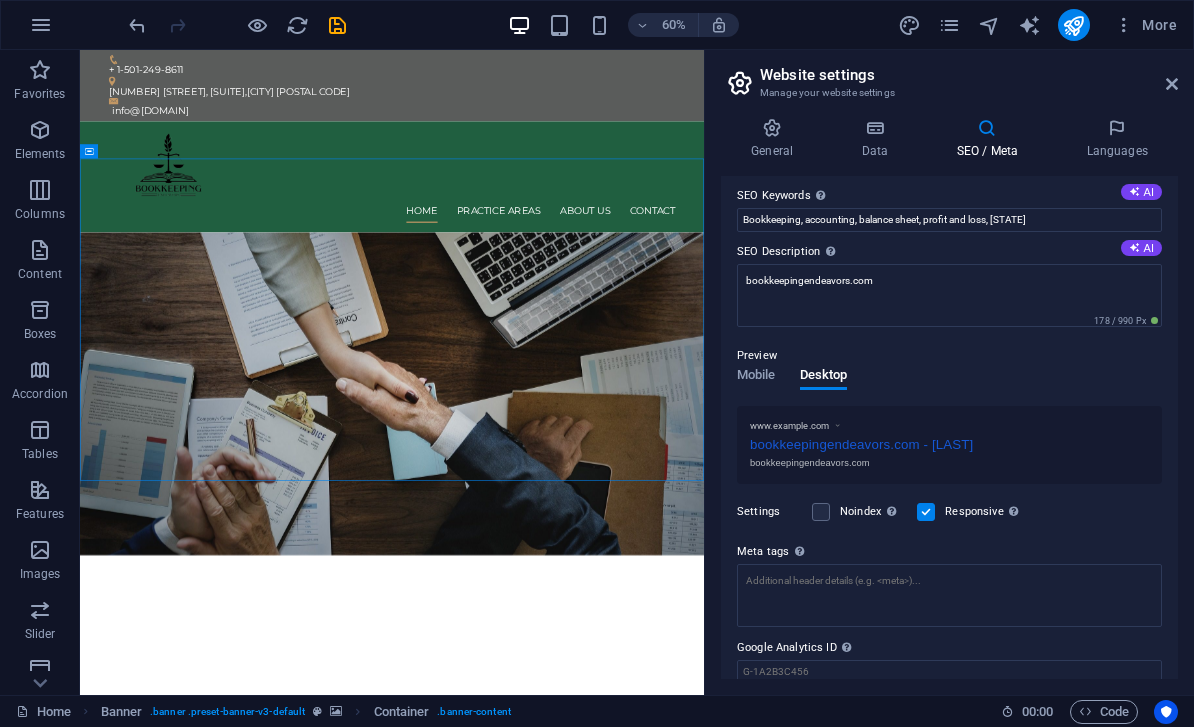 click on "Mobile" at bounding box center [756, 377] 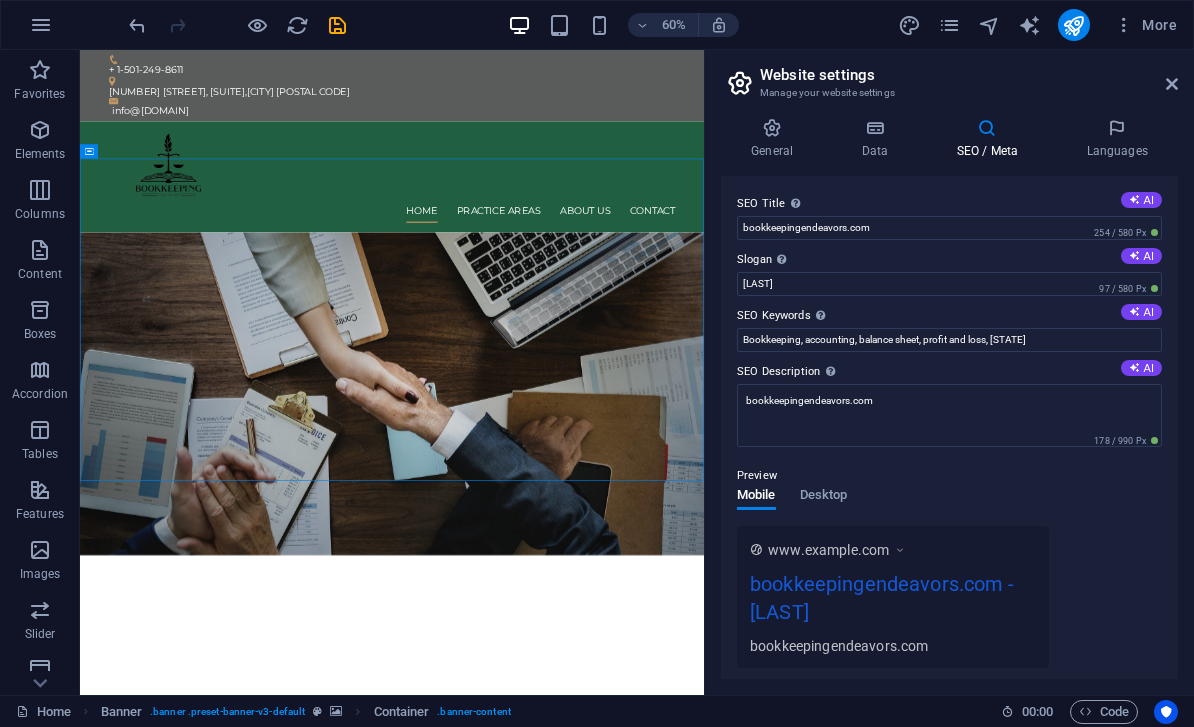scroll, scrollTop: 0, scrollLeft: 0, axis: both 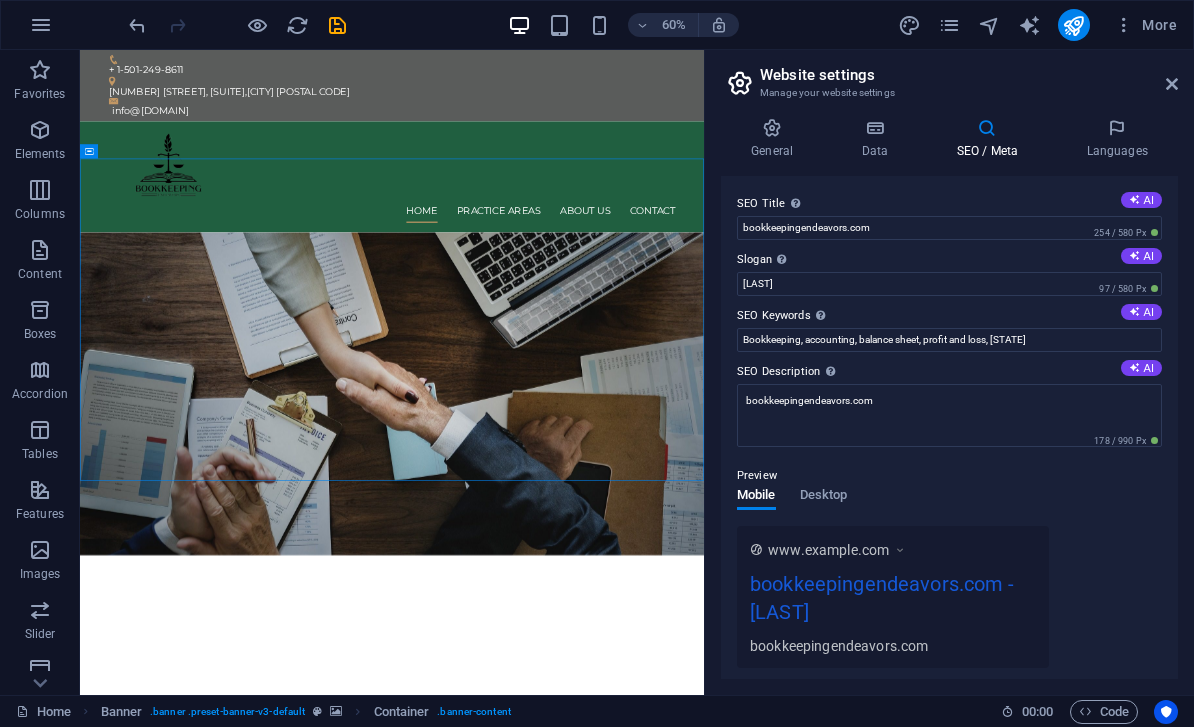 click on "www.example.com bookkeepingendeavors.com - [LAST] bookkeepingendeavors.com" at bounding box center [949, 597] 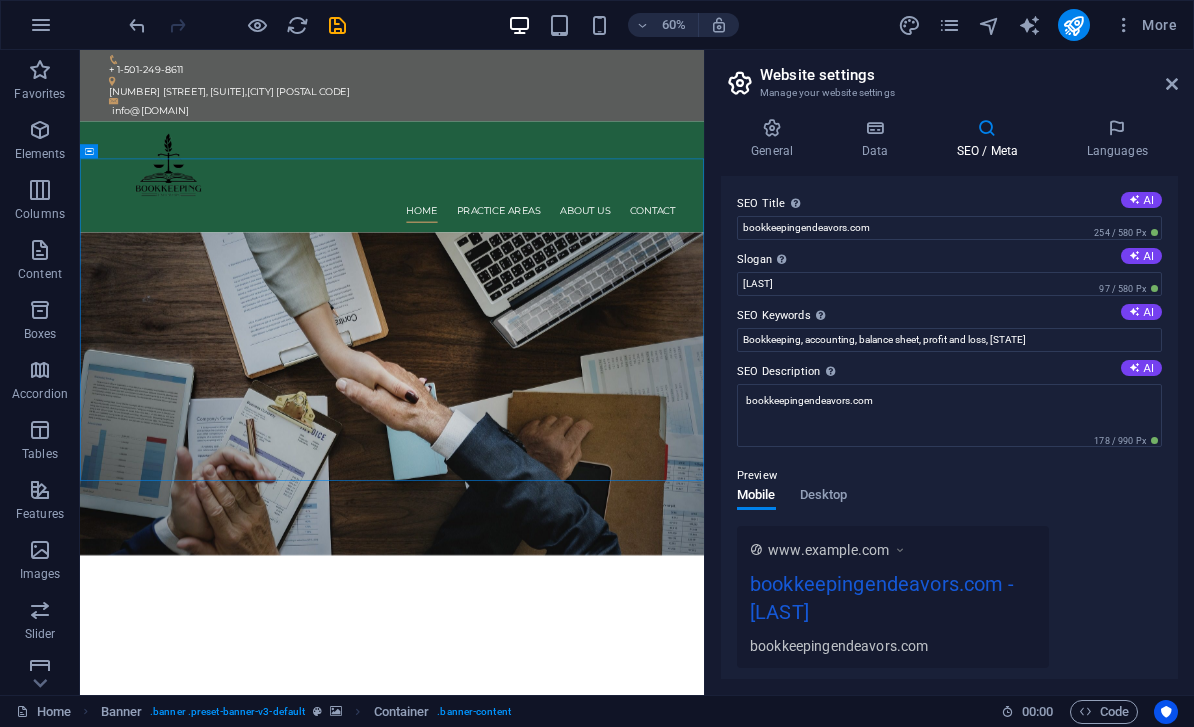 click on "Describe the contents of your website - this is crucial for search engines and SEO!" at bounding box center [830, 371] 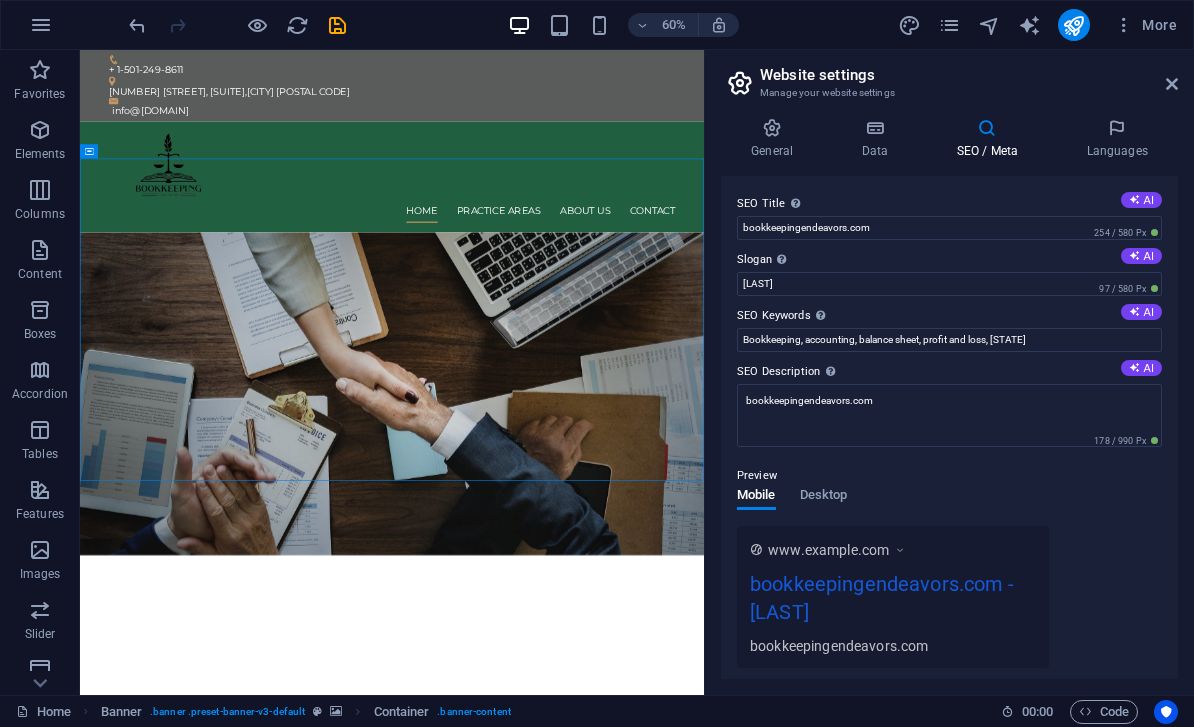 click on "Languages" at bounding box center (1117, 139) 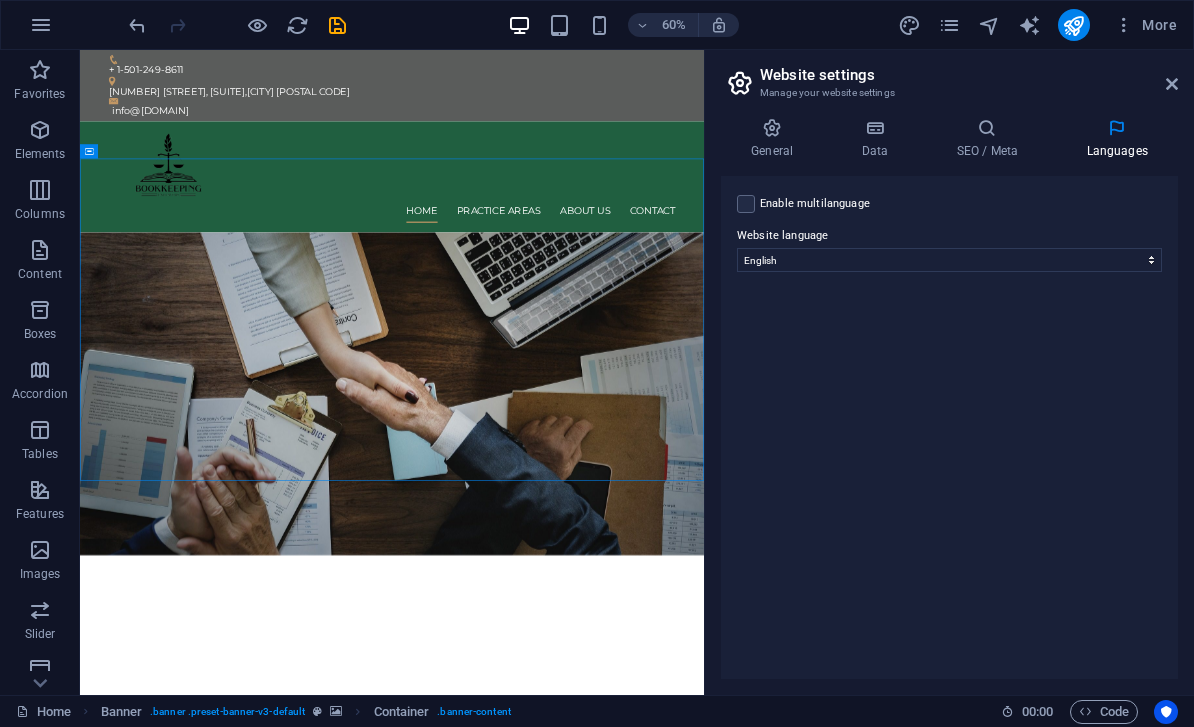 click on "SEO / Meta" at bounding box center (991, 139) 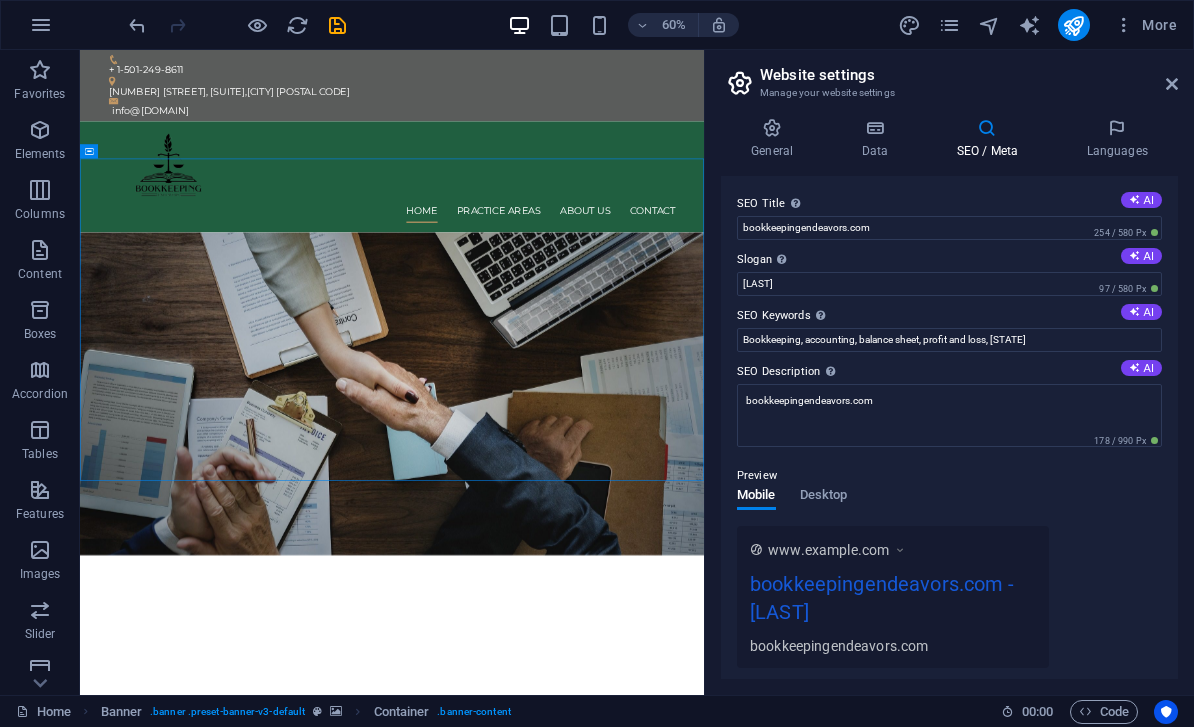 scroll, scrollTop: -2, scrollLeft: 0, axis: vertical 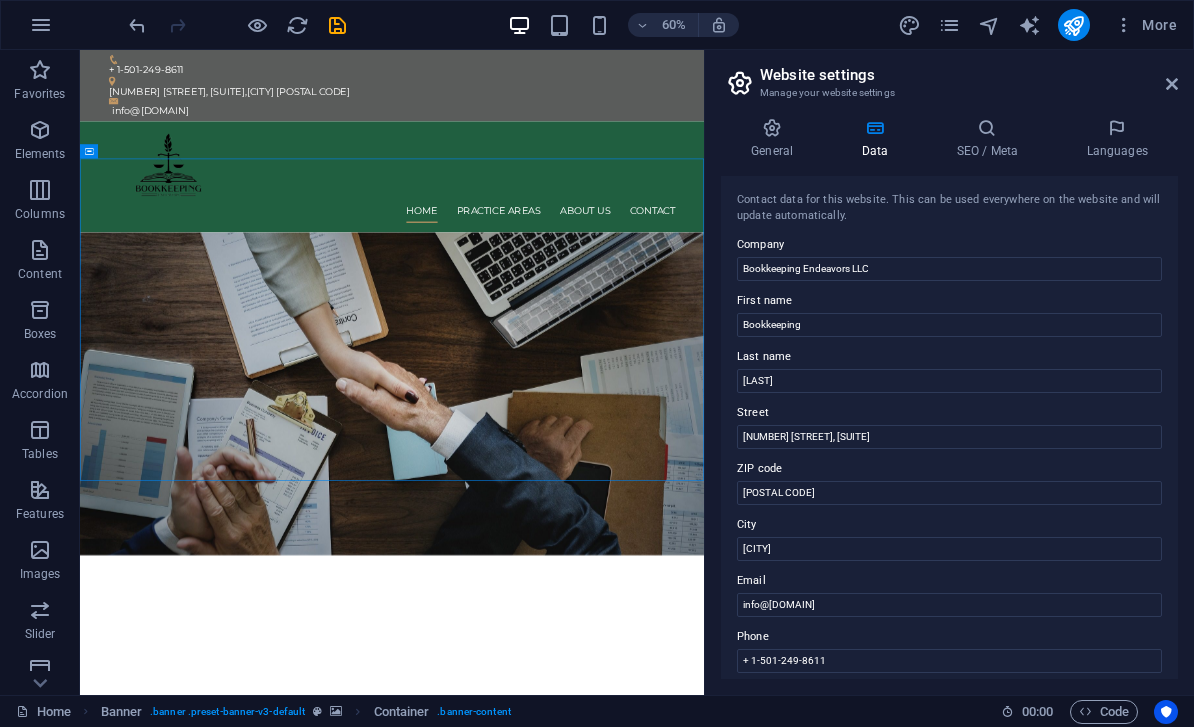 click on "General" at bounding box center [776, 139] 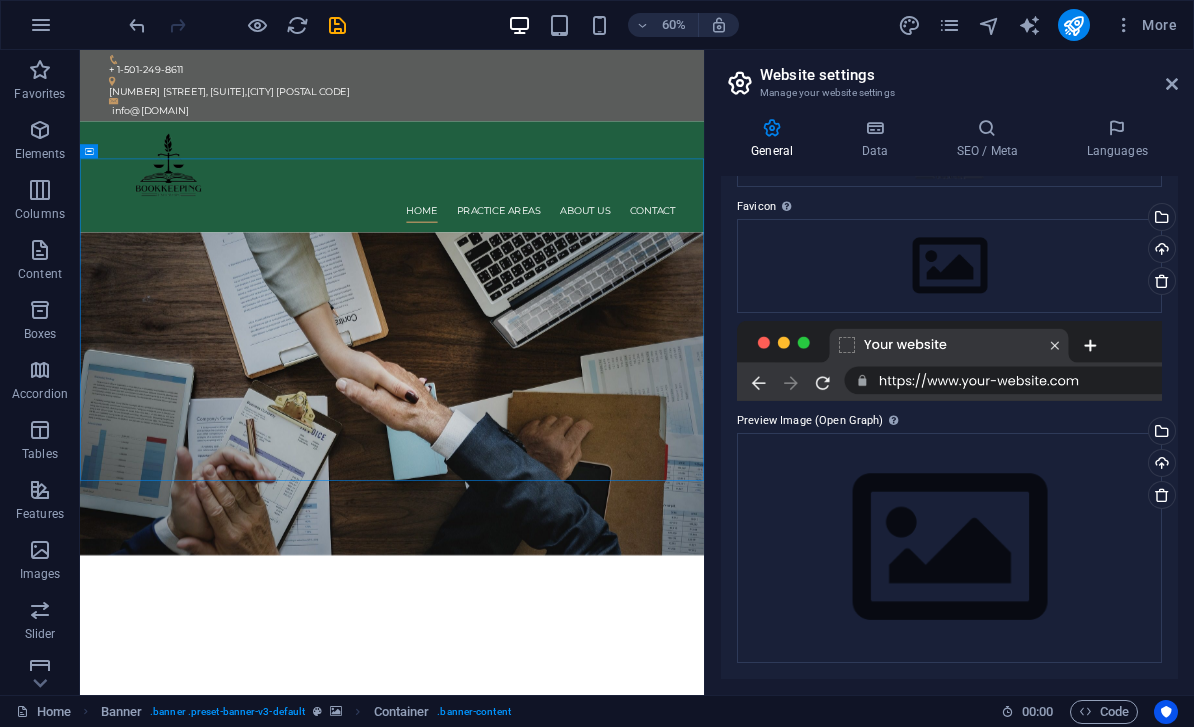 scroll, scrollTop: 178, scrollLeft: 0, axis: vertical 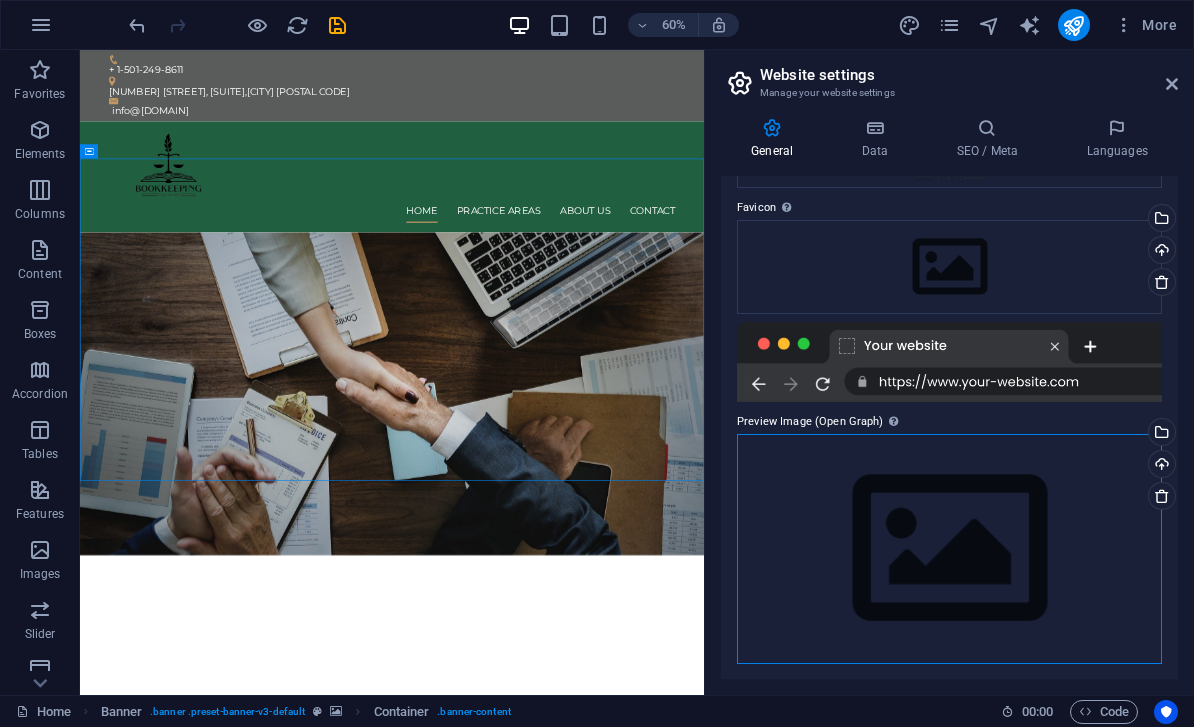 click on "Drag files here, click to choose files or select files from Files or our free stock photos & videos" at bounding box center (949, 548) 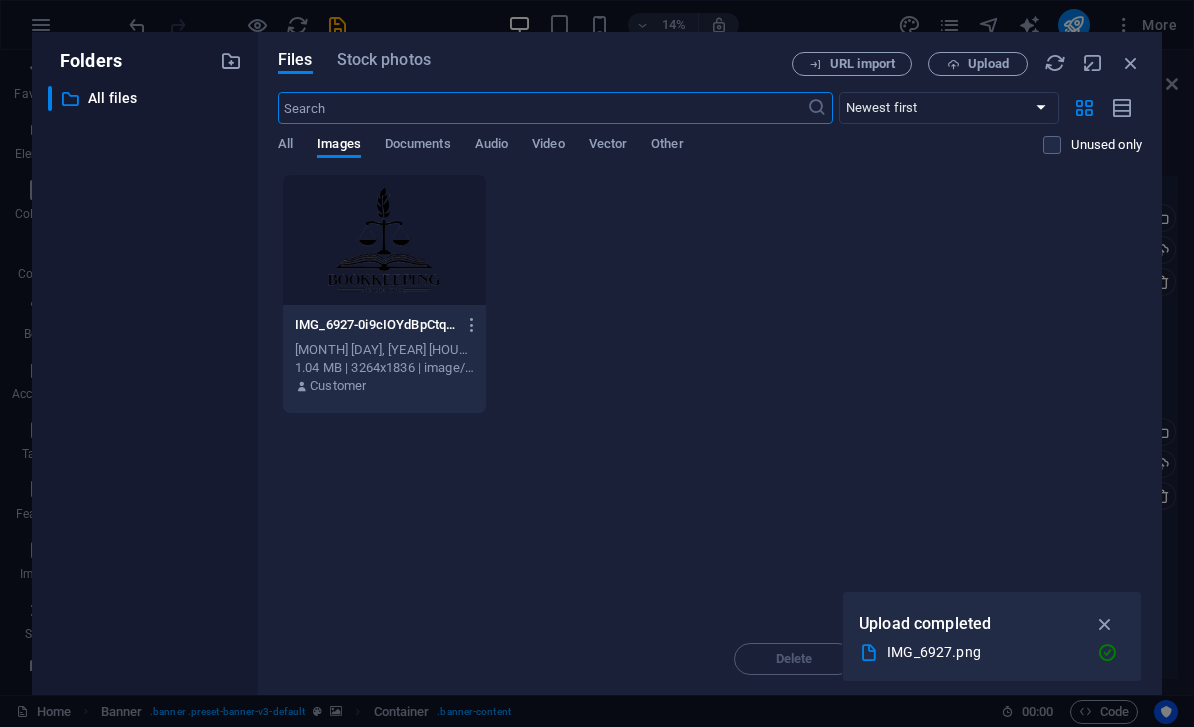 click at bounding box center [1131, 63] 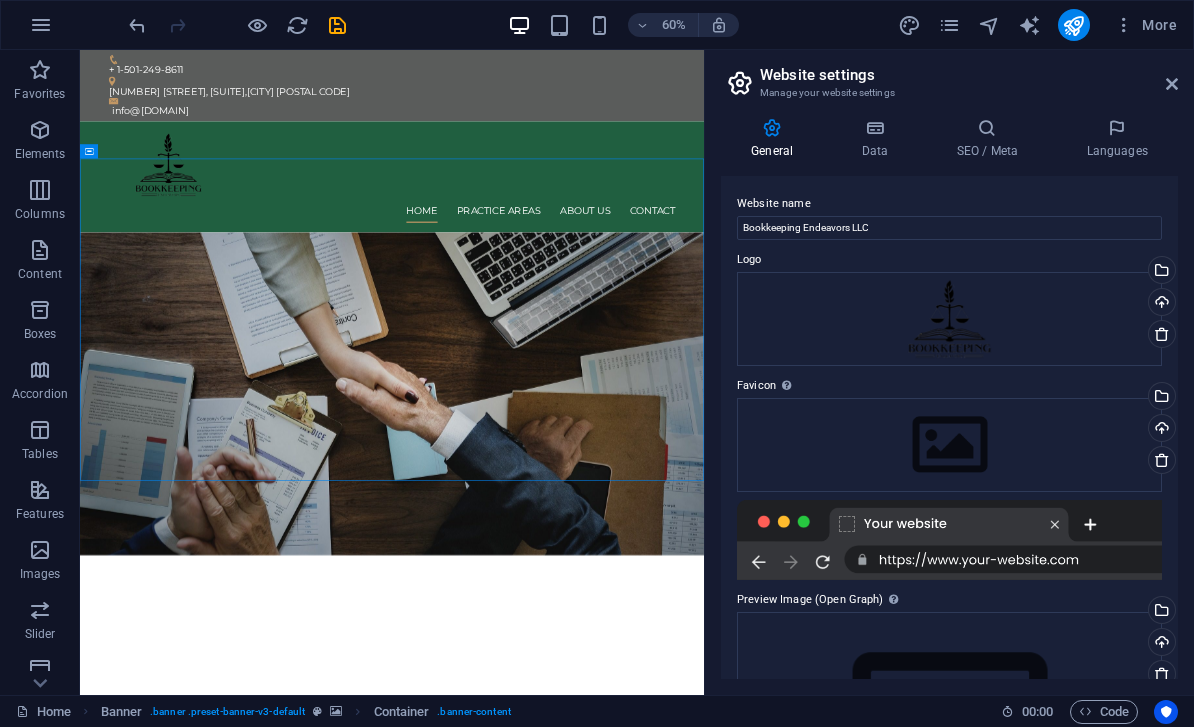 scroll, scrollTop: 0, scrollLeft: 0, axis: both 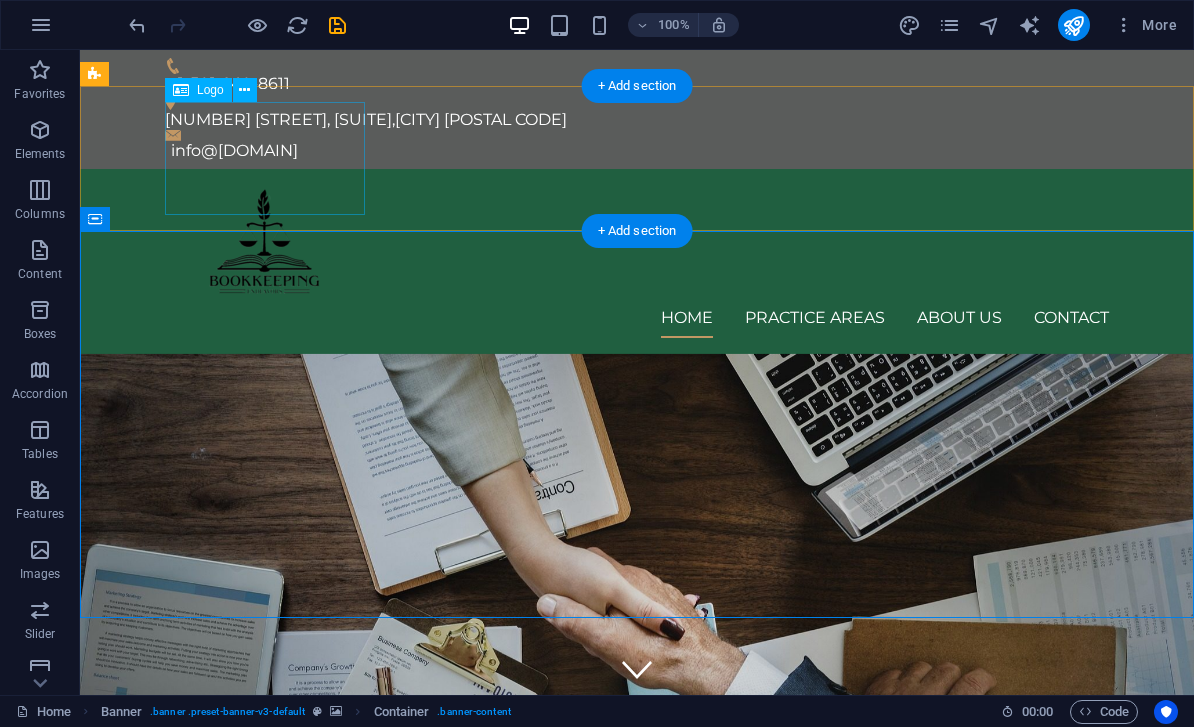 click at bounding box center (637, 241) 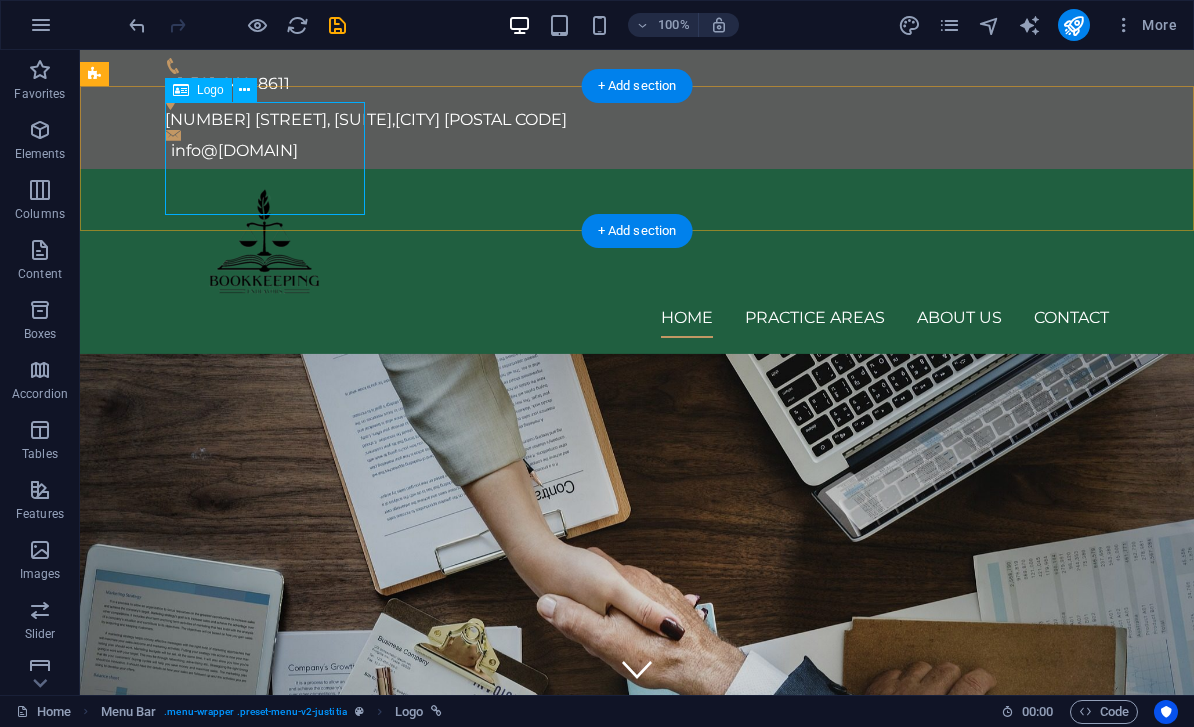 click on "Logo" at bounding box center (198, 90) 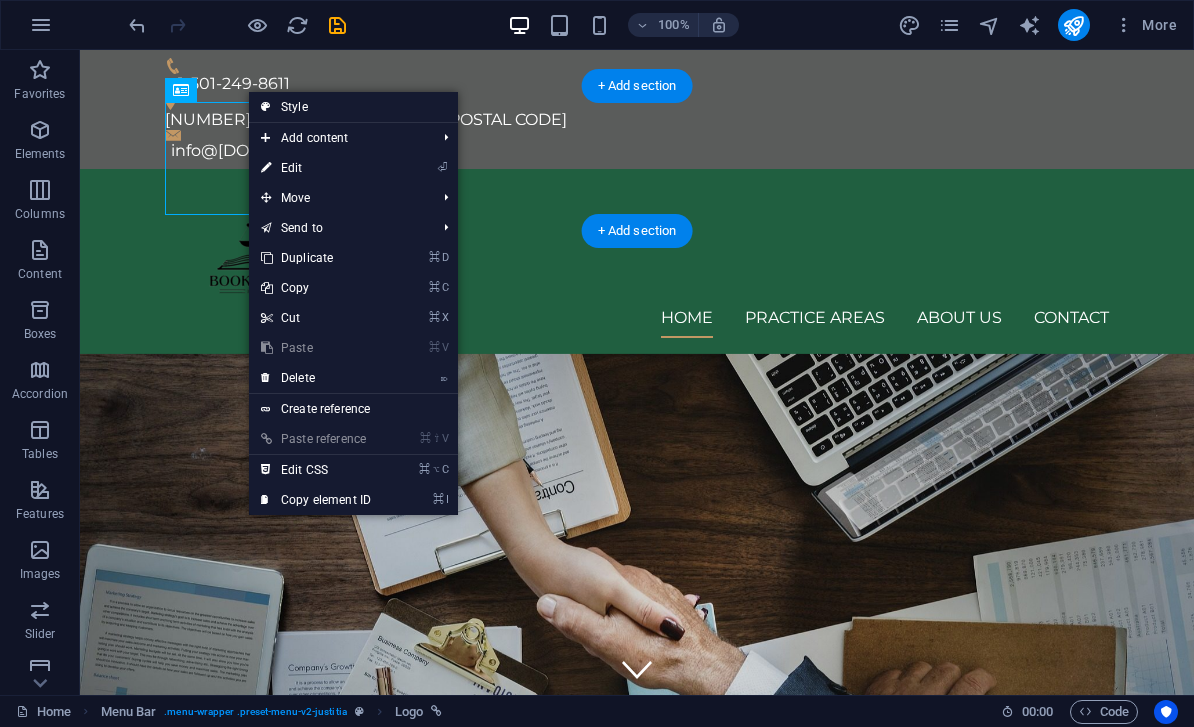 click on "⏎  Edit" at bounding box center (316, 168) 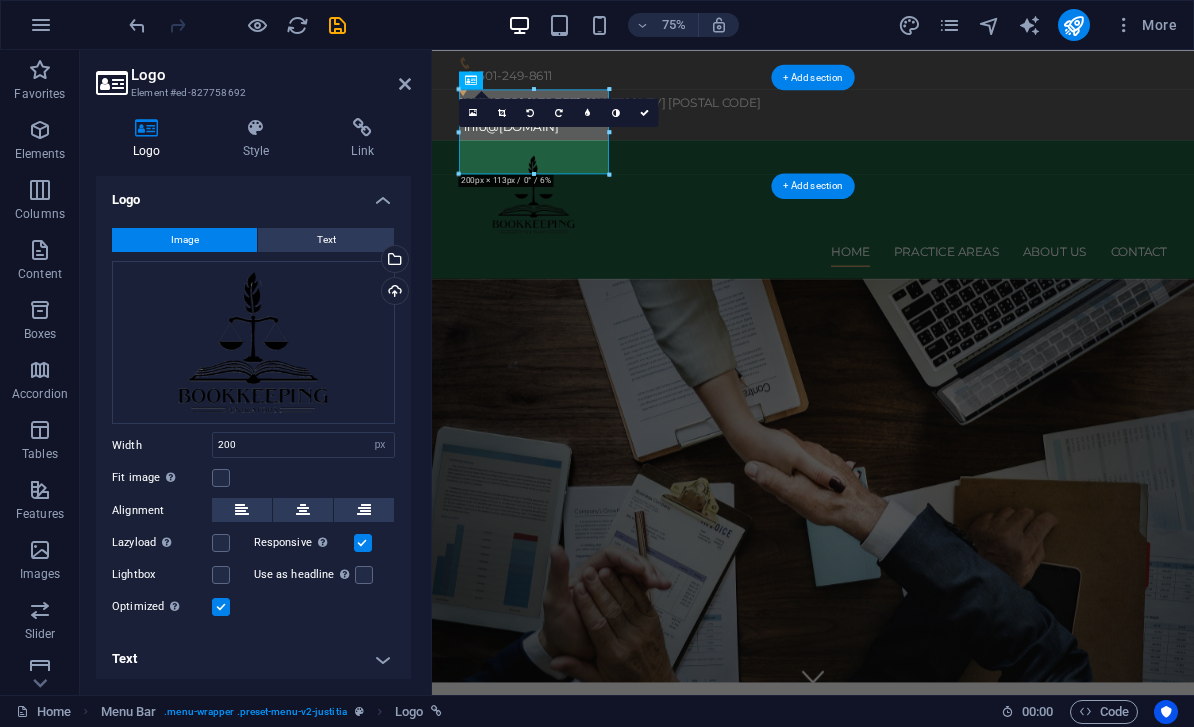 scroll, scrollTop: 0, scrollLeft: 0, axis: both 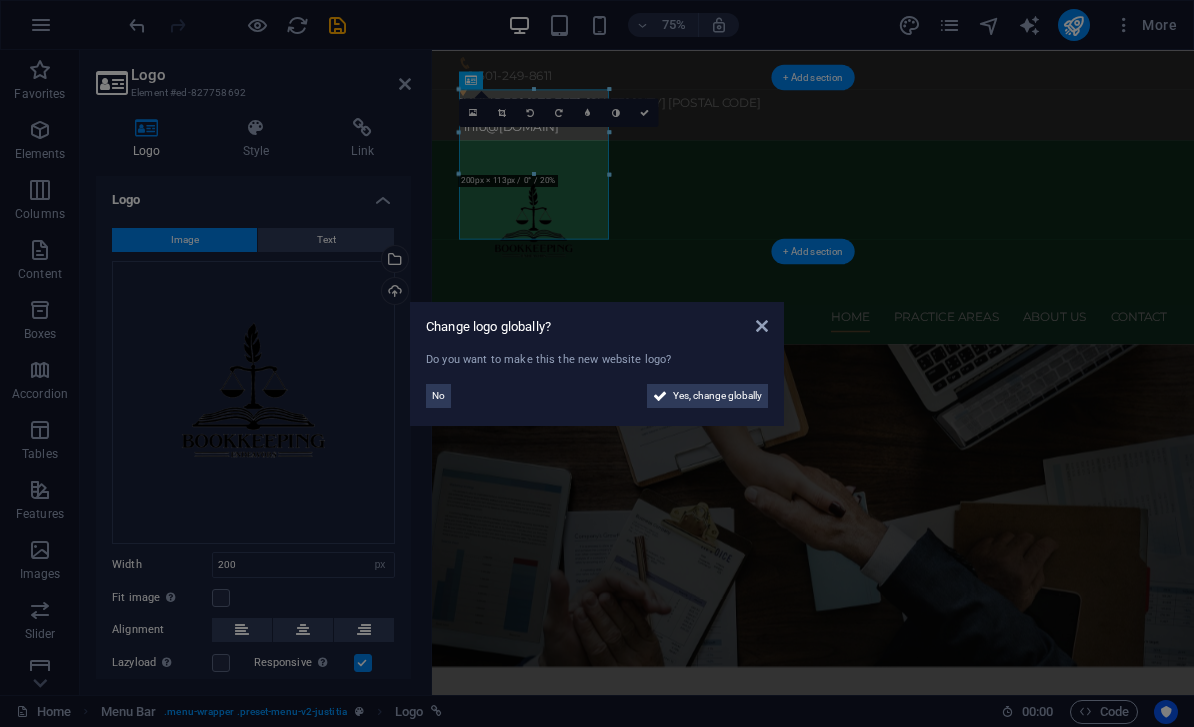 click on "Yes, change globally" at bounding box center [717, 396] 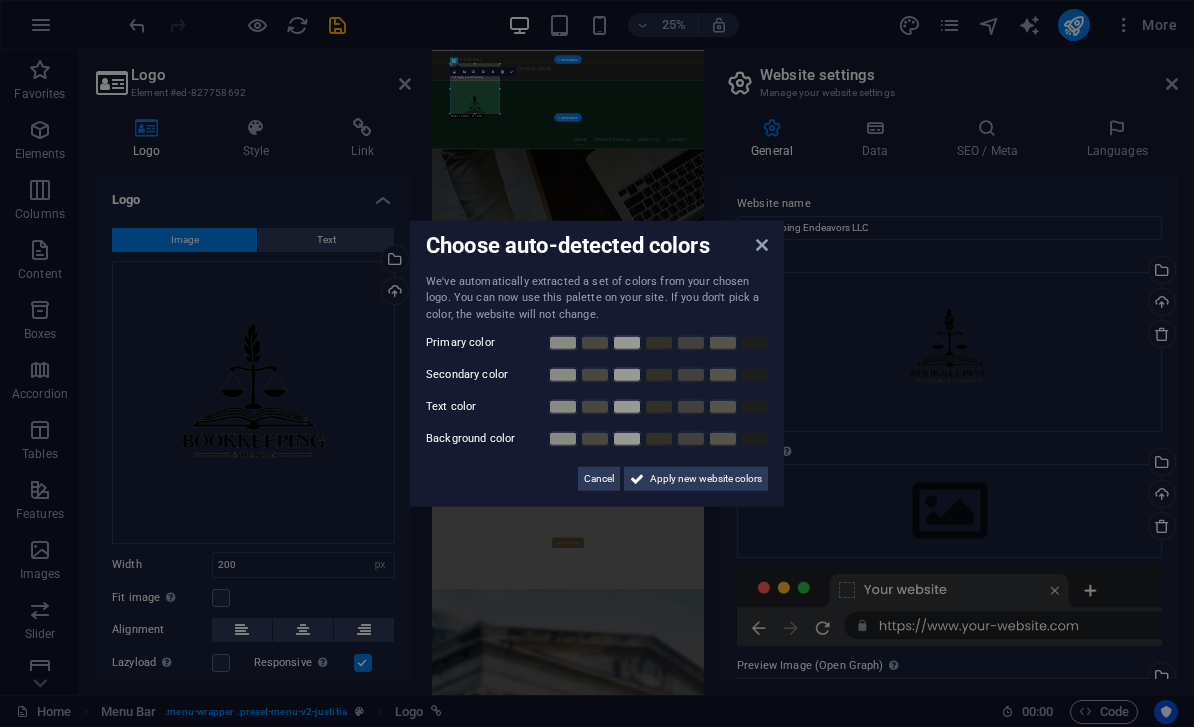 click on "Cancel" at bounding box center (599, 479) 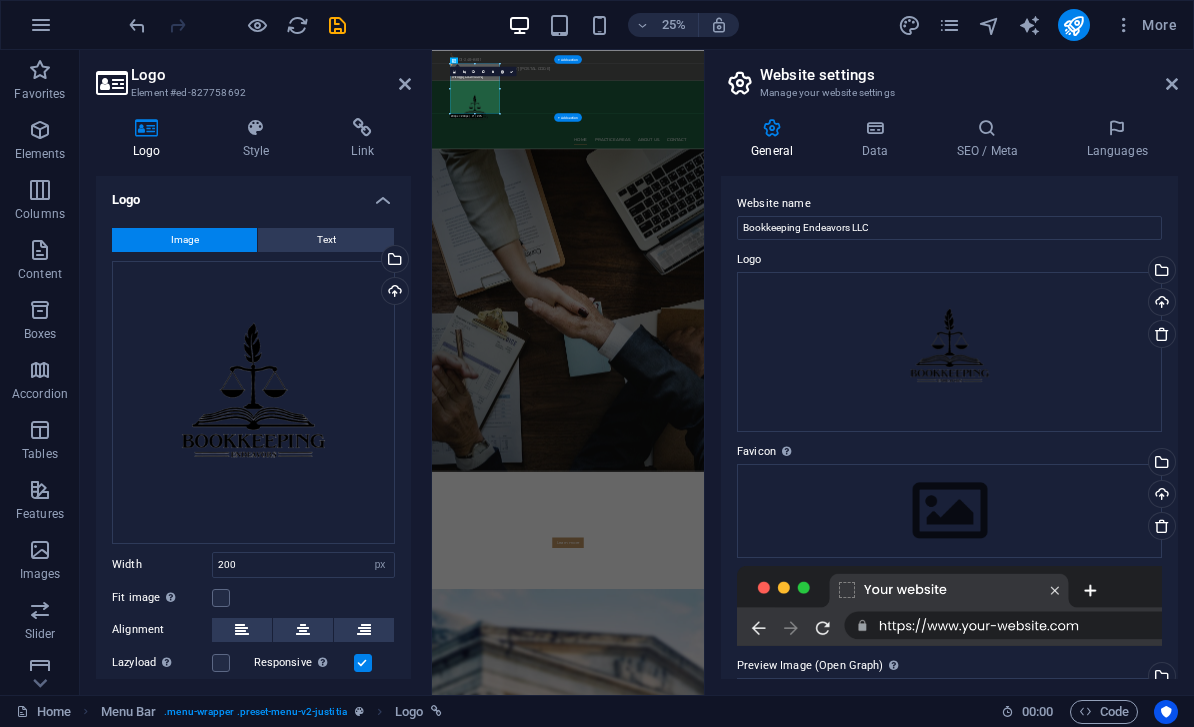 click on "Upload" at bounding box center [393, 293] 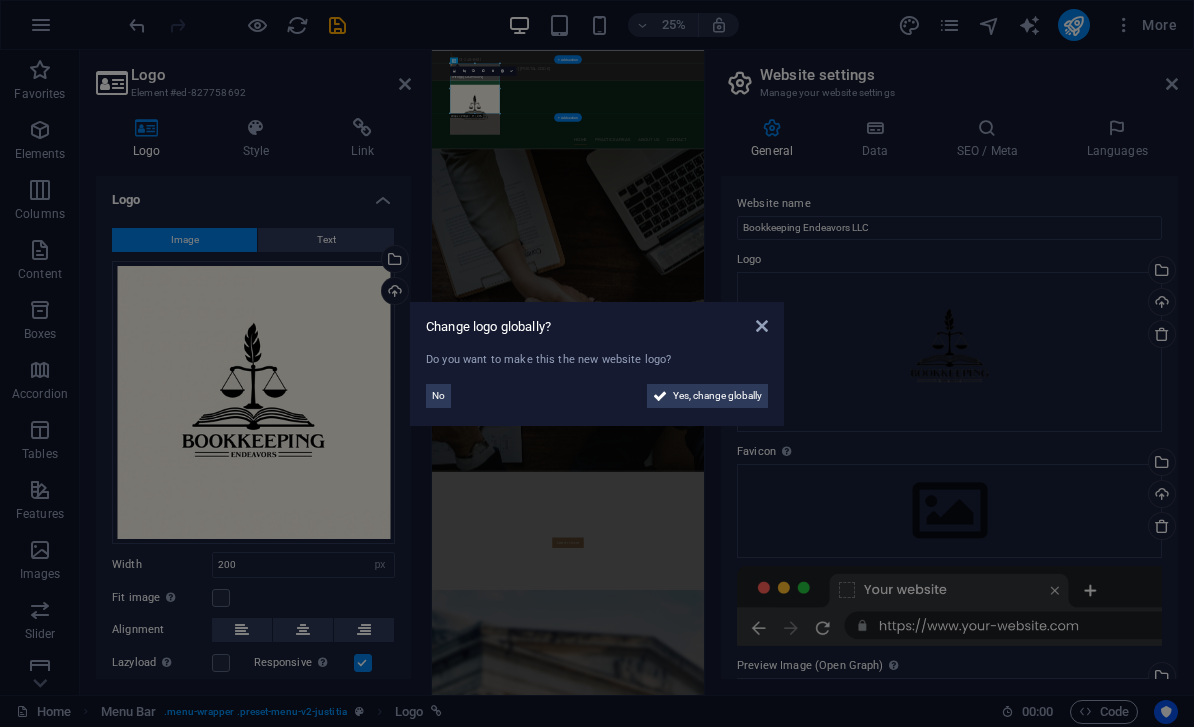 click on "No" at bounding box center [438, 396] 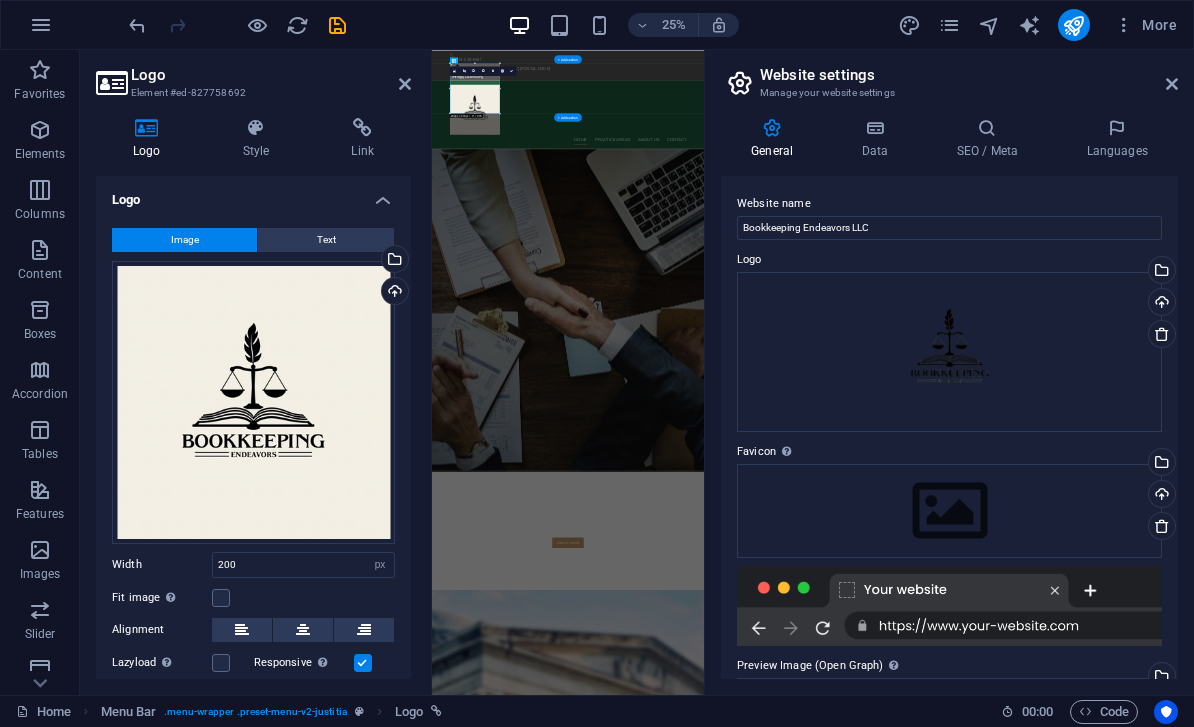 scroll, scrollTop: 0, scrollLeft: 0, axis: both 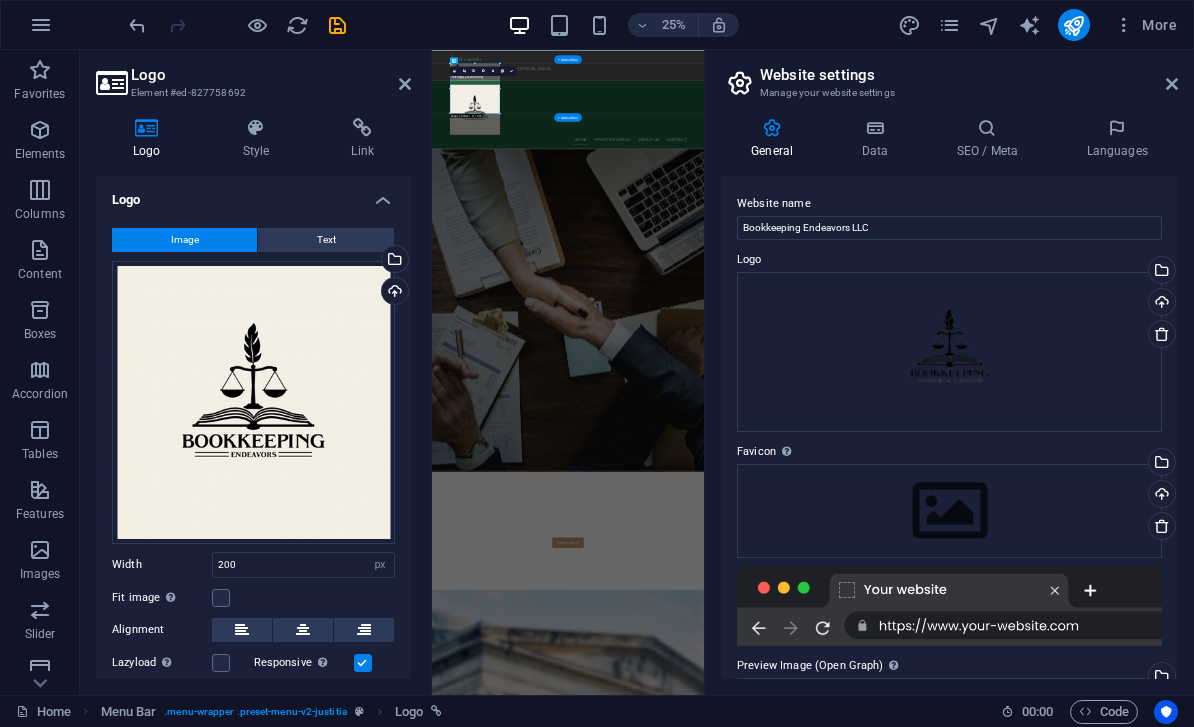 click on "Upload" at bounding box center [393, 293] 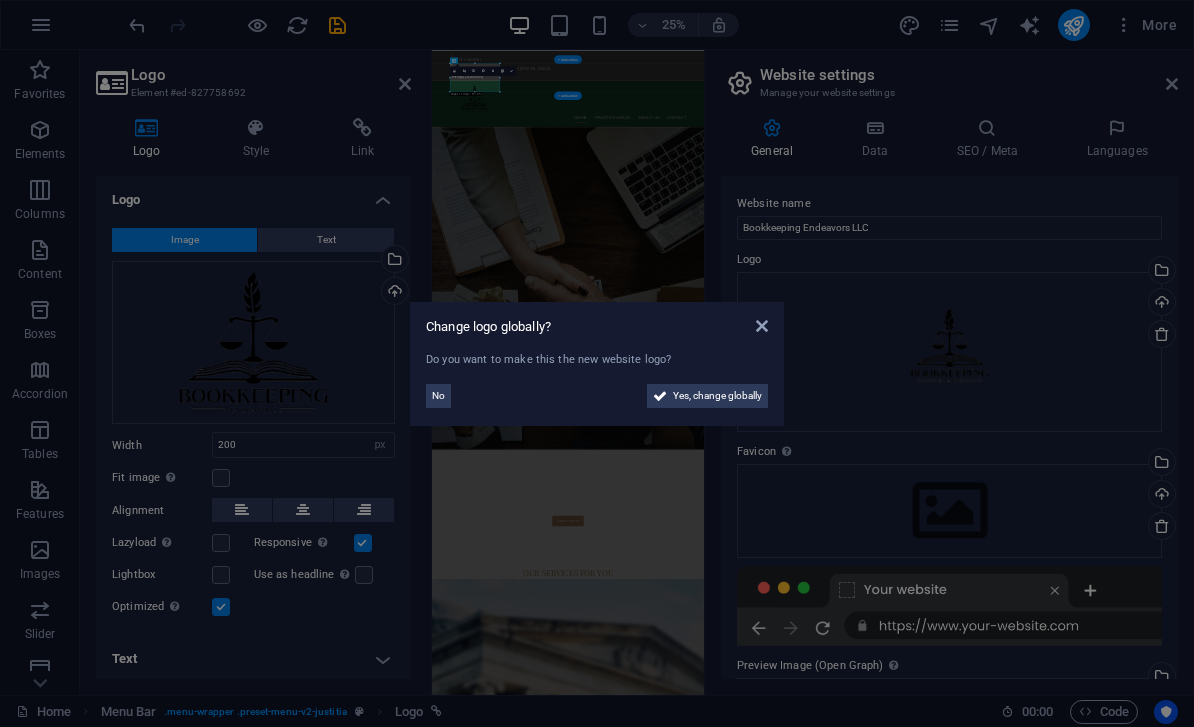 click on "Yes, change globally" at bounding box center [717, 396] 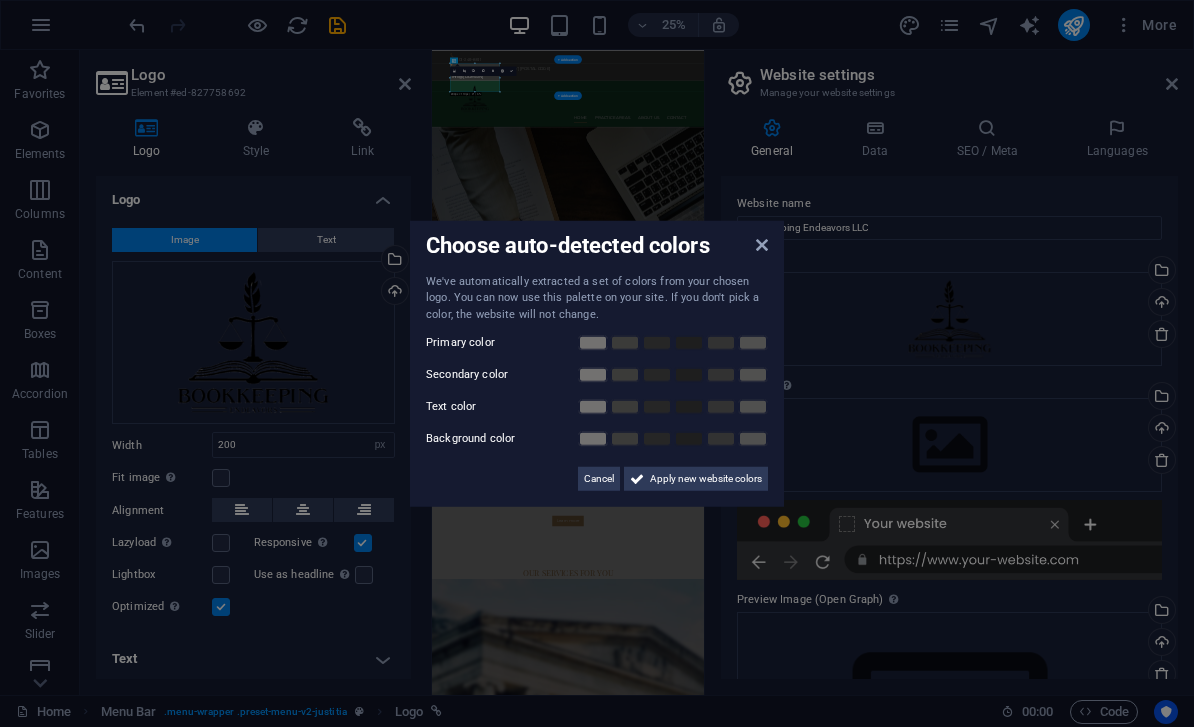 click on "Cancel" at bounding box center (599, 479) 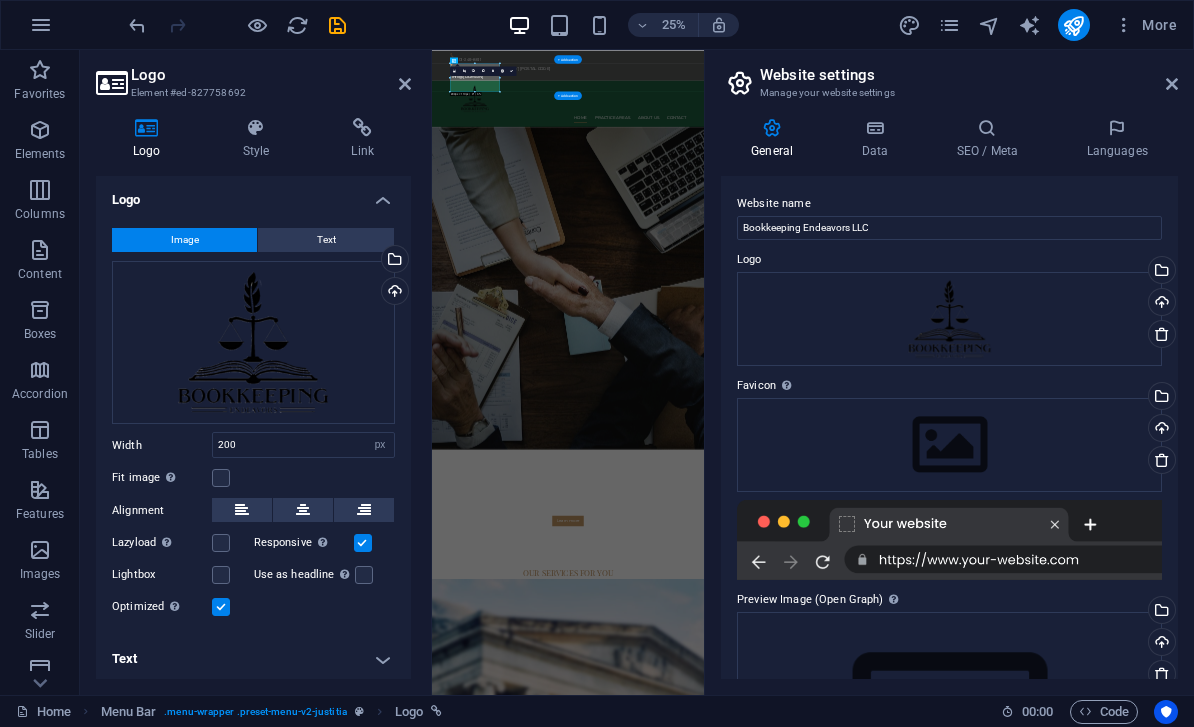 click at bounding box center (1172, 84) 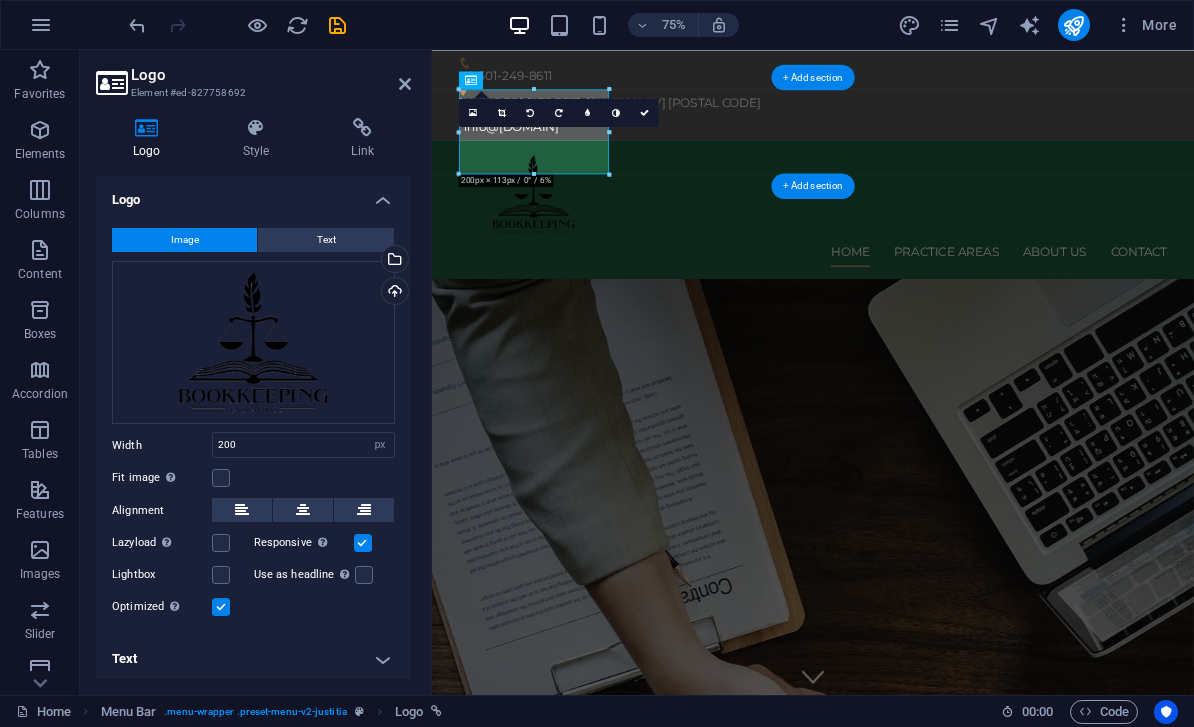 click on "Home Practice Areas About us Contact" at bounding box center [940, 261] 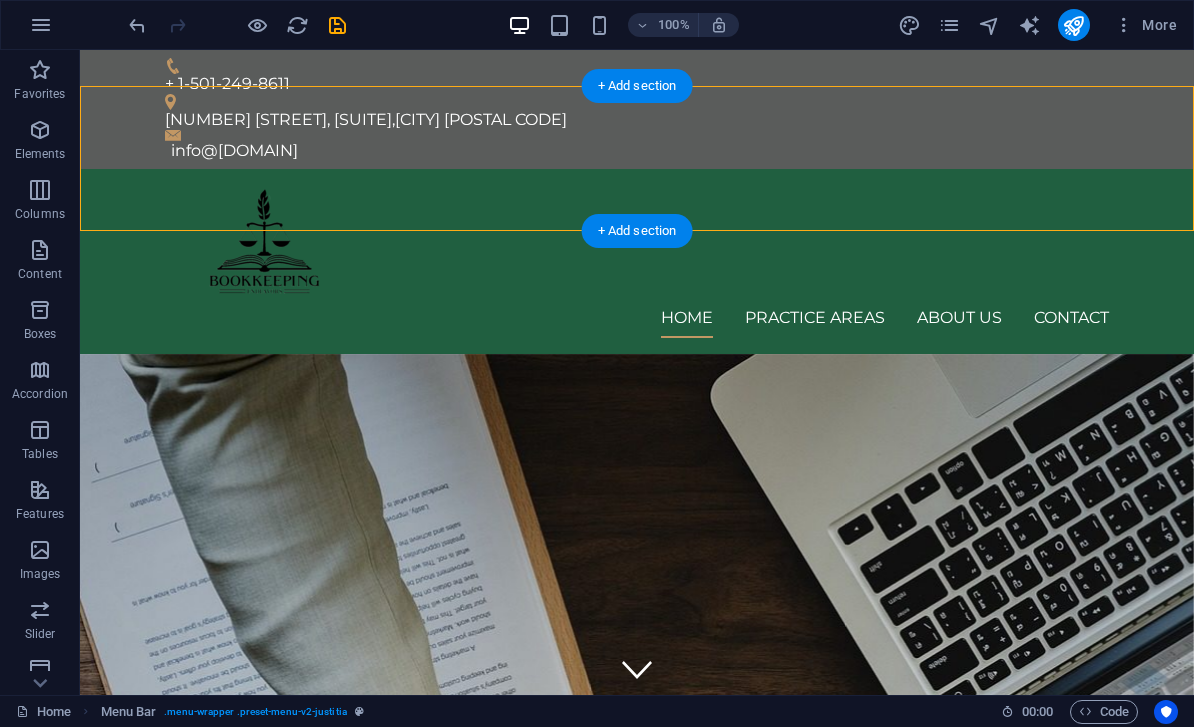 click at bounding box center [337, 25] 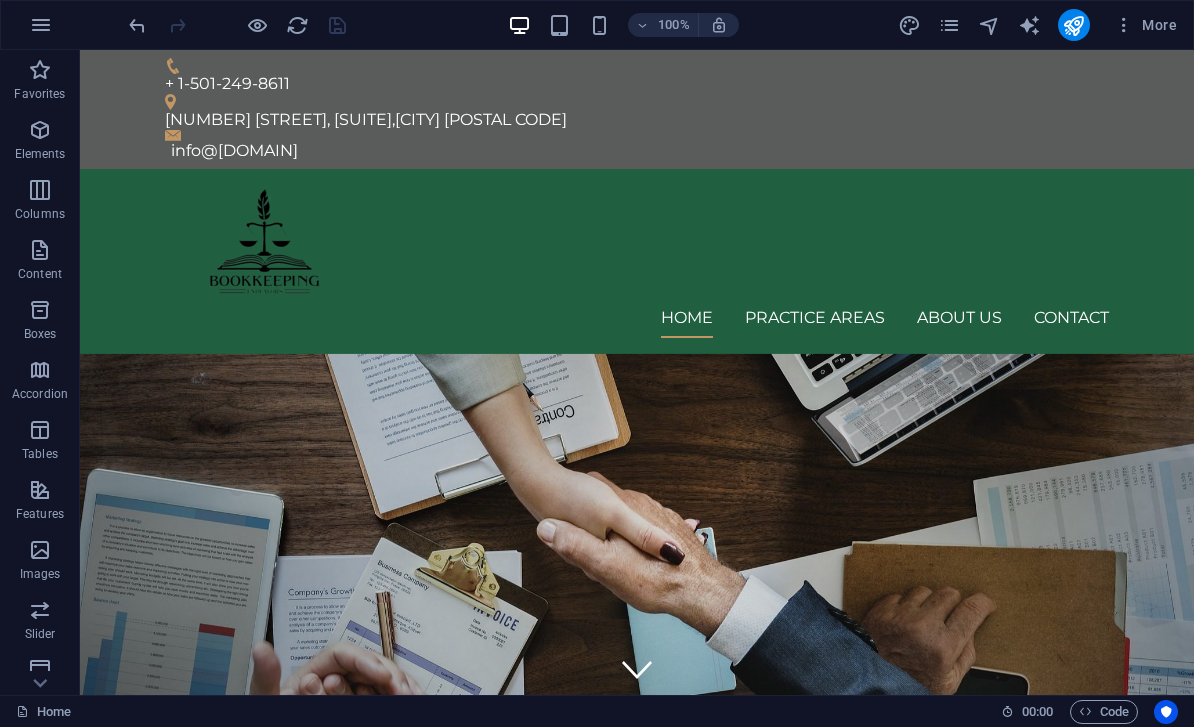 click at bounding box center [949, 25] 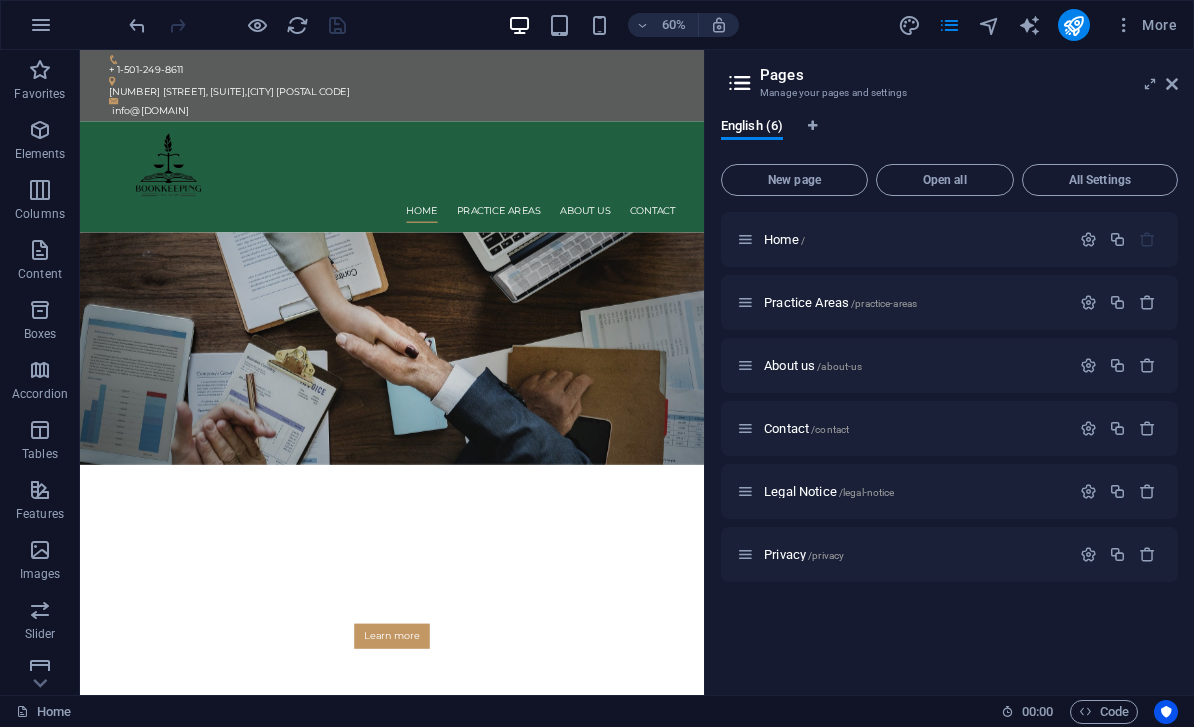 click at bounding box center (745, 239) 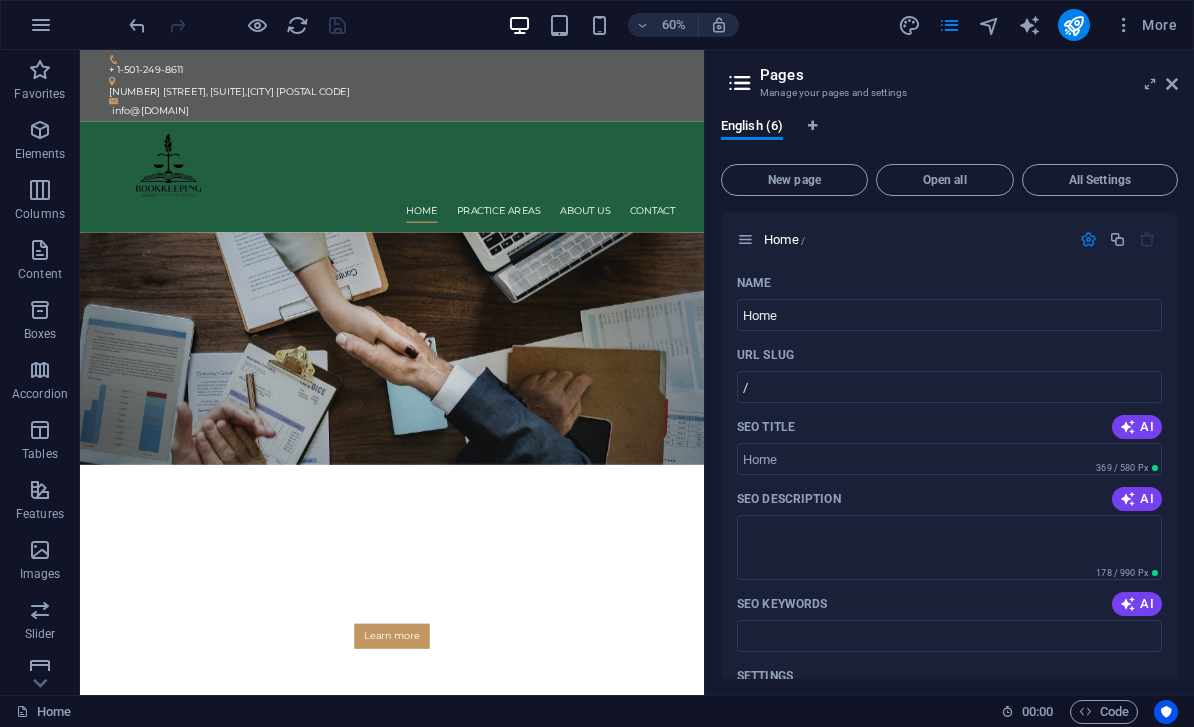 scroll, scrollTop: 0, scrollLeft: 0, axis: both 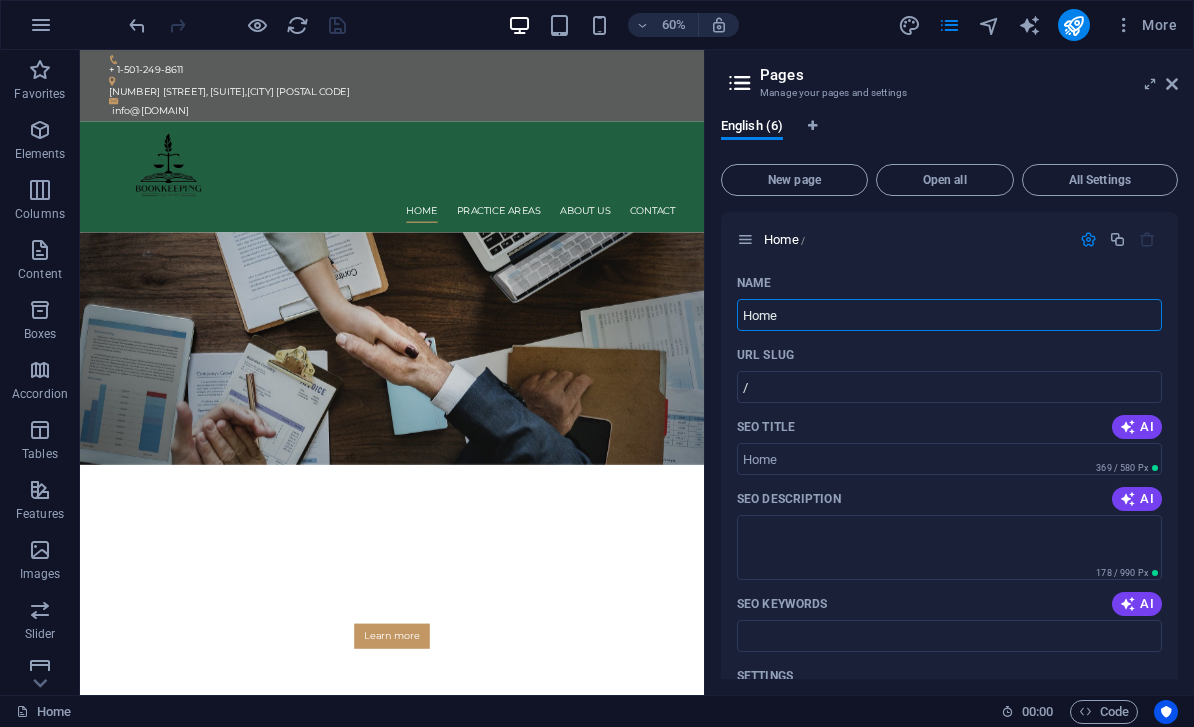 click at bounding box center (1088, 239) 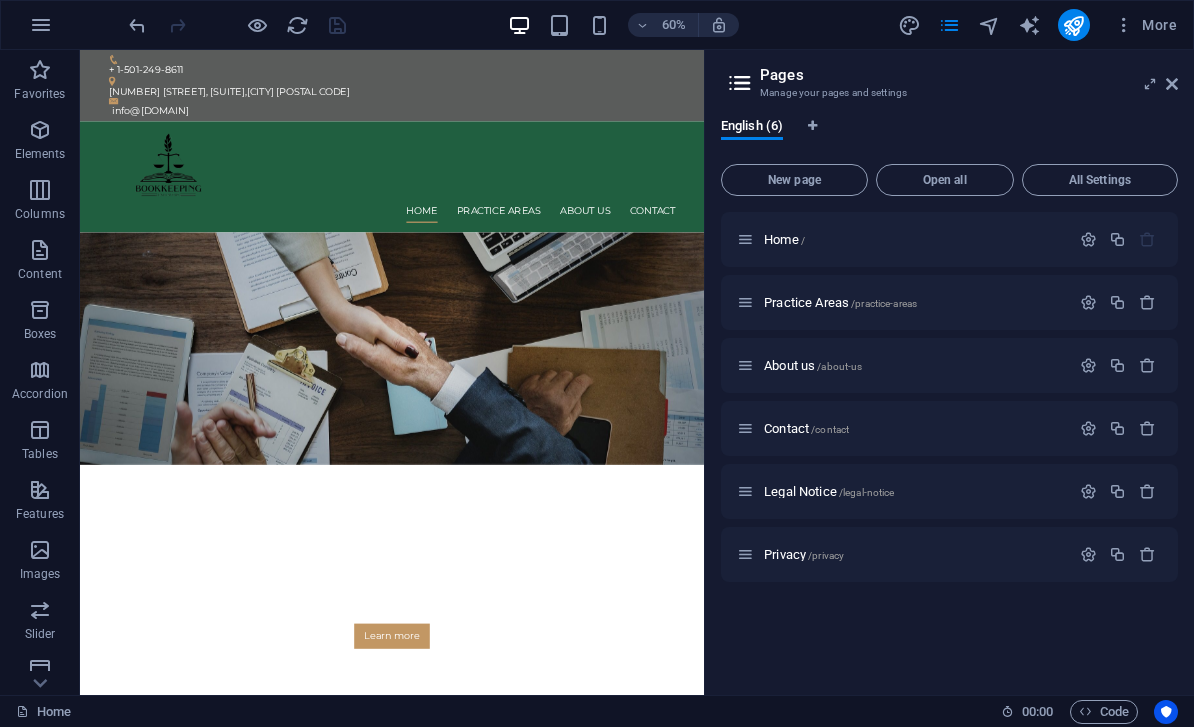 click at bounding box center [1088, 302] 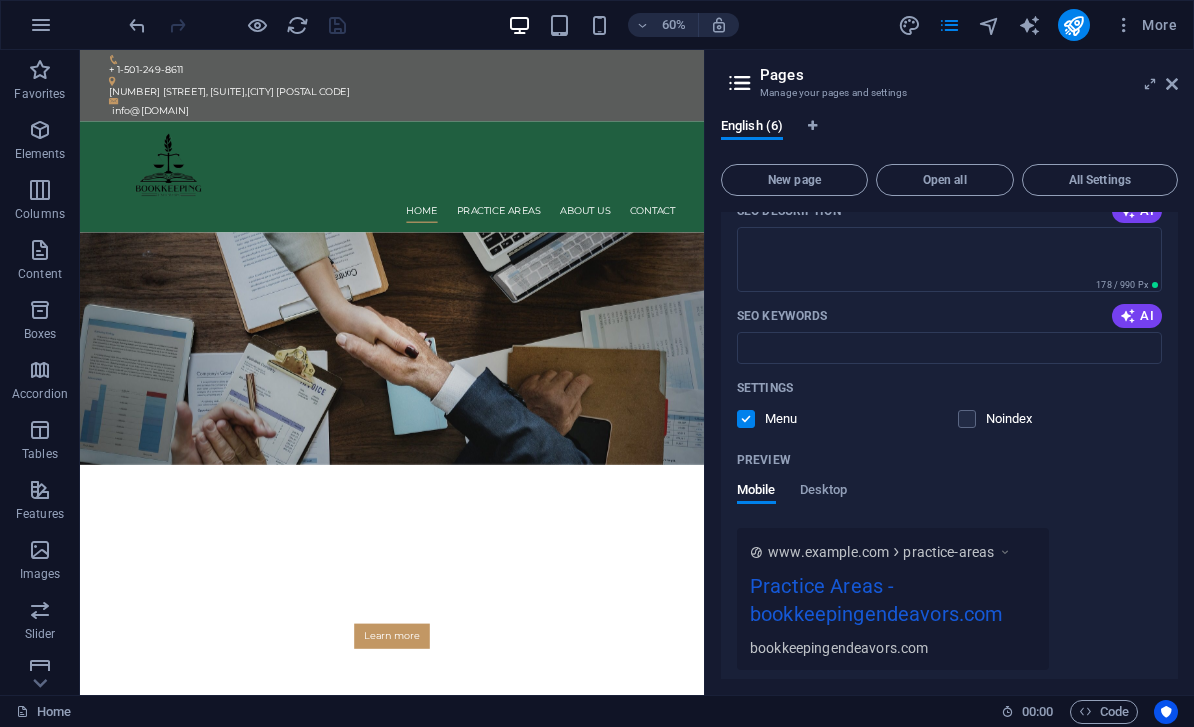 scroll, scrollTop: 362, scrollLeft: 0, axis: vertical 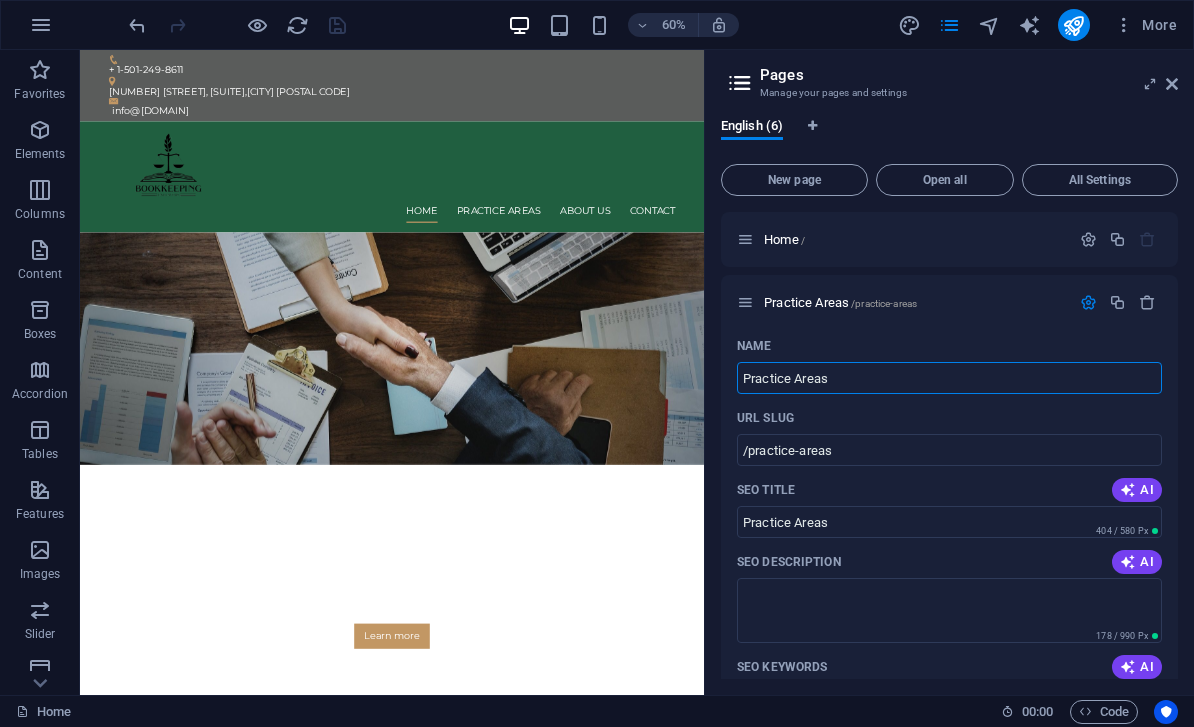 click at bounding box center (1172, 84) 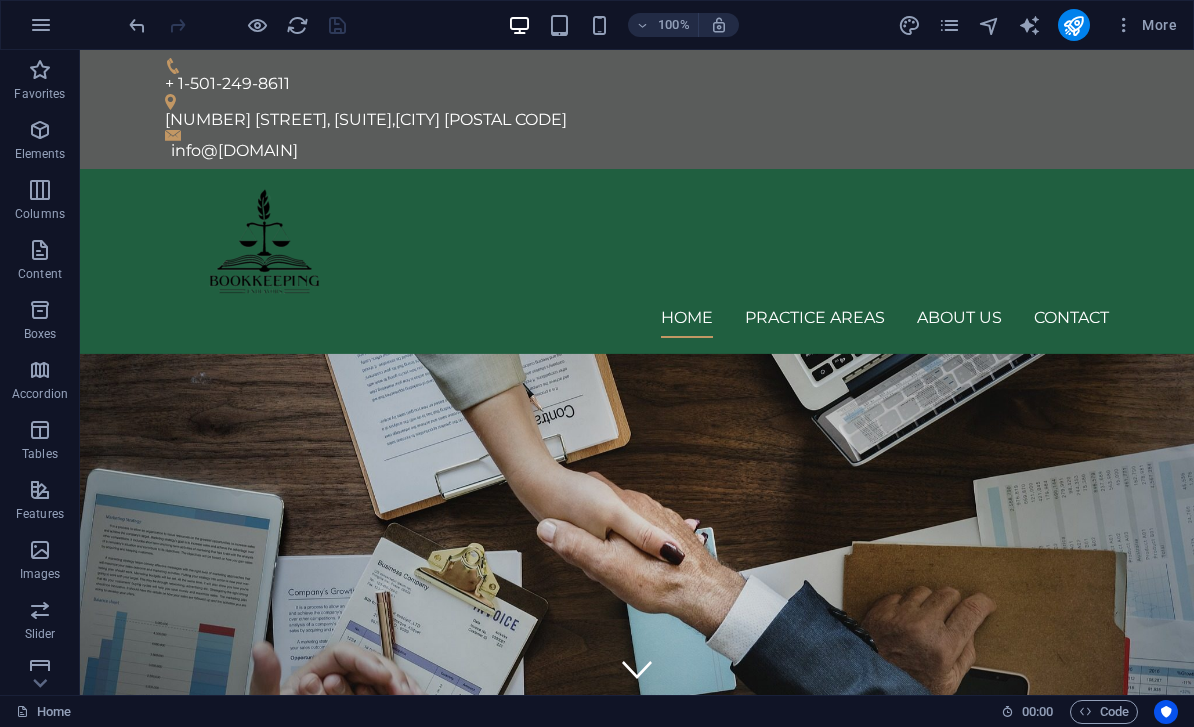 click on "Home" at bounding box center [43, 712] 